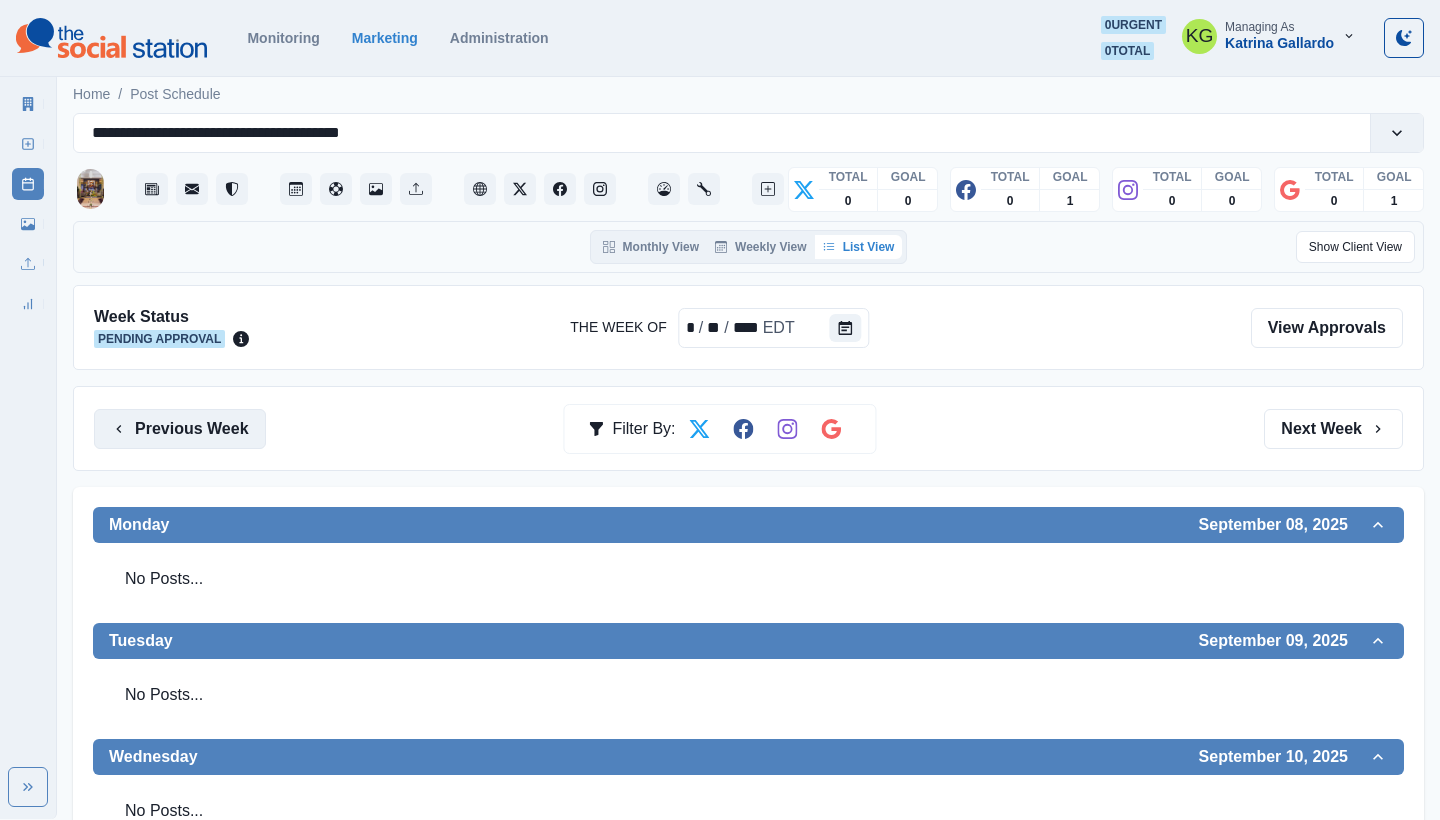 scroll, scrollTop: 229, scrollLeft: 0, axis: vertical 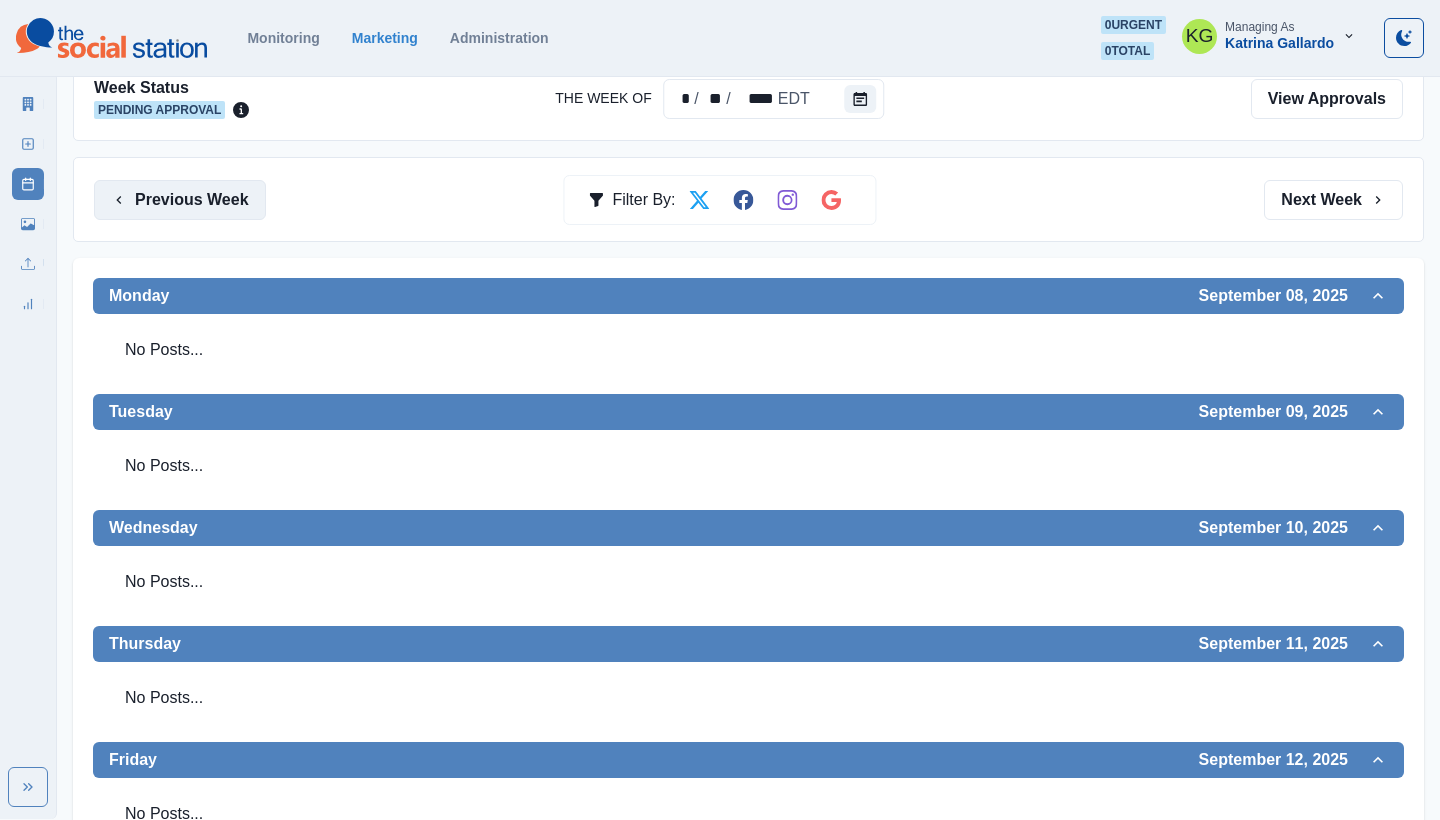 click on "Previous Week" at bounding box center [180, 200] 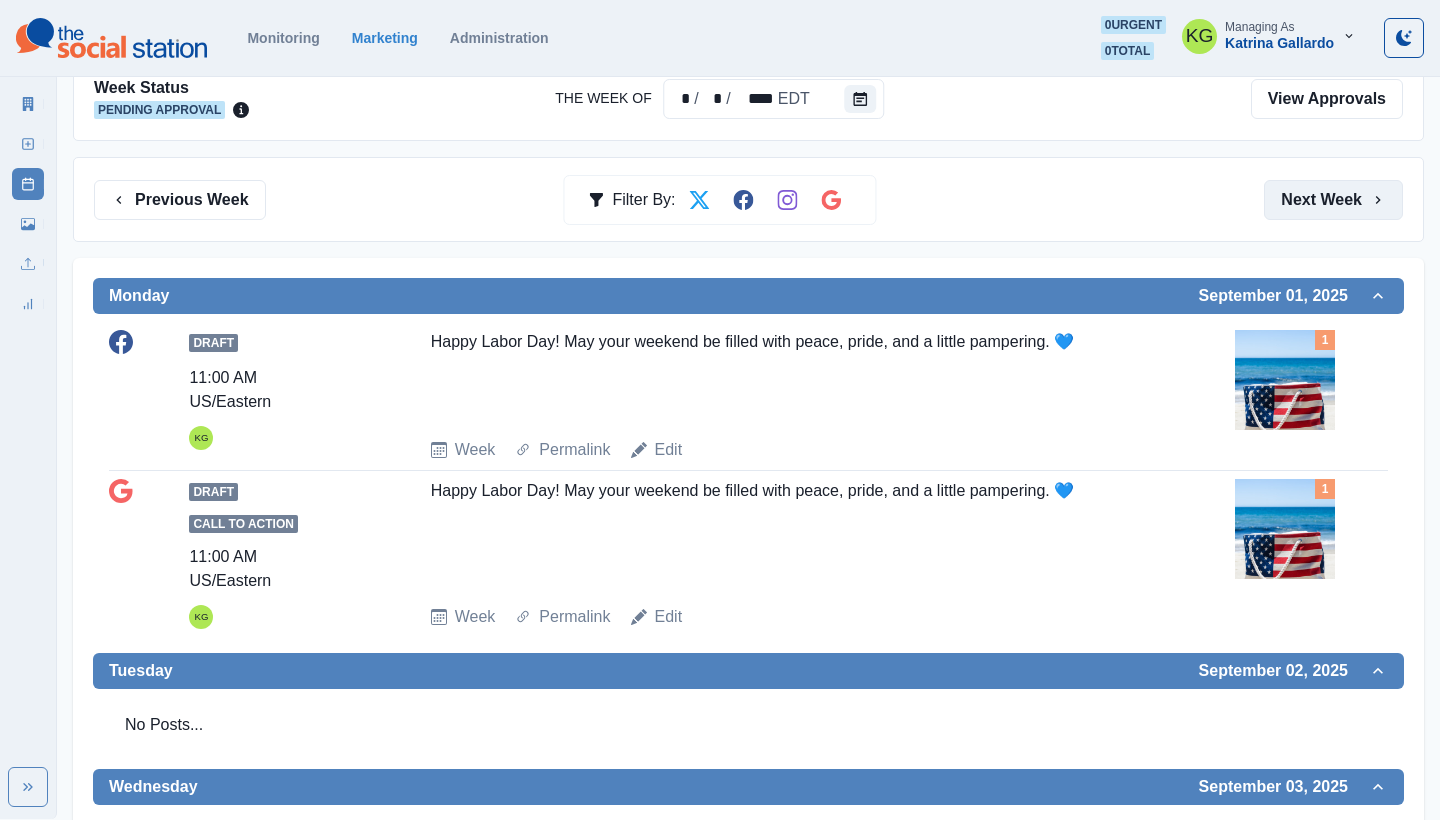 click on "Next Week" at bounding box center [1333, 200] 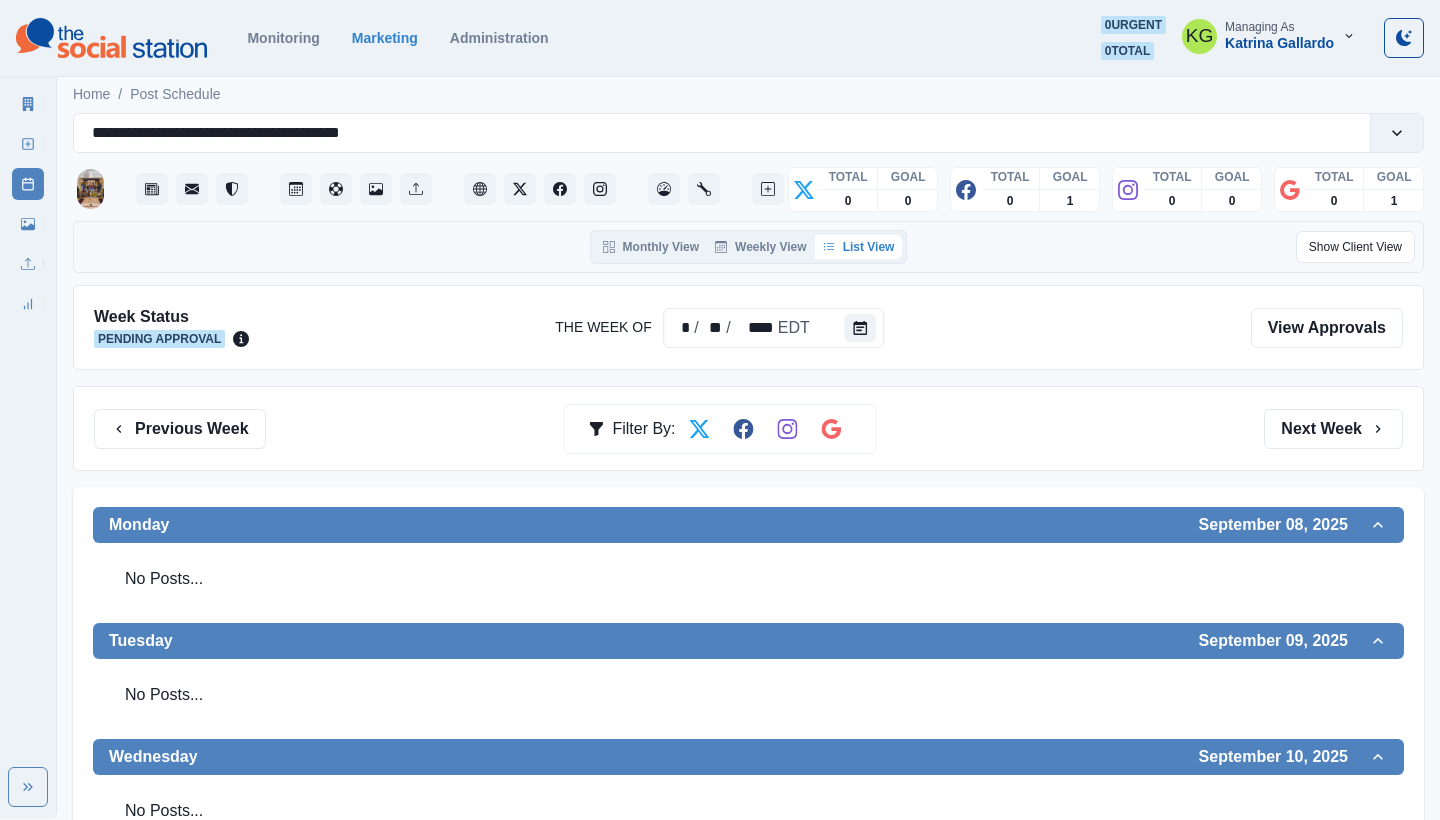 scroll, scrollTop: 0, scrollLeft: 0, axis: both 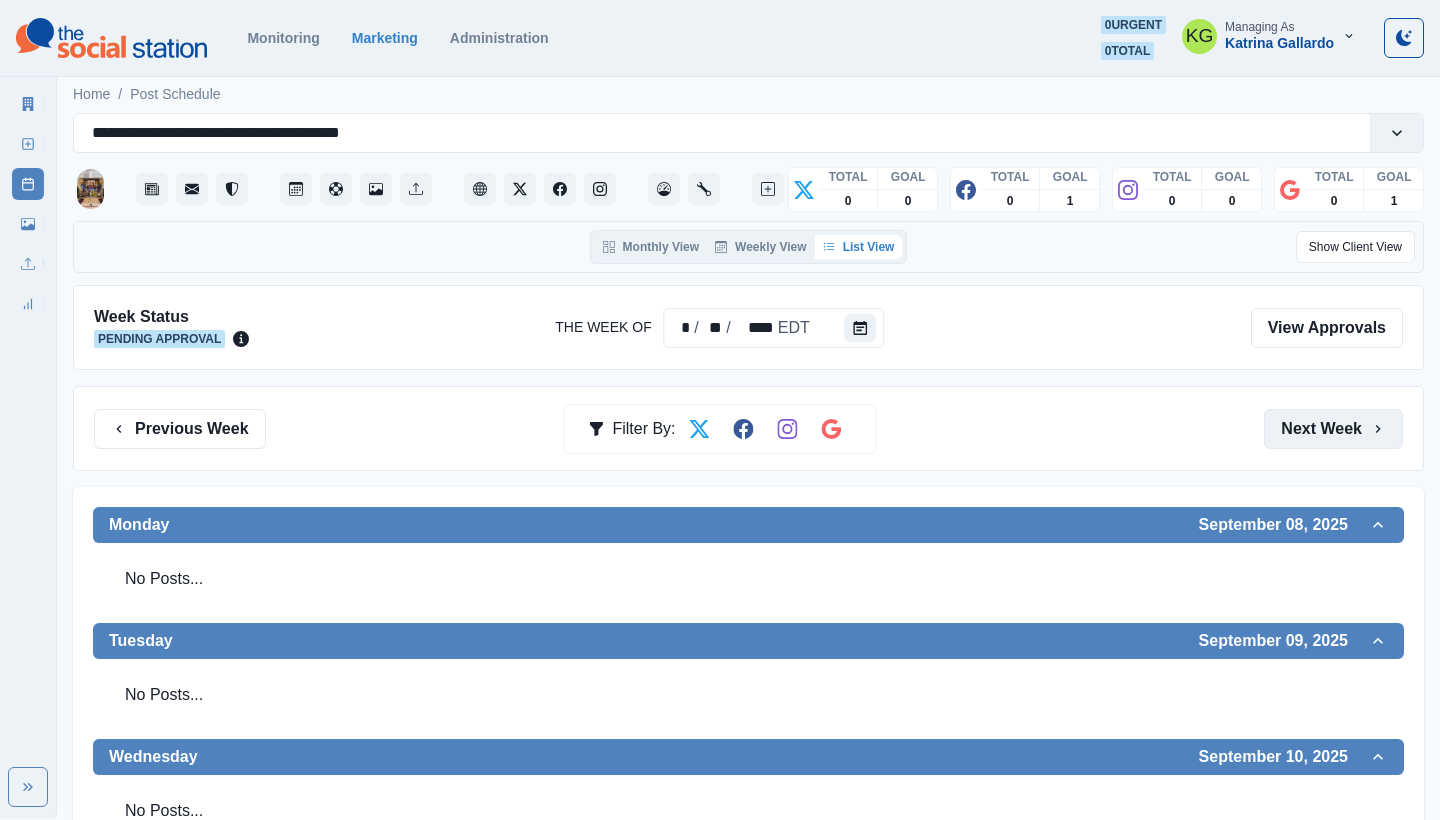 click on "Next Week" at bounding box center [1333, 429] 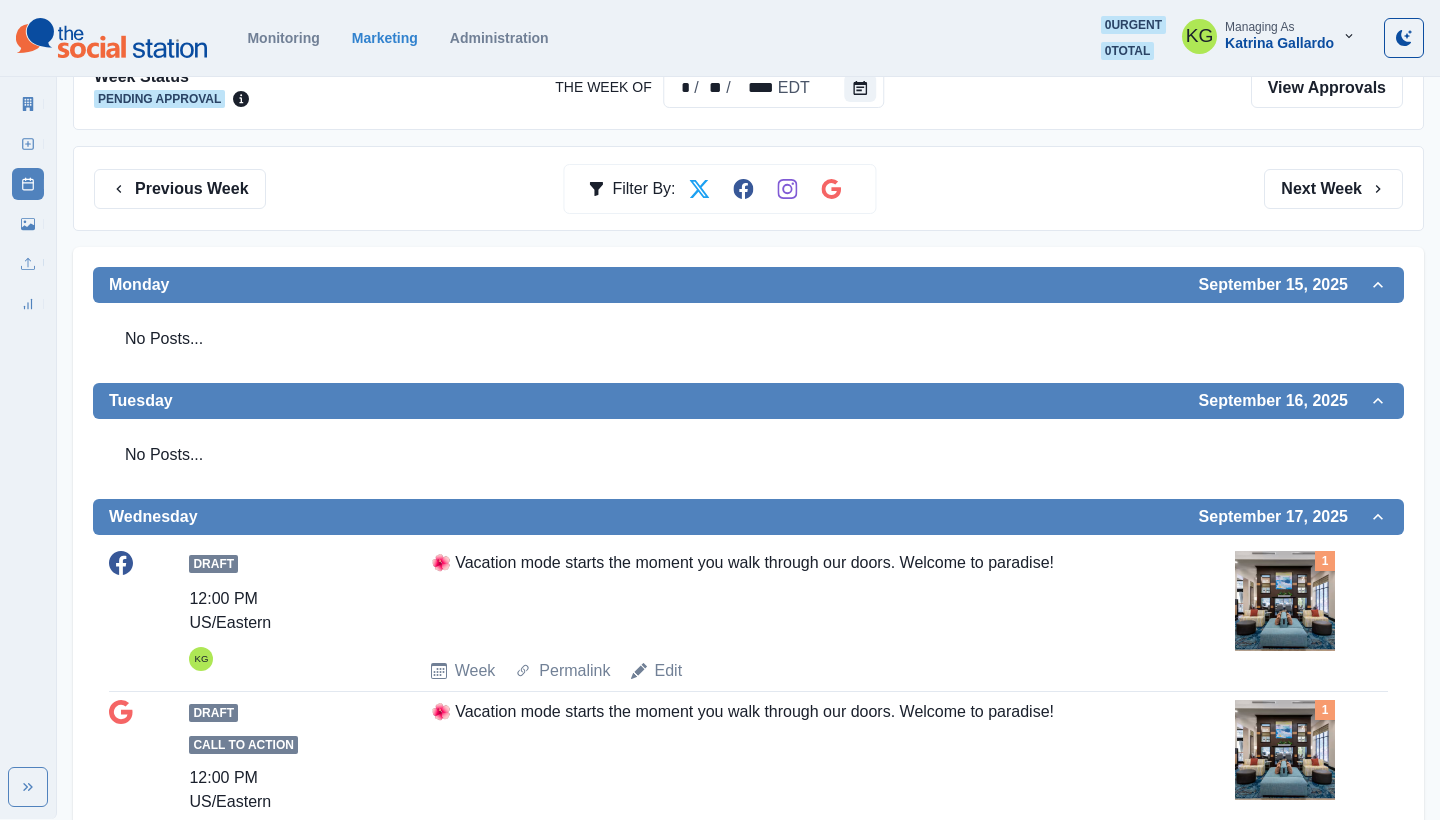 scroll, scrollTop: 223, scrollLeft: 0, axis: vertical 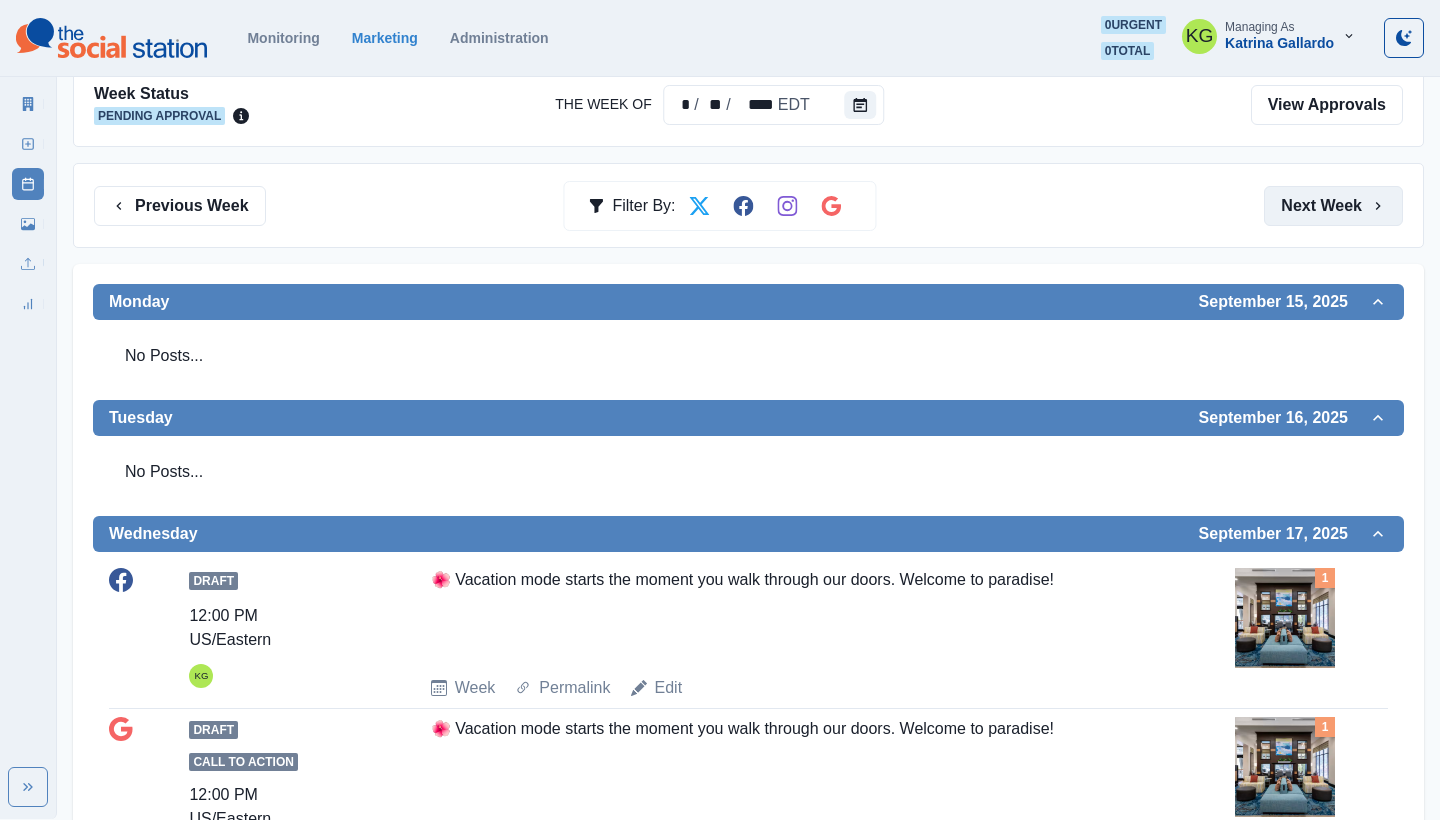click on "Next Week" at bounding box center [1333, 206] 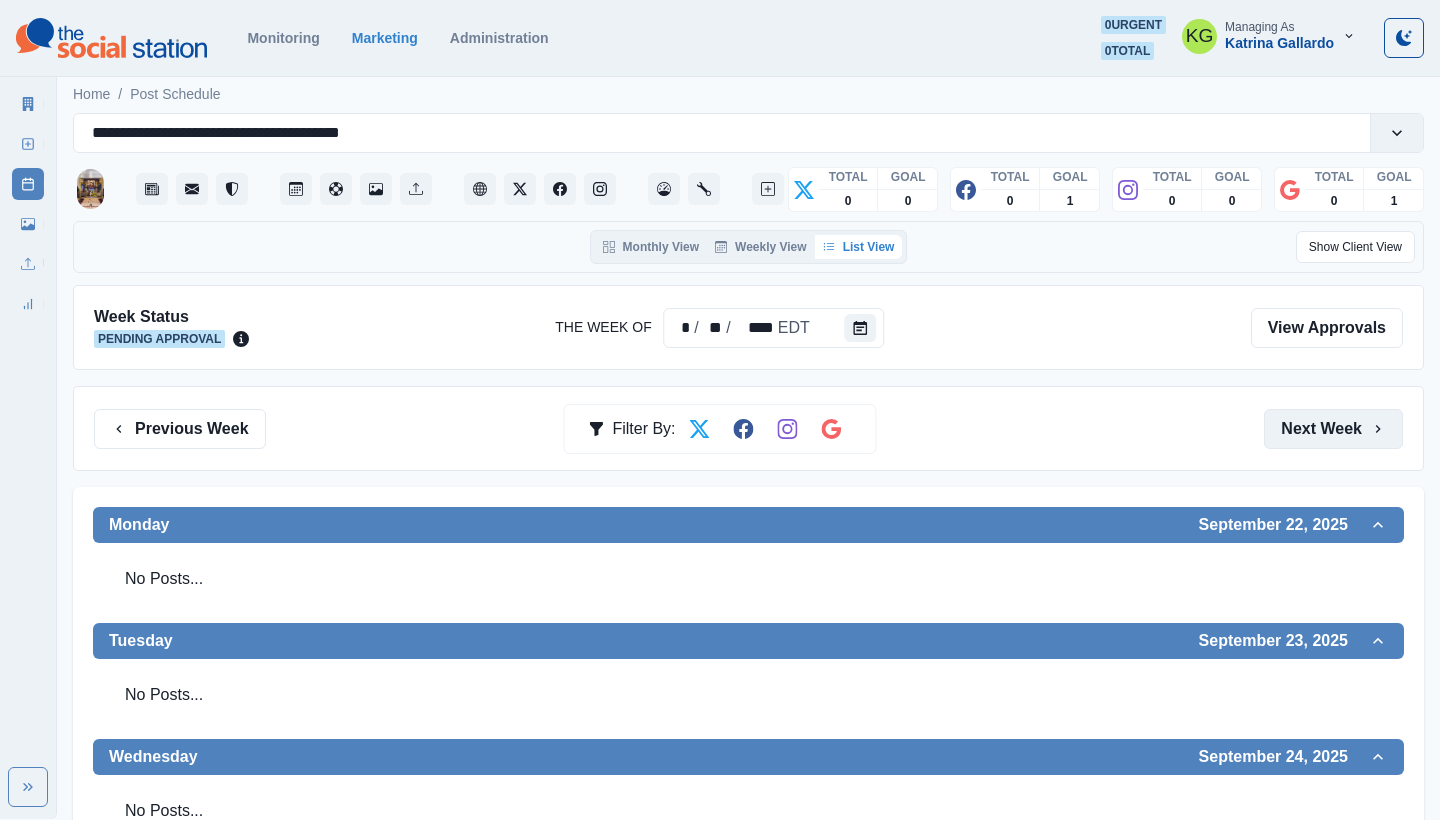 scroll, scrollTop: 0, scrollLeft: 0, axis: both 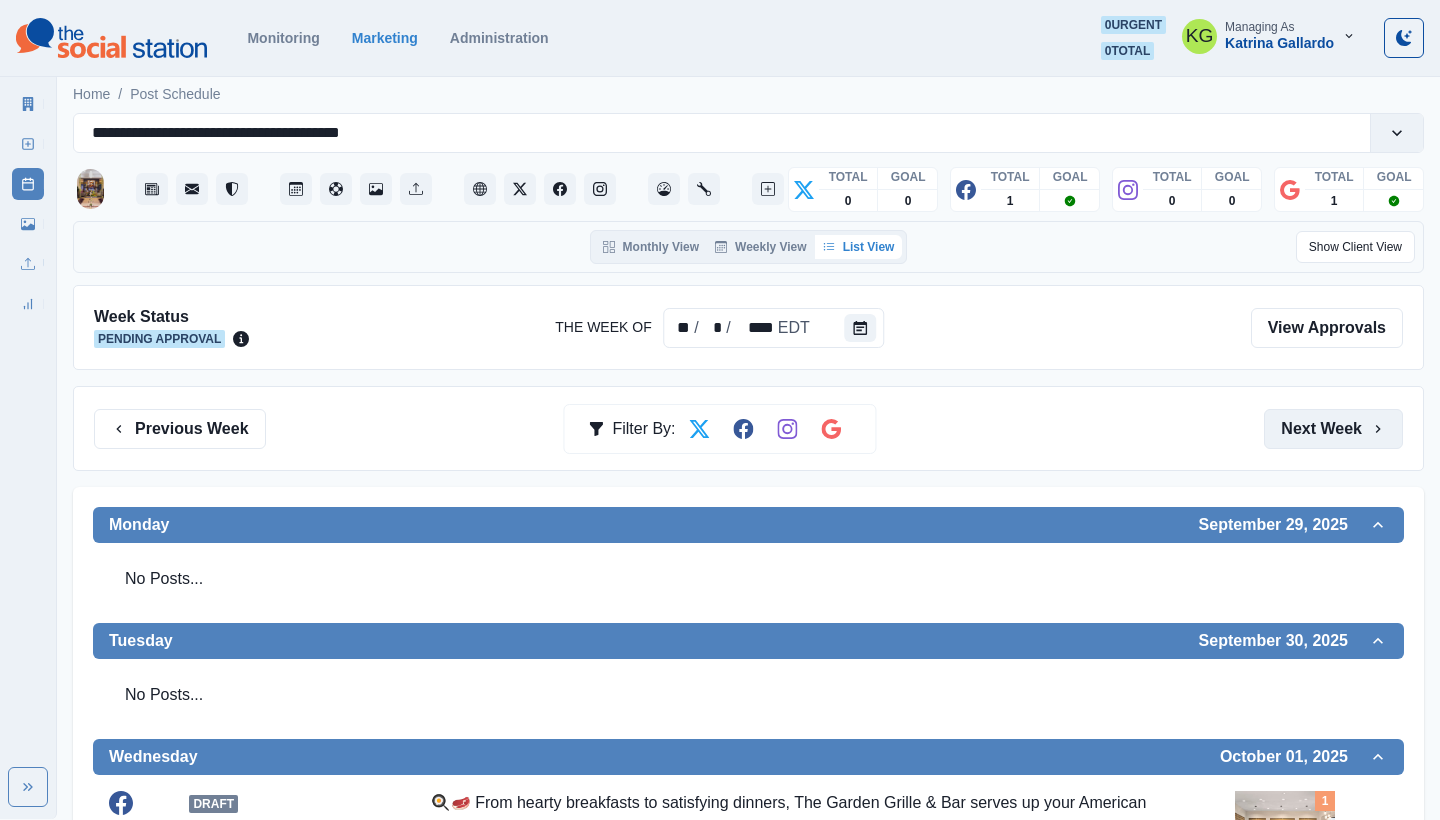 click on "Next Week" at bounding box center [1333, 429] 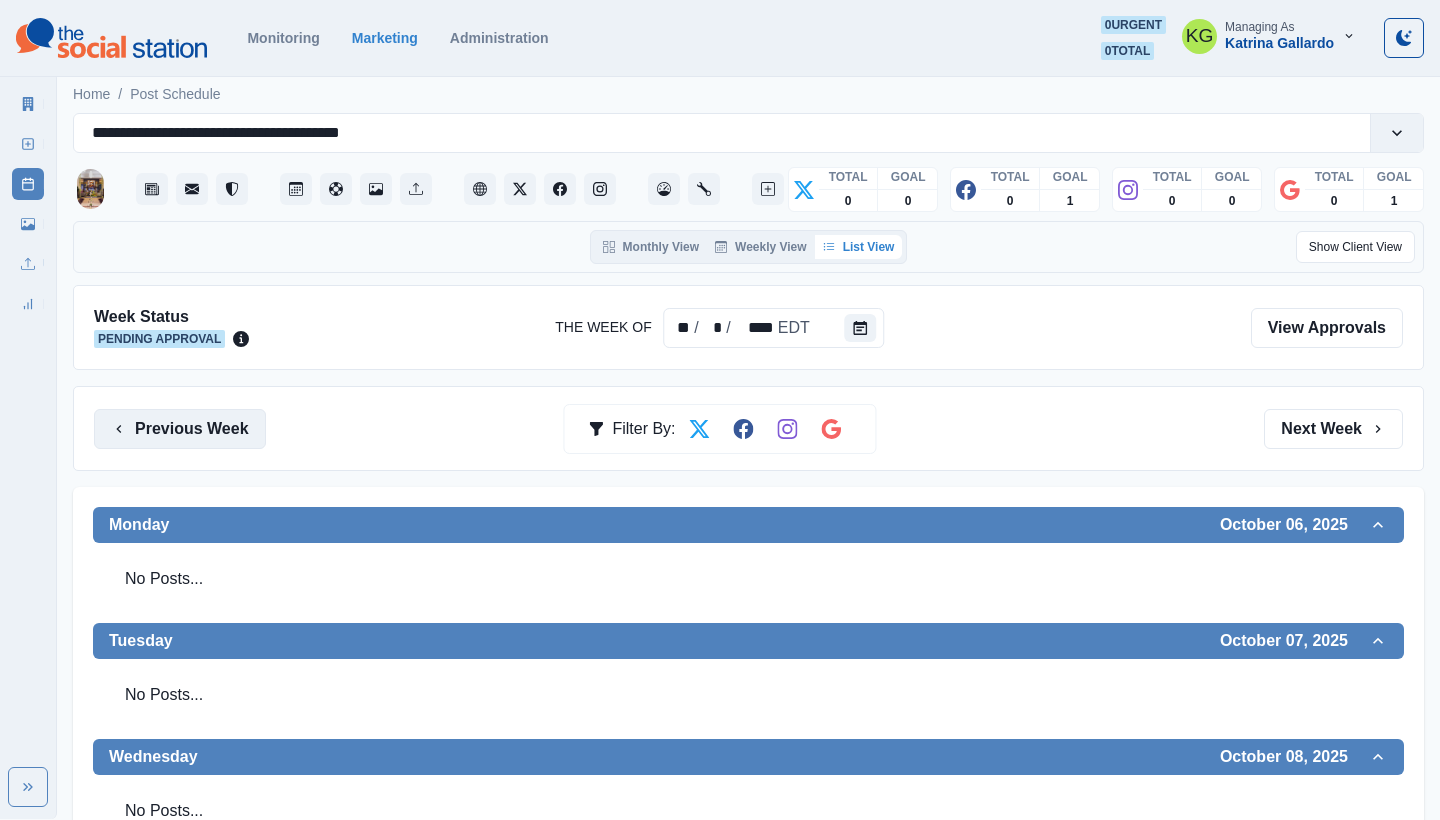 click on "Previous Week" at bounding box center (180, 429) 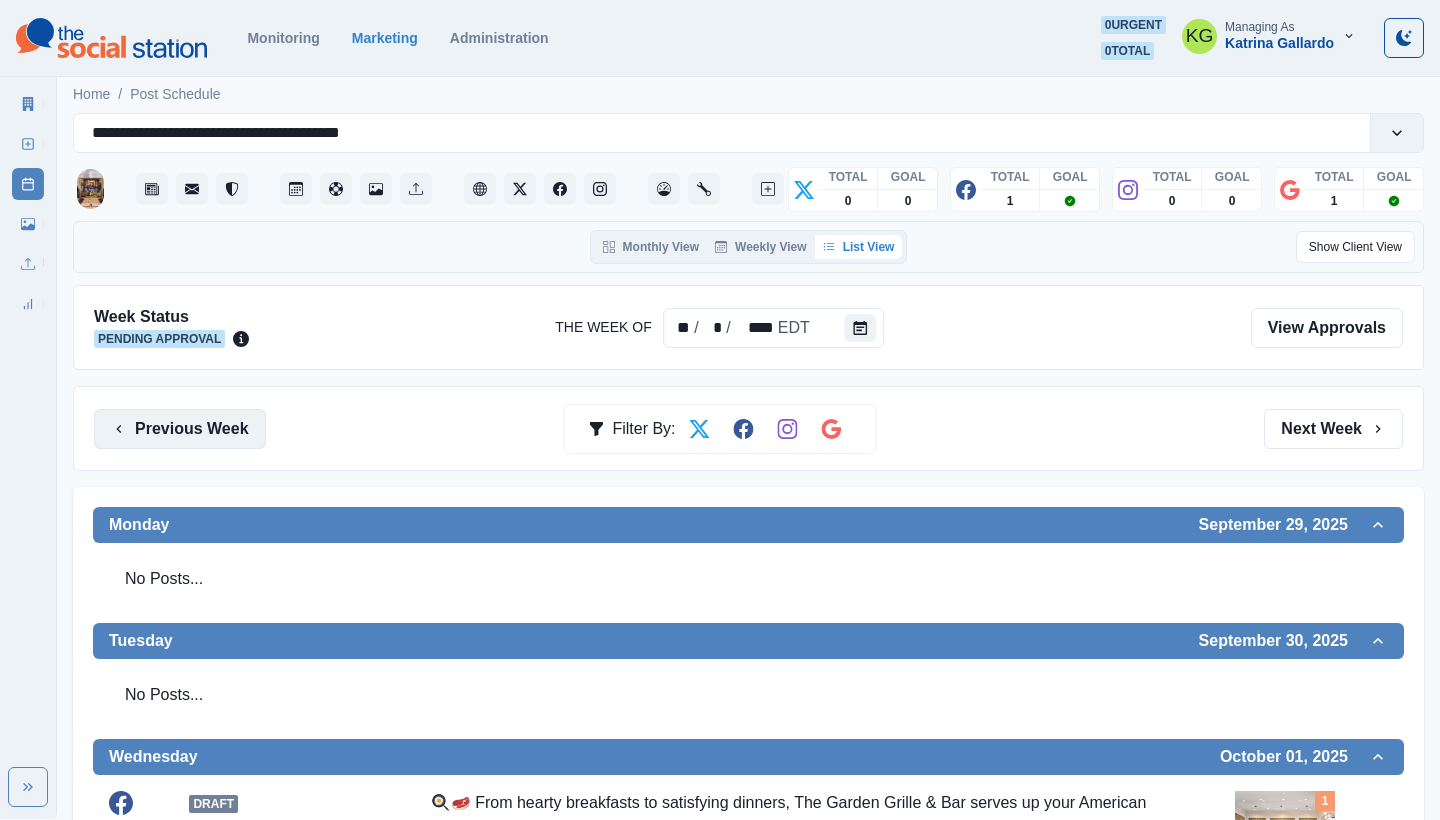 click on "Previous Week" at bounding box center [180, 429] 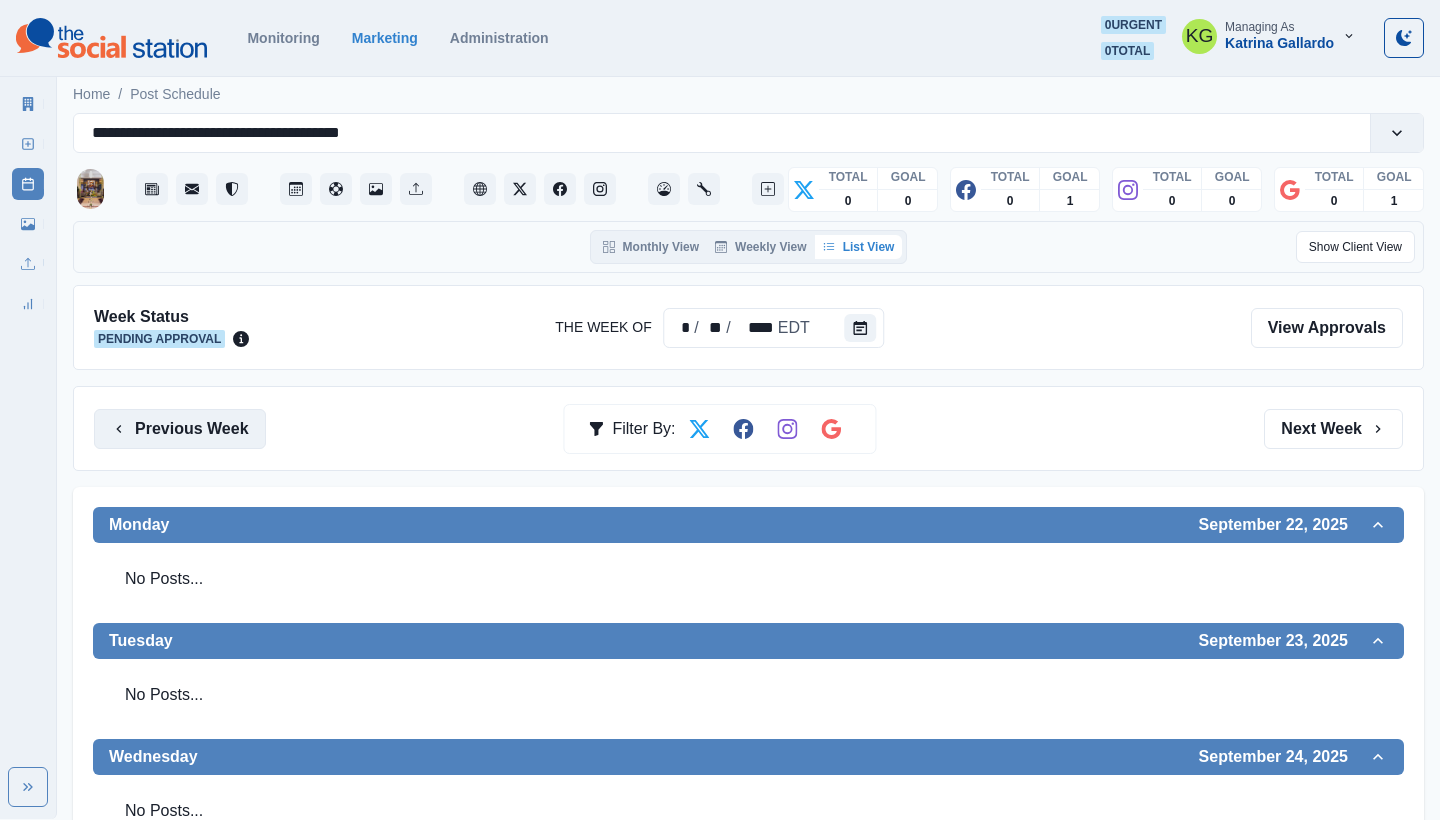 click on "Previous Week" at bounding box center [180, 429] 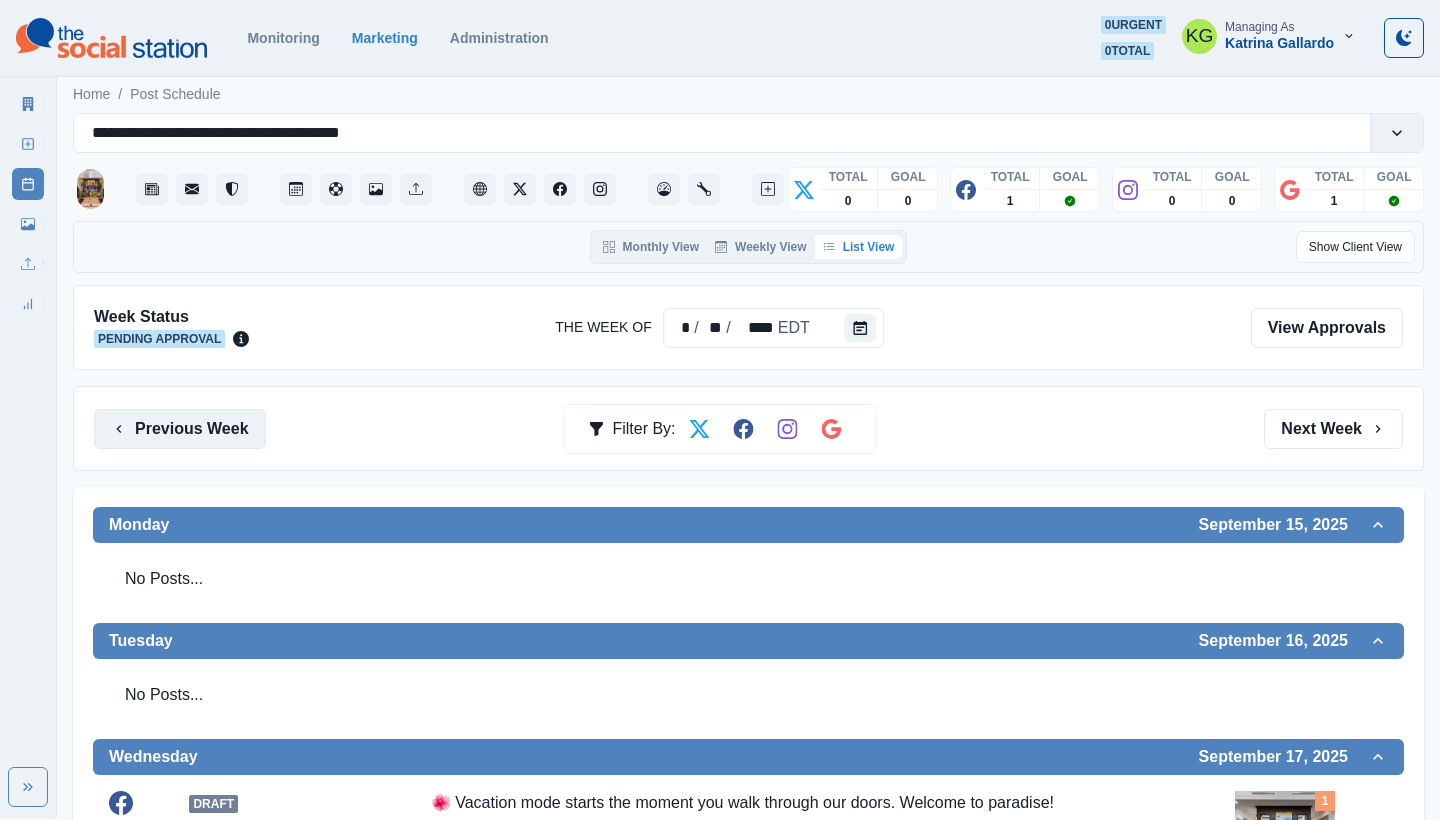 click on "Previous Week" at bounding box center (180, 429) 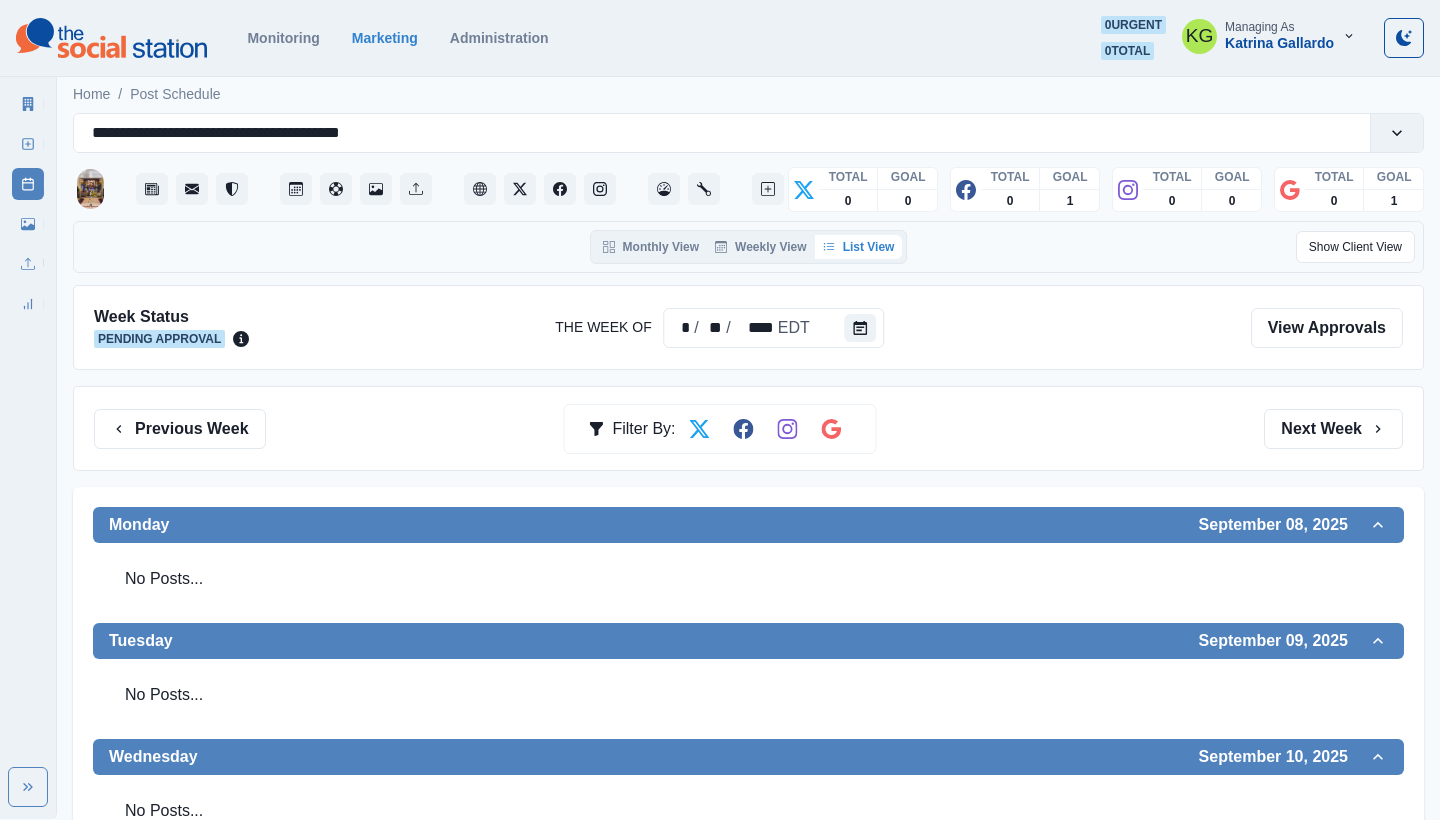 scroll, scrollTop: -1, scrollLeft: 0, axis: vertical 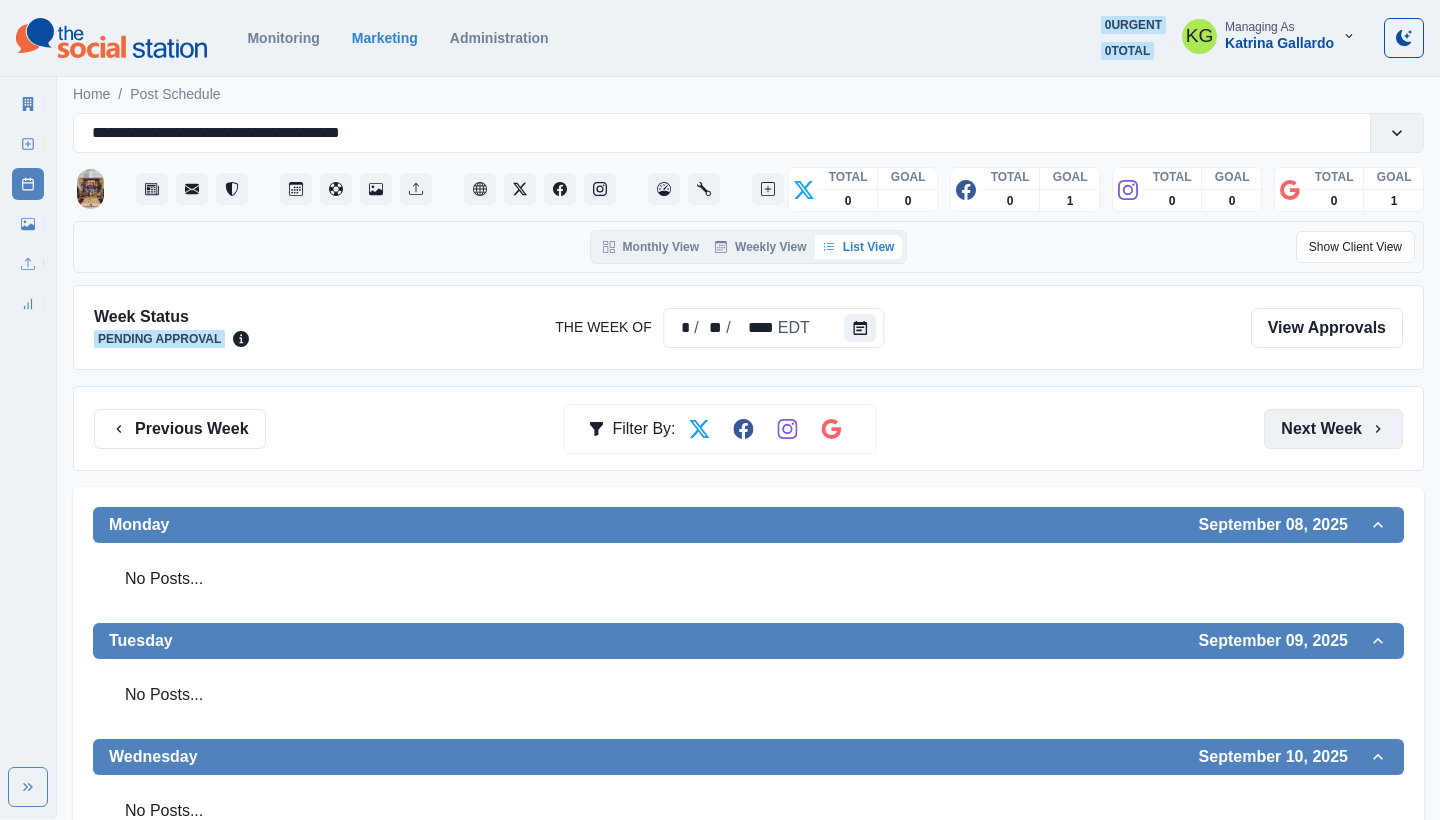 click on "Next Week" at bounding box center [1333, 429] 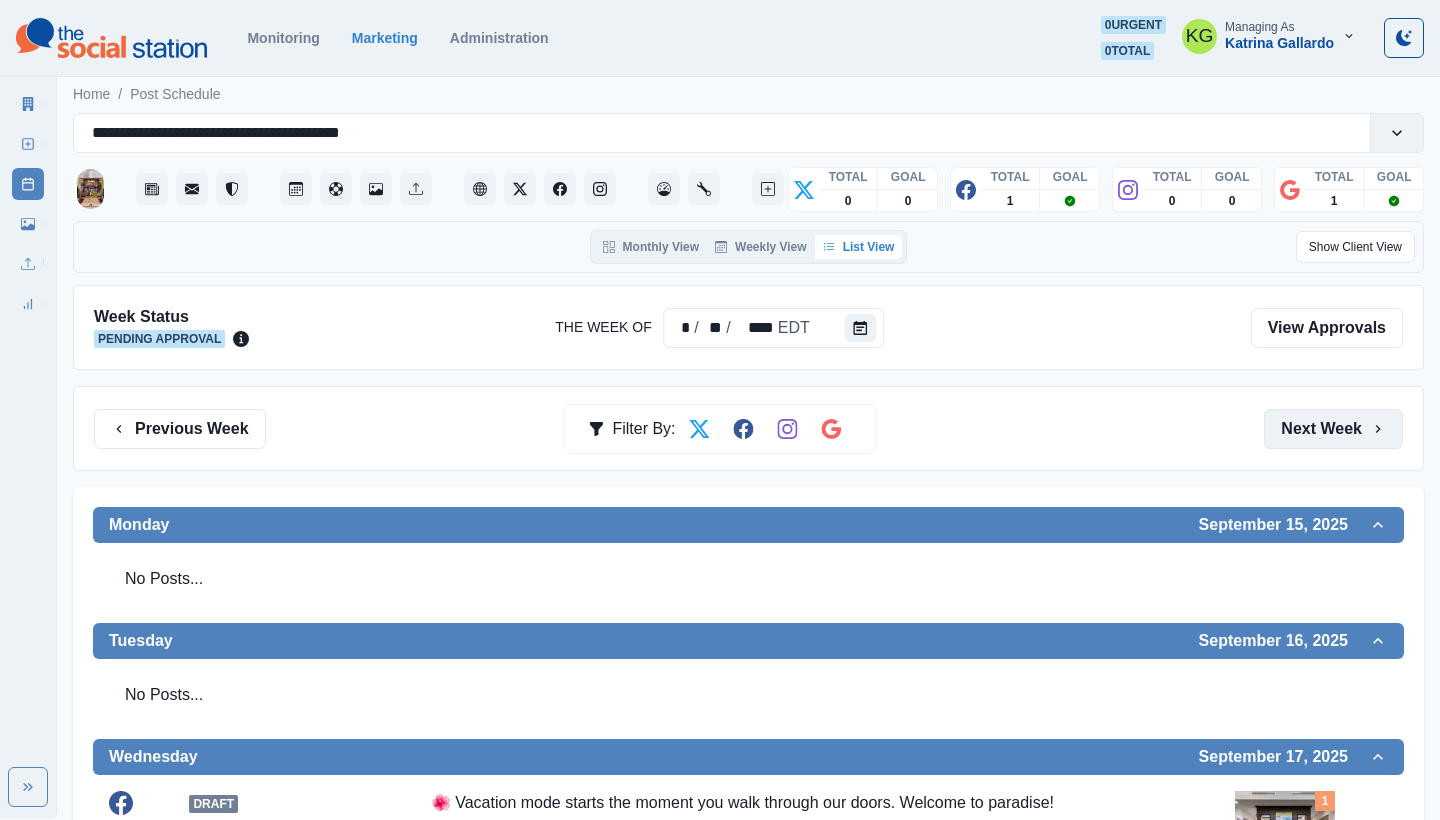 click on "Next Week" at bounding box center [1333, 429] 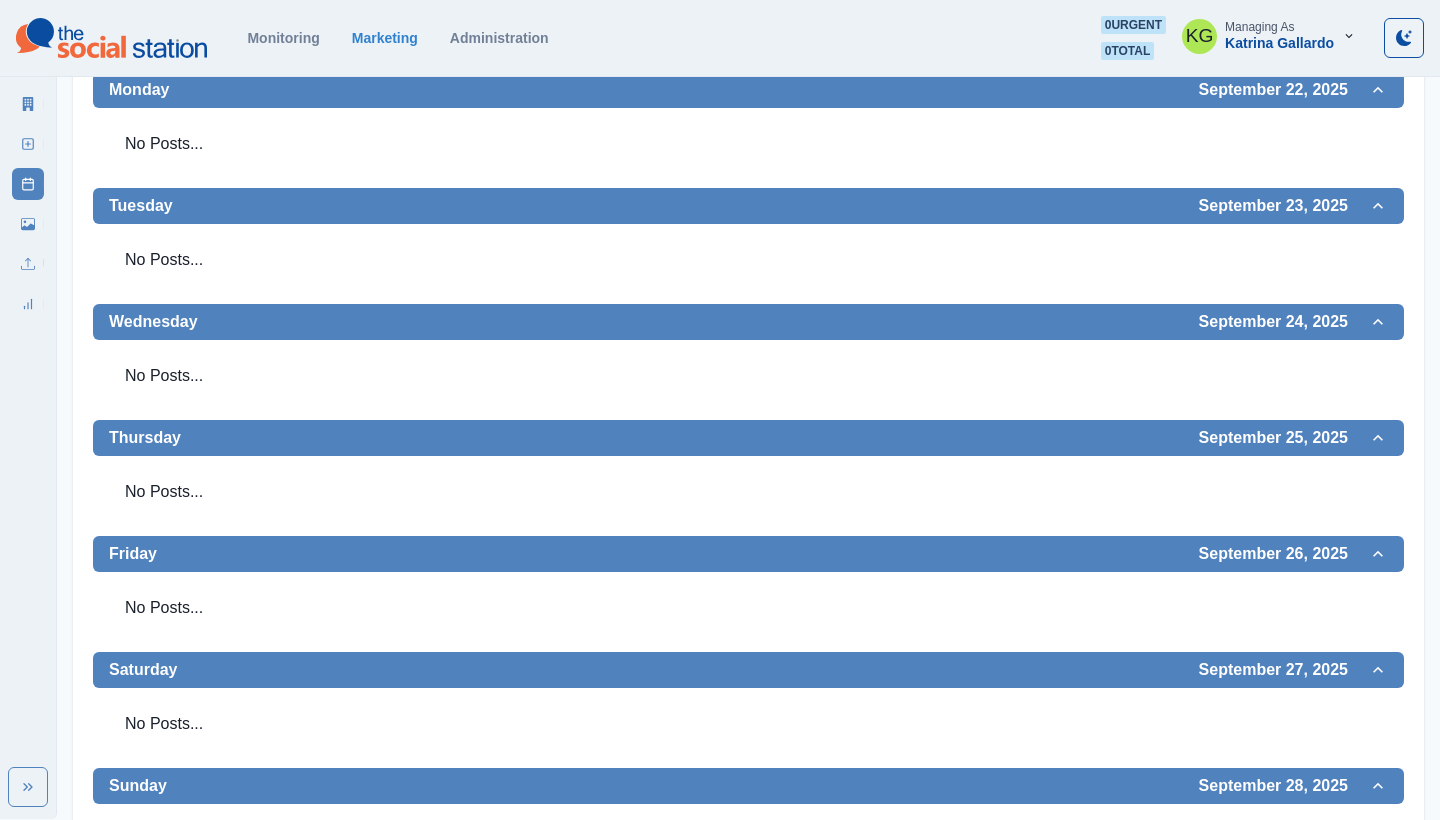 scroll, scrollTop: 0, scrollLeft: 0, axis: both 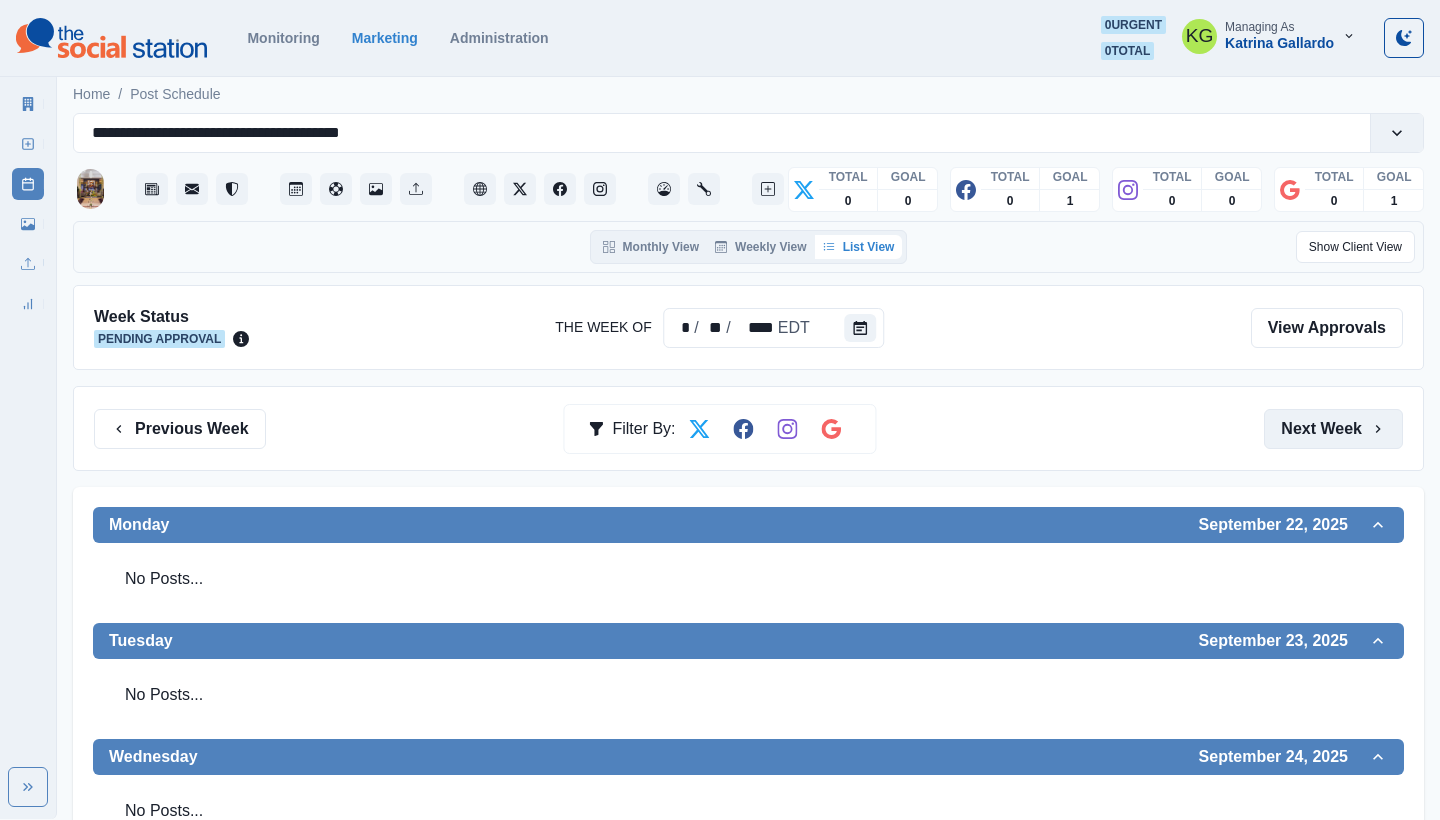 click on "Next Week" at bounding box center [1333, 429] 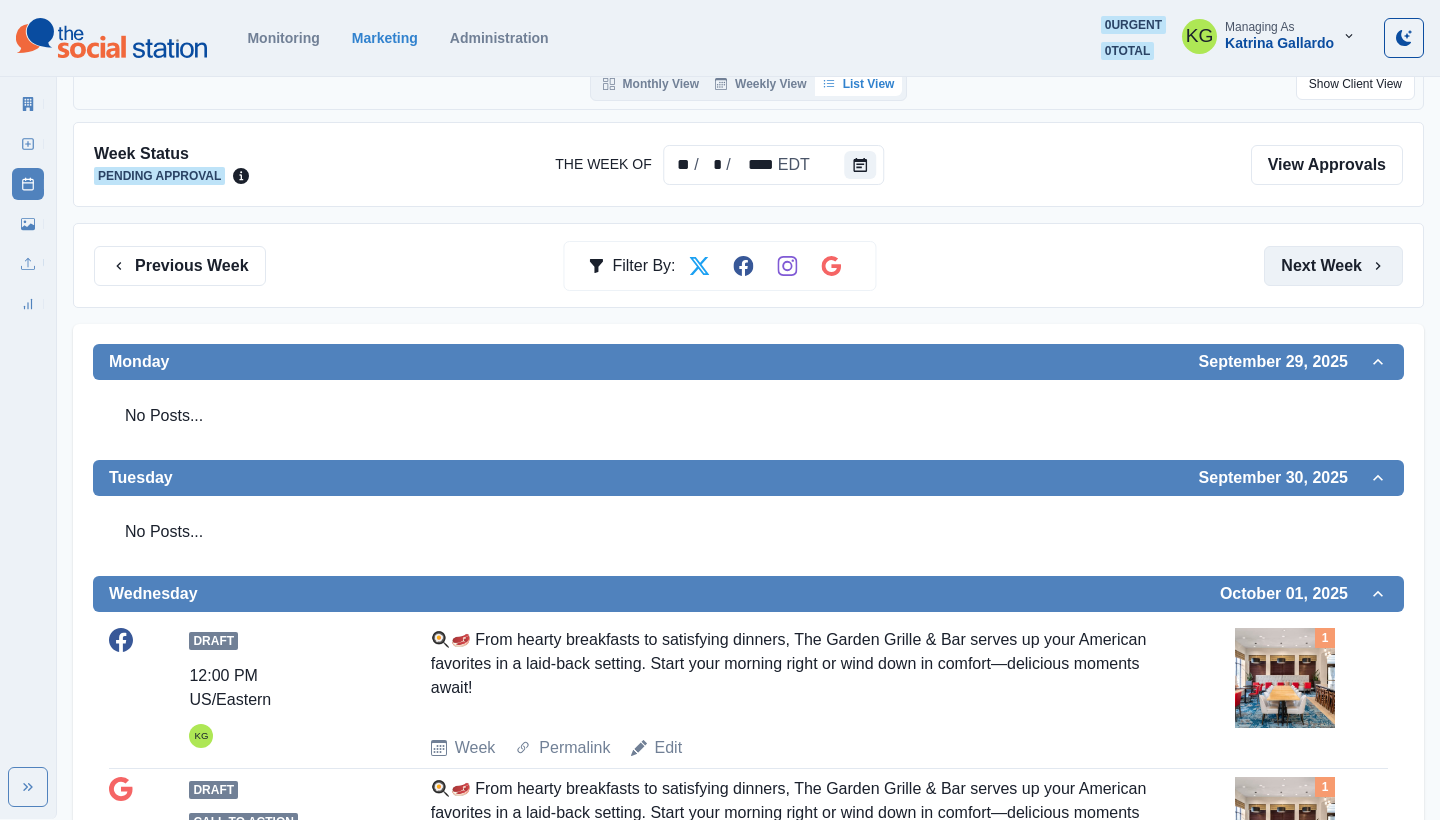 click on "Next Week" at bounding box center (1333, 266) 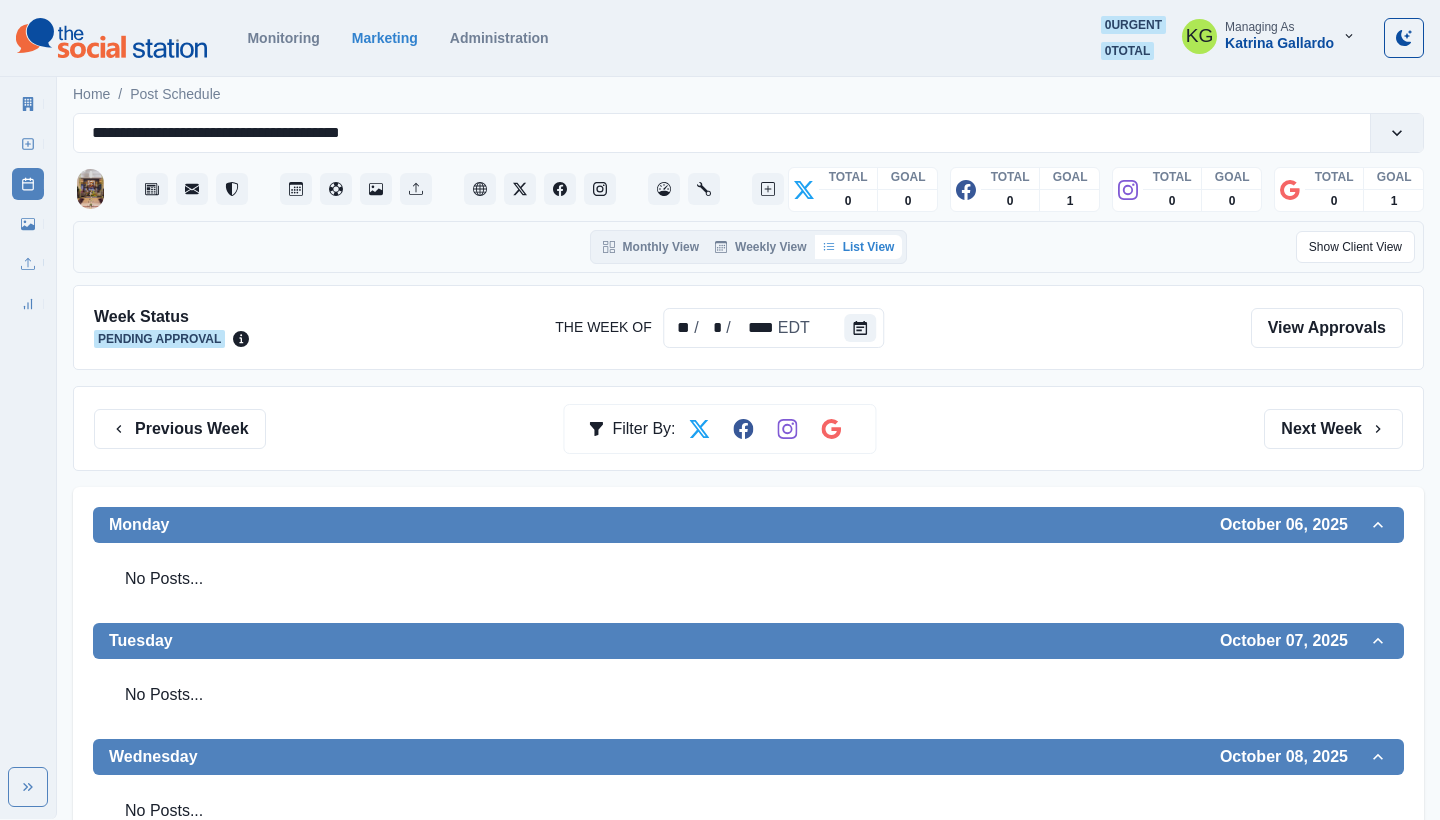 scroll, scrollTop: 0, scrollLeft: 0, axis: both 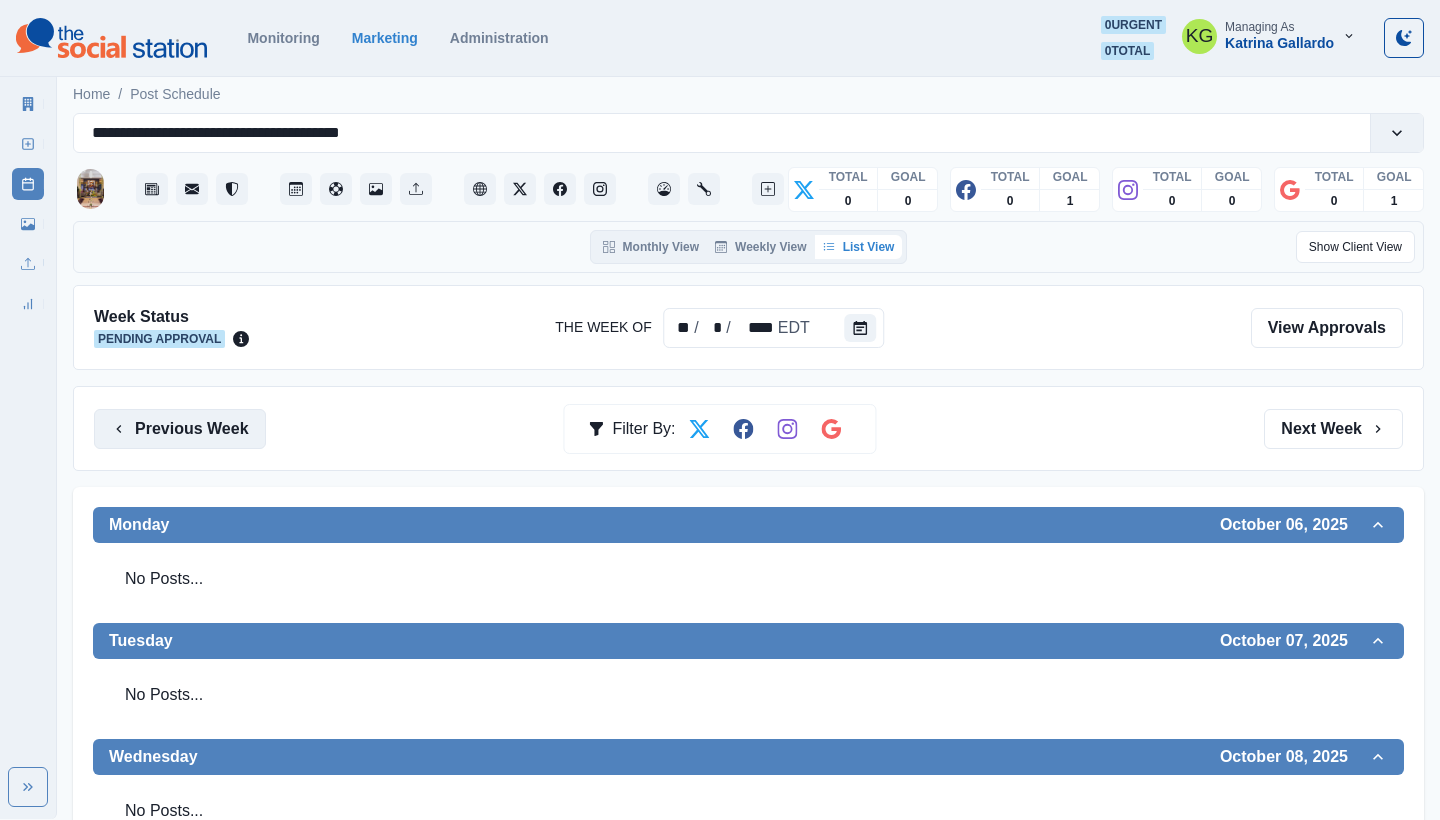 click on "Previous Week" at bounding box center [180, 429] 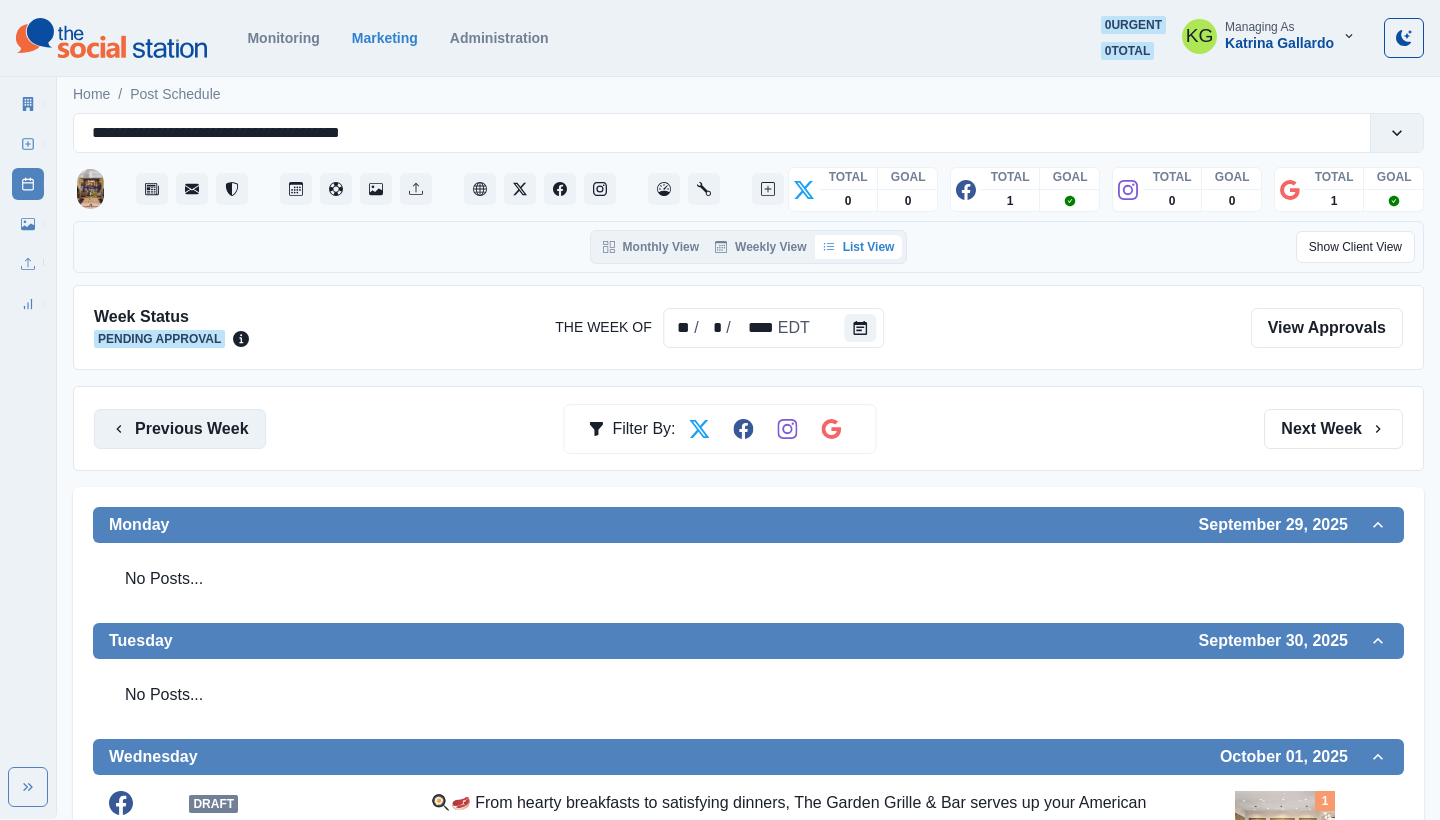 click on "Previous Week" at bounding box center [180, 429] 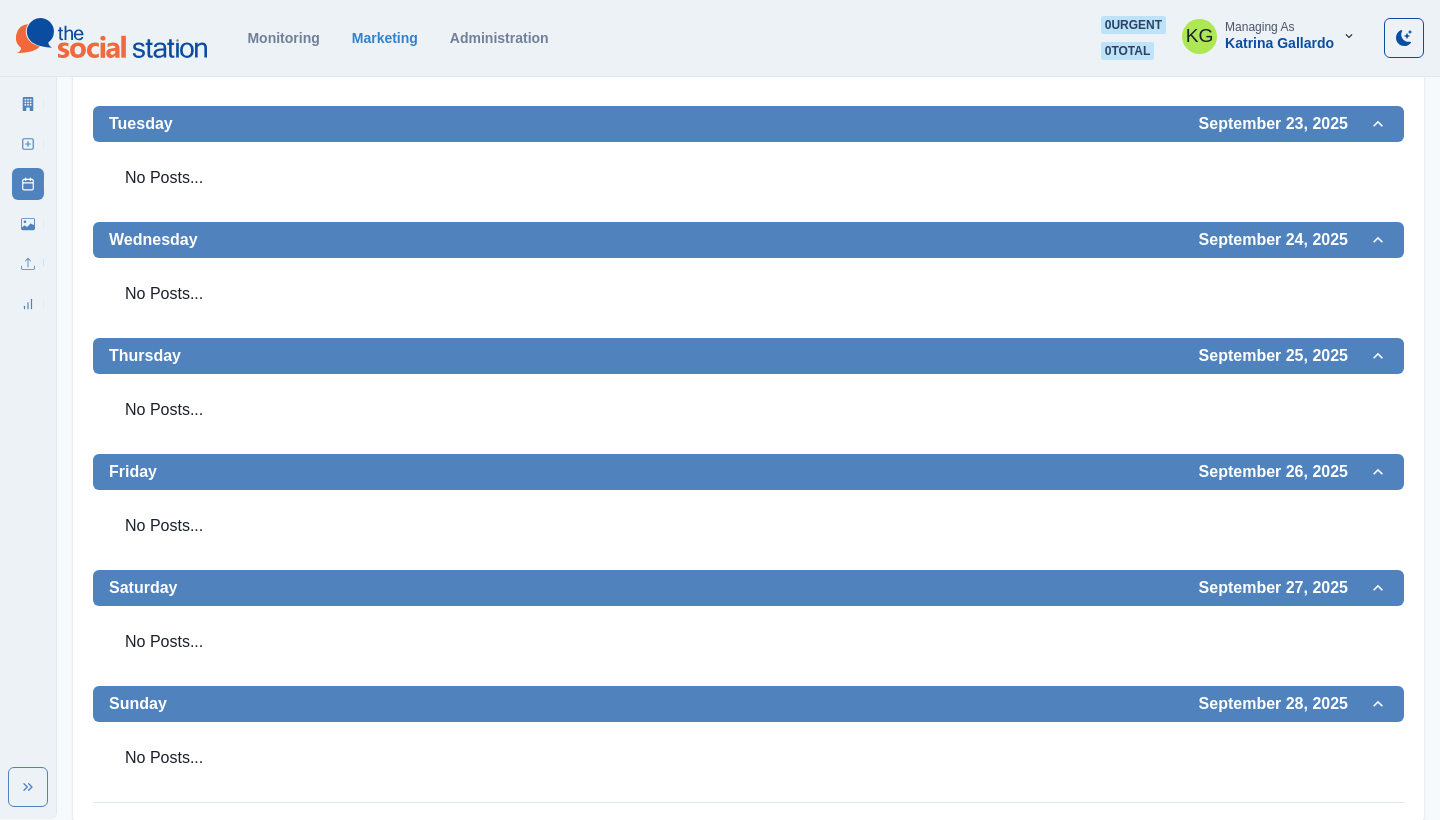 scroll, scrollTop: 517, scrollLeft: 0, axis: vertical 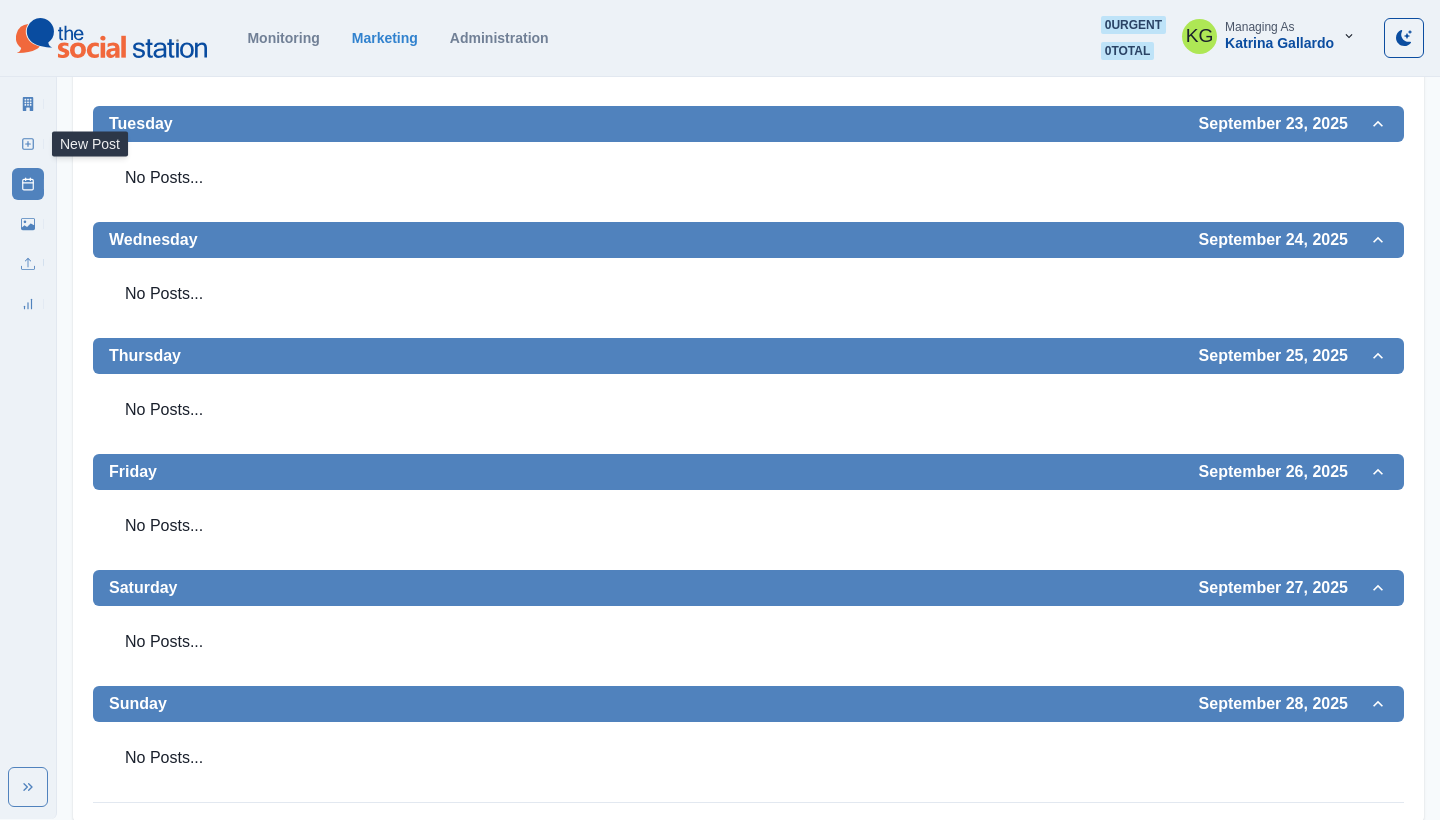 click 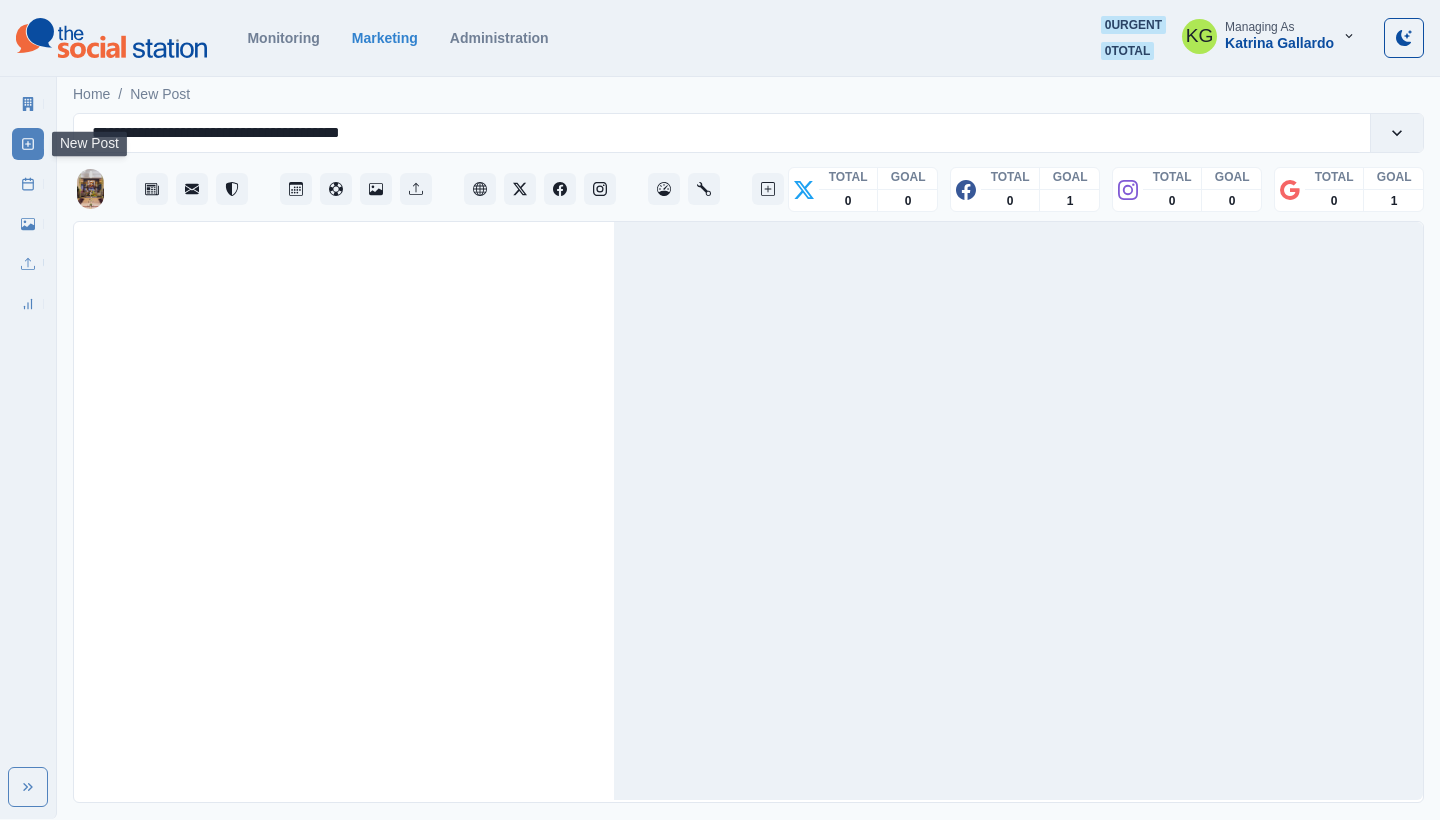 scroll, scrollTop: 0, scrollLeft: 0, axis: both 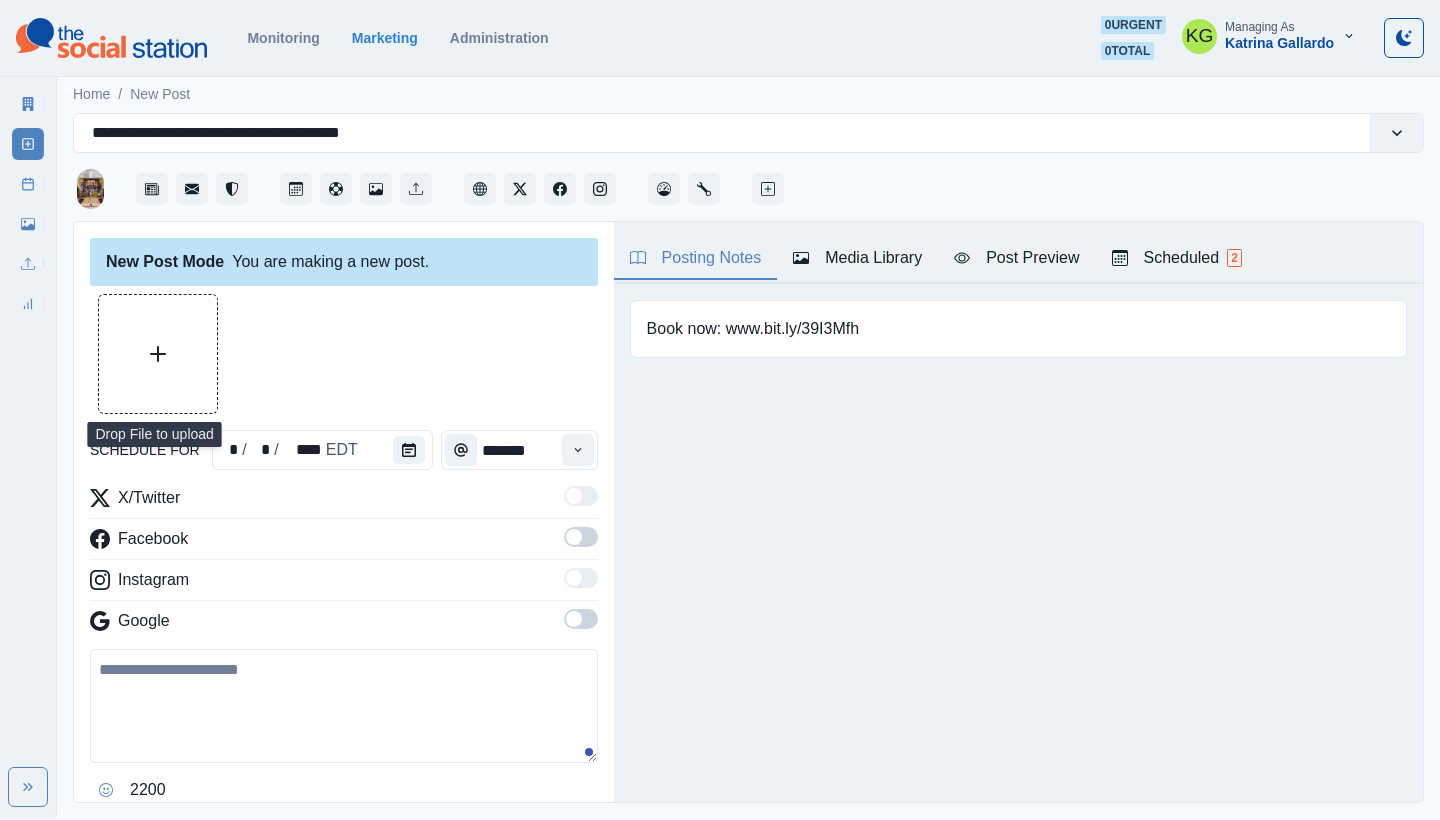 click at bounding box center [158, 354] 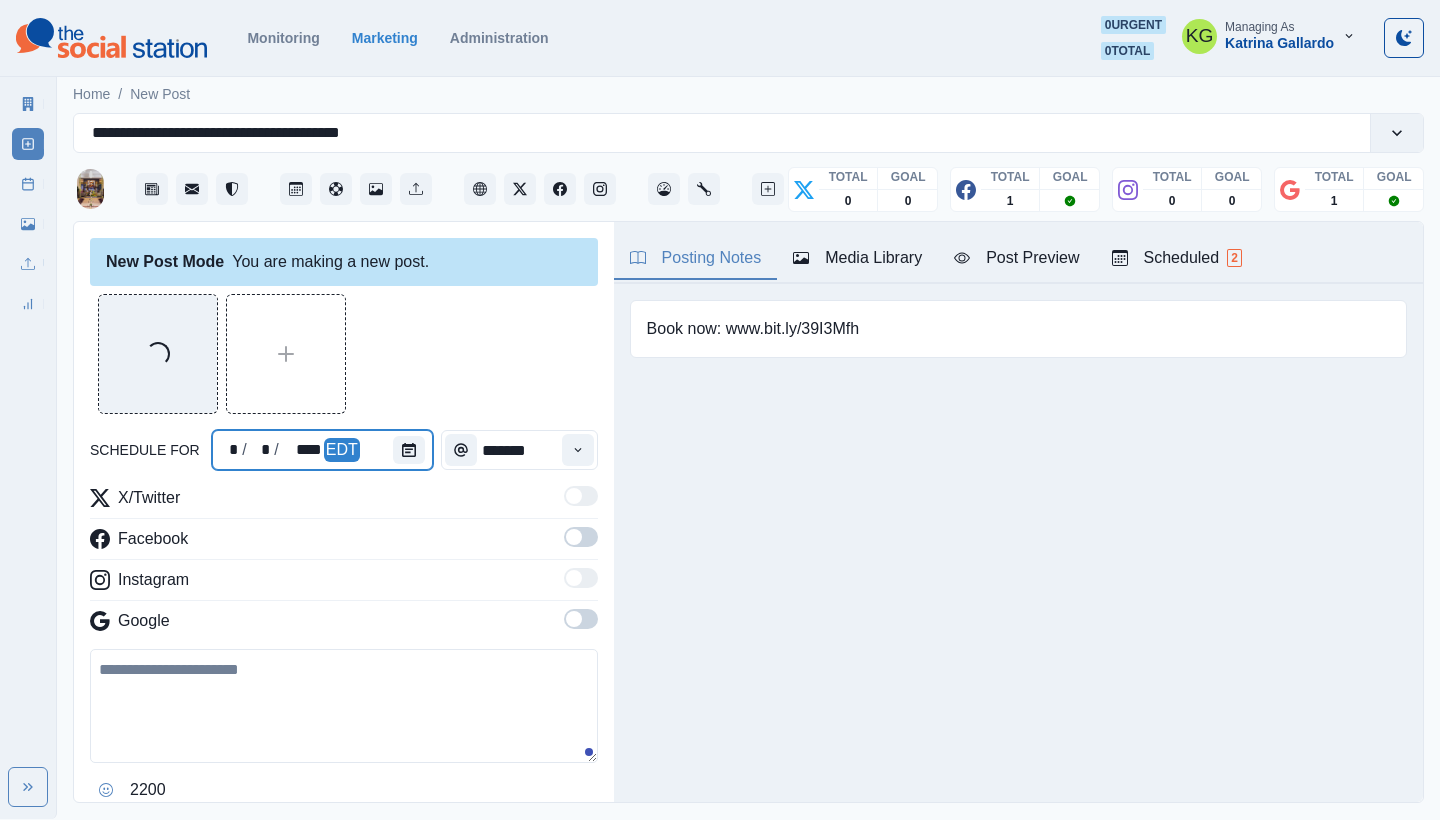 click at bounding box center [413, 450] 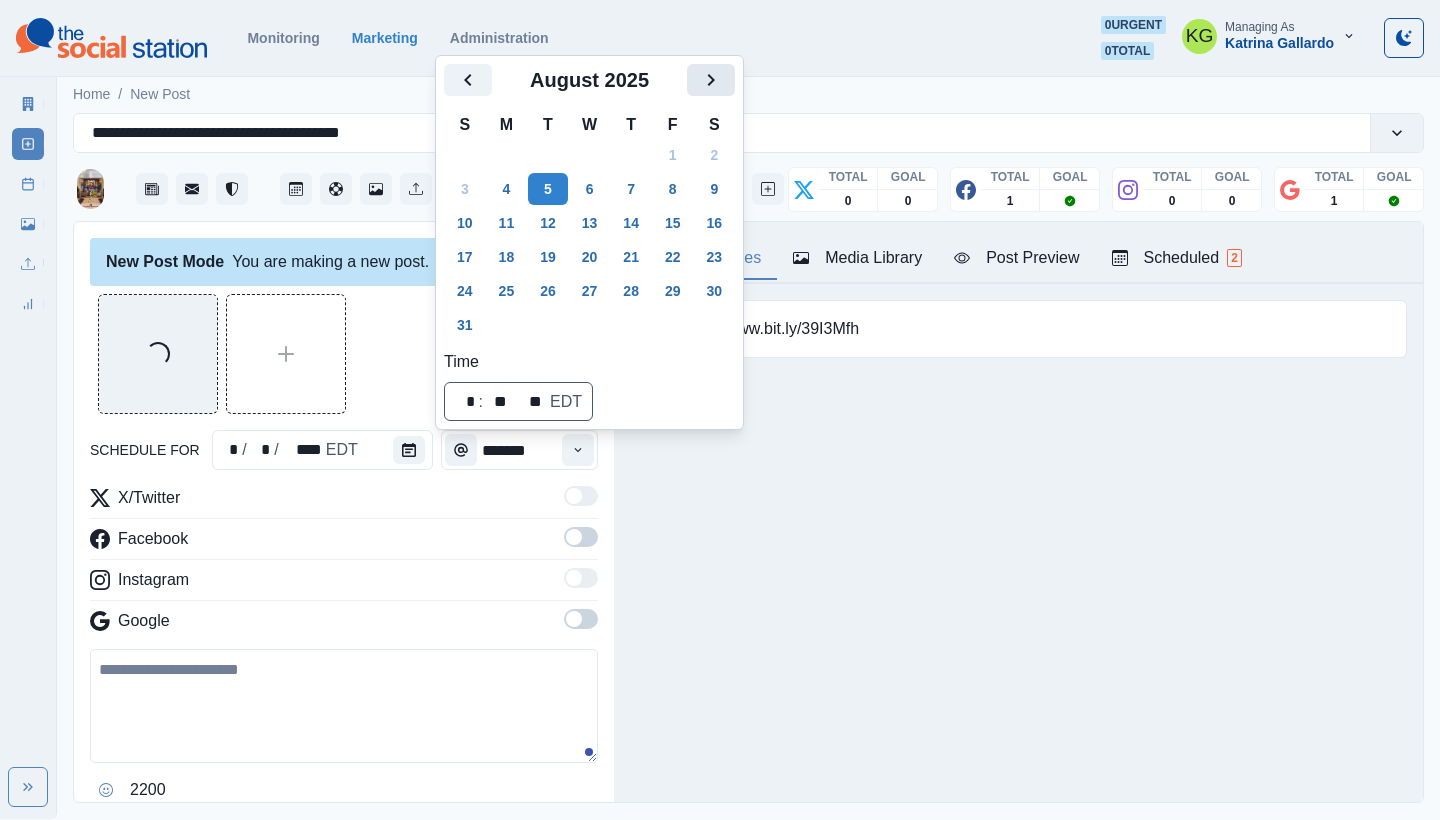 click 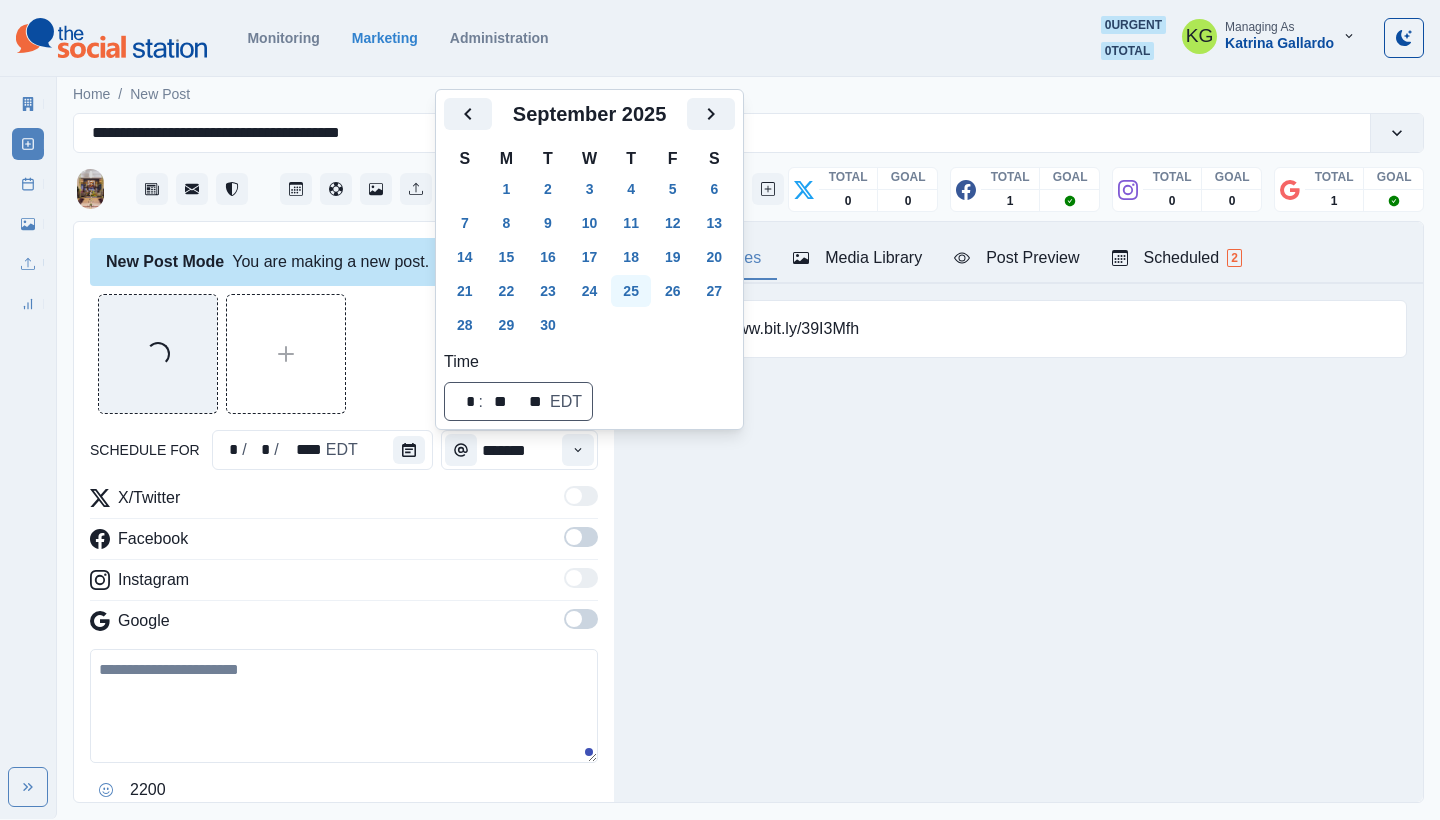 click on "25" at bounding box center [631, 291] 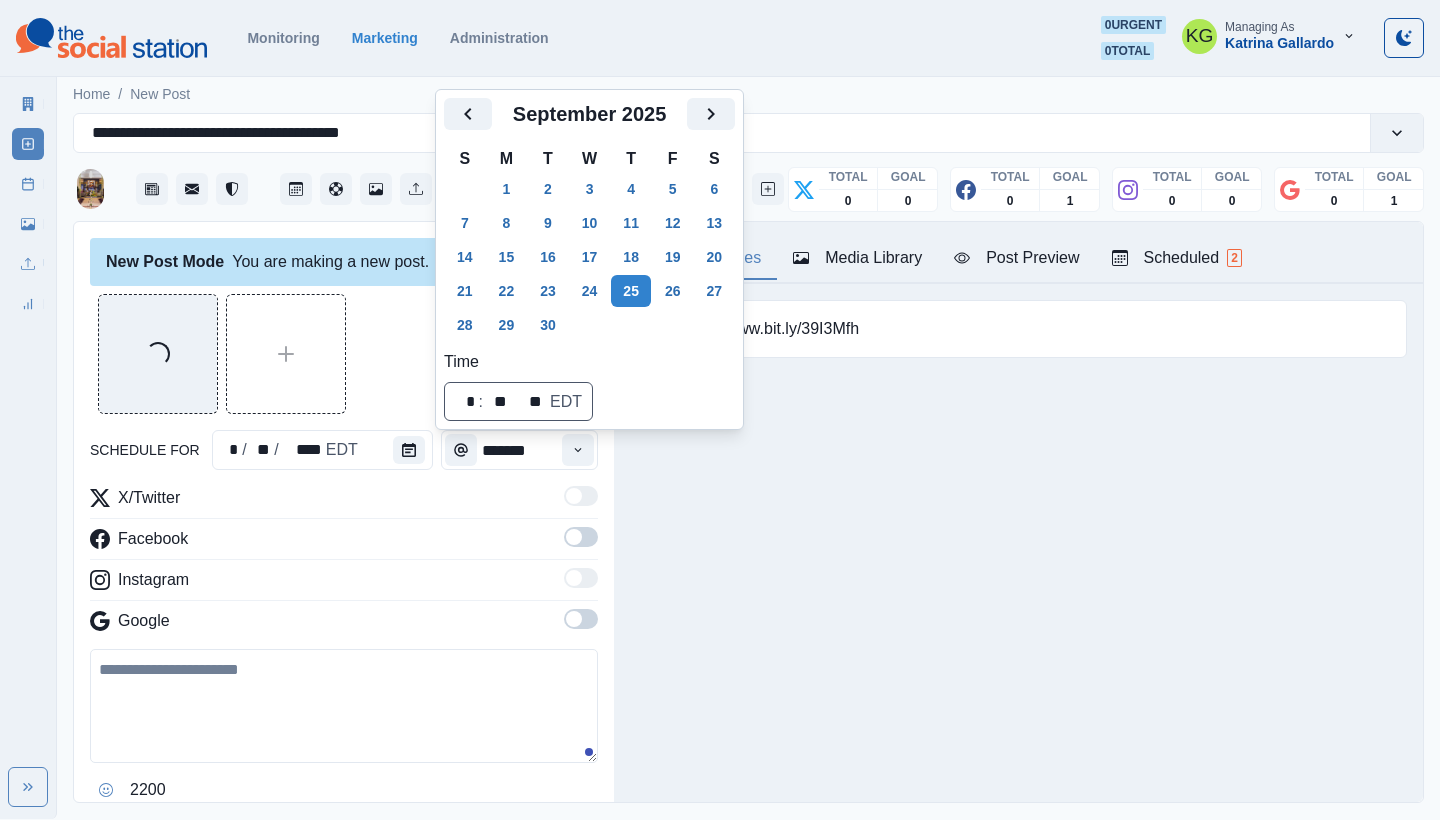 click on "Loading..." at bounding box center [344, 354] 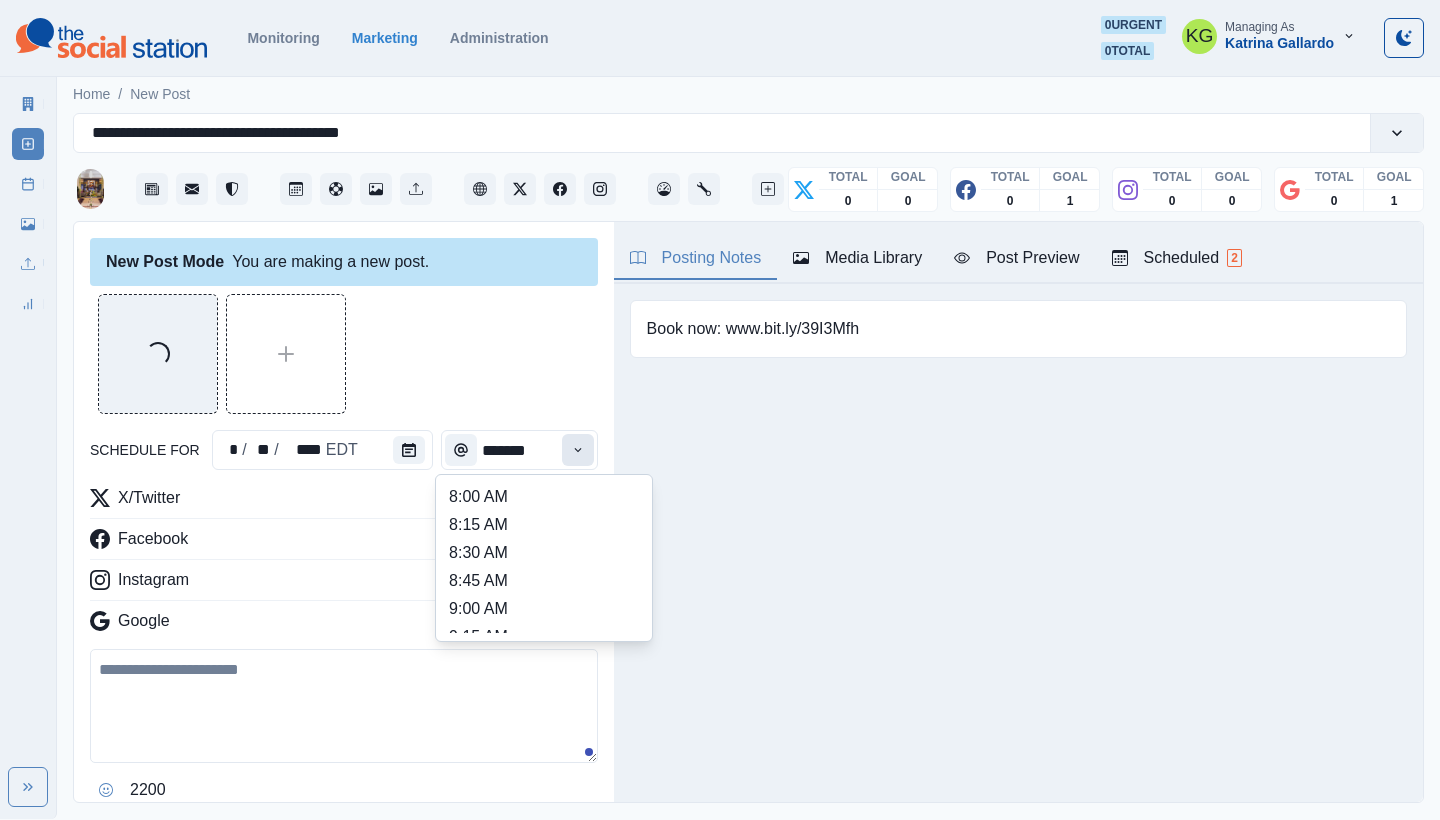 click at bounding box center [578, 450] 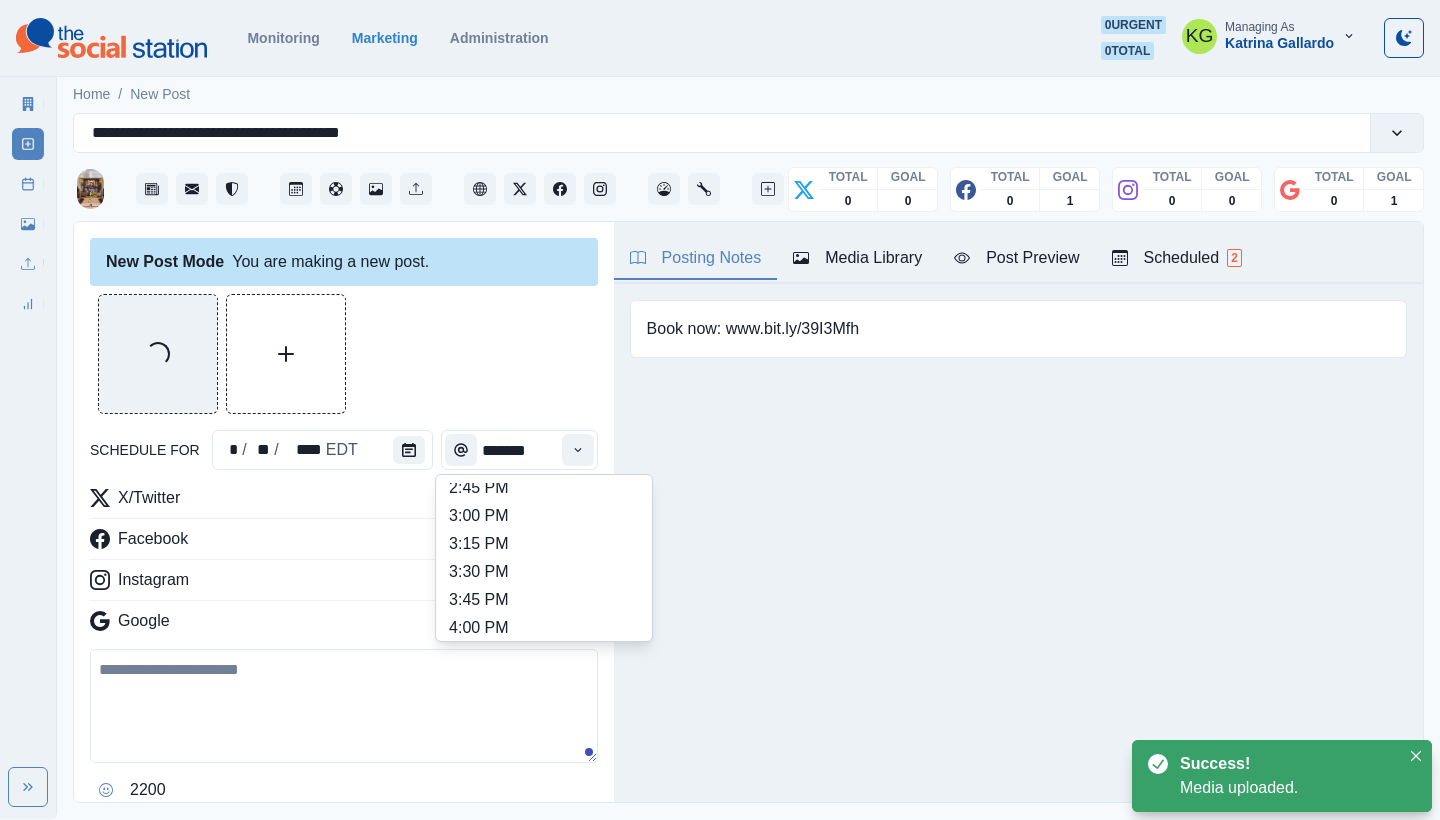 scroll, scrollTop: 764, scrollLeft: 0, axis: vertical 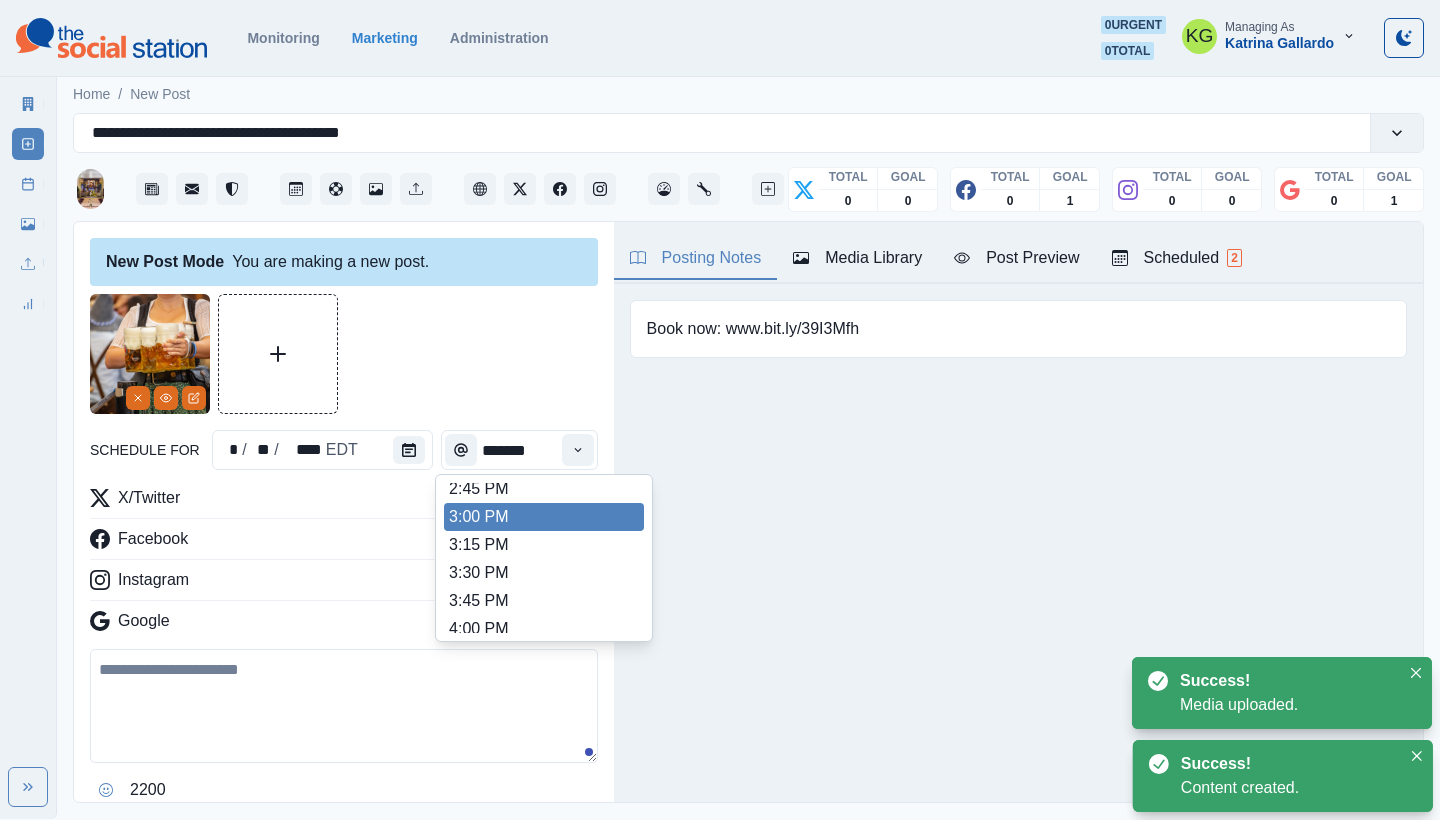 click on "3:00 PM" at bounding box center [544, 517] 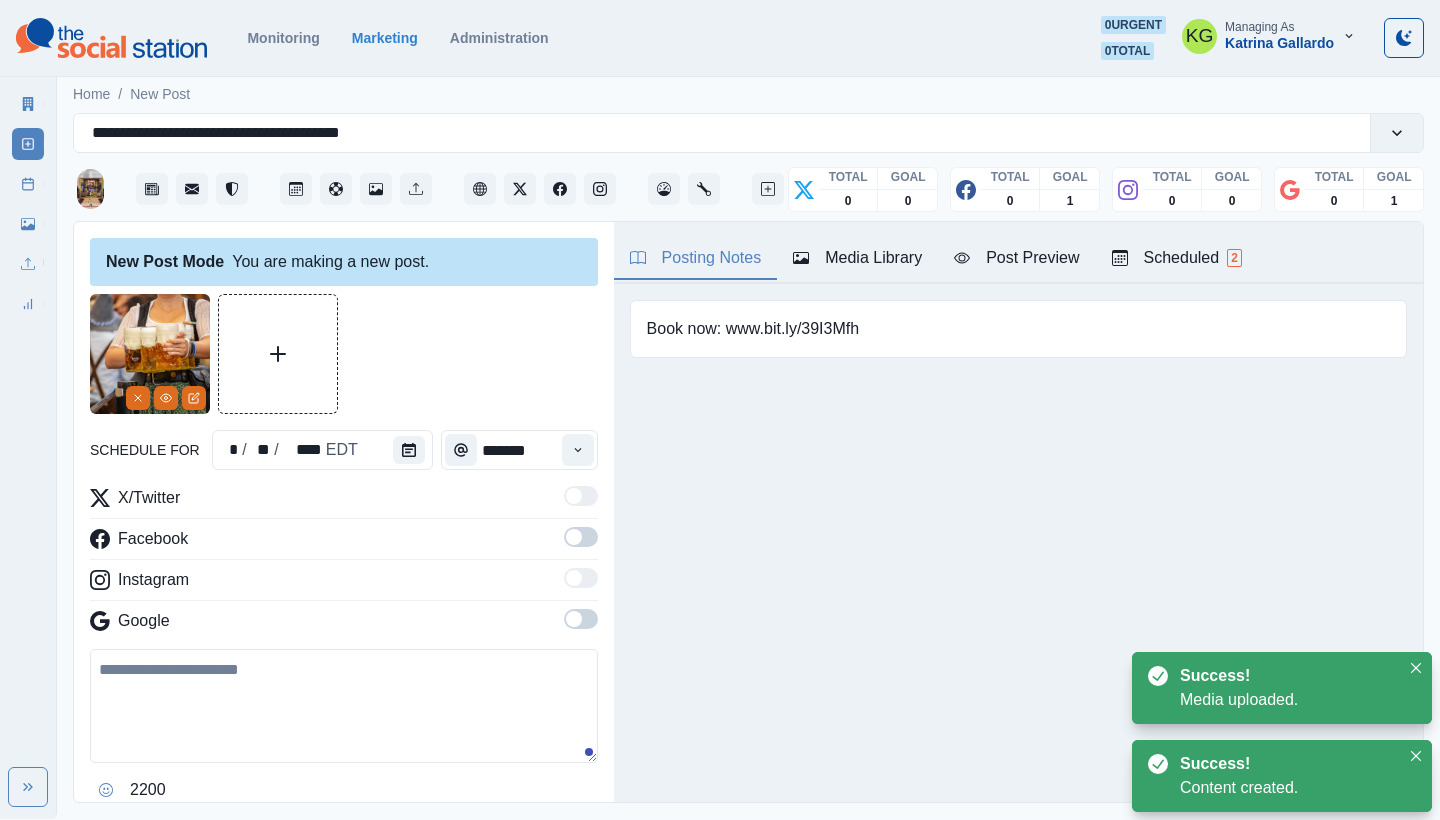 click at bounding box center [581, 619] 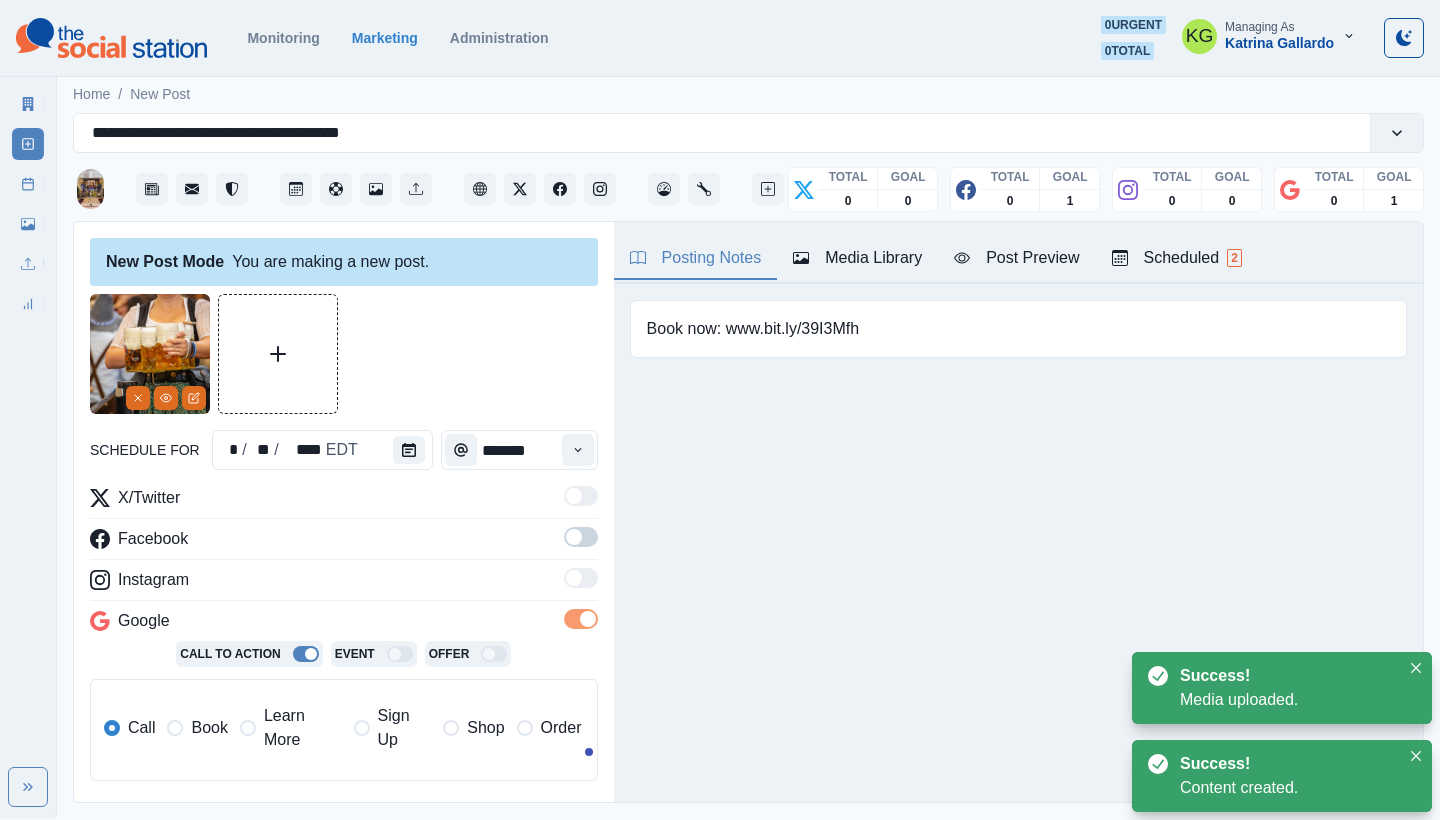 click at bounding box center (581, 543) 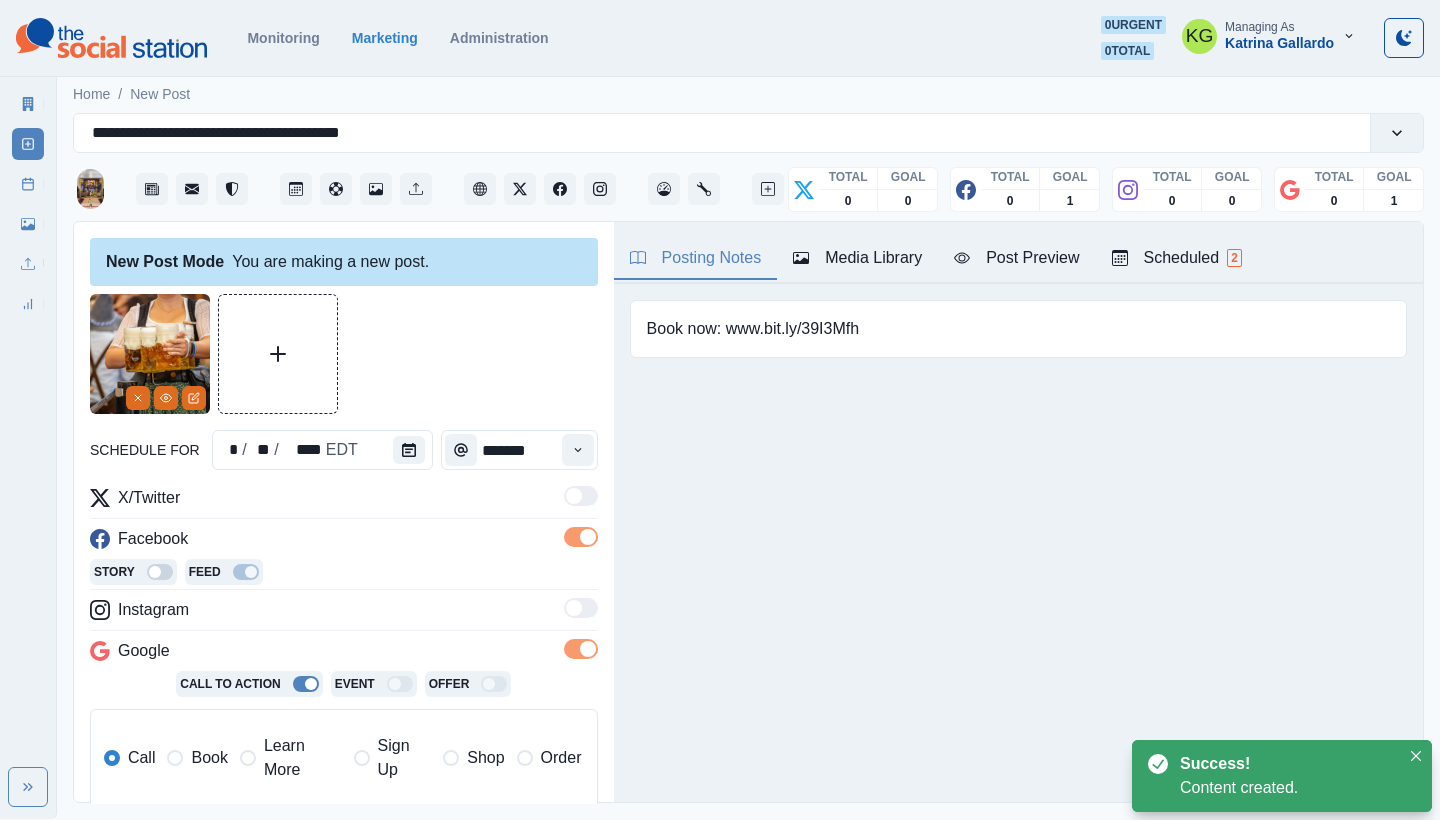 click on "Learn More" at bounding box center (303, 758) 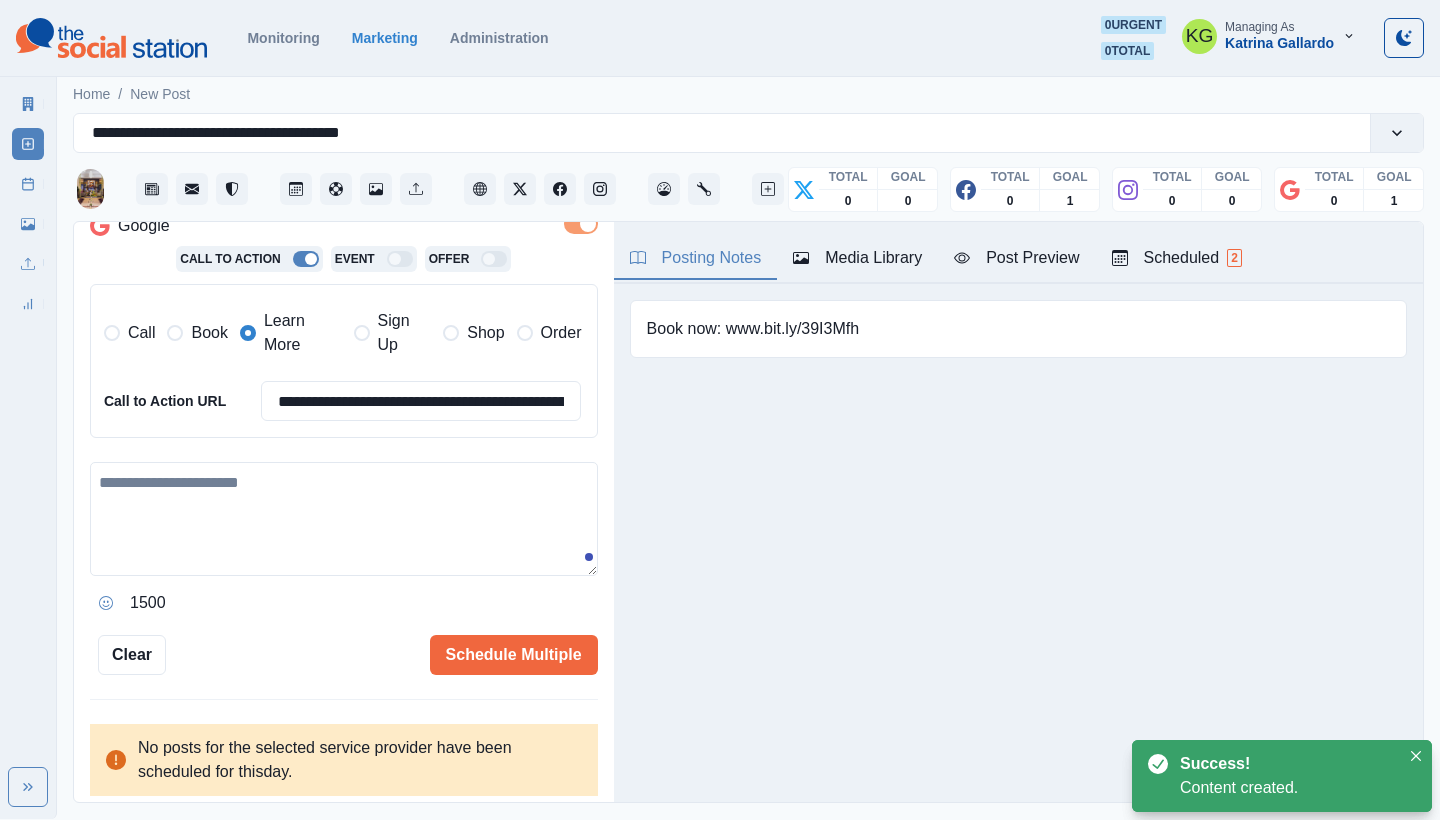 click at bounding box center [344, 519] 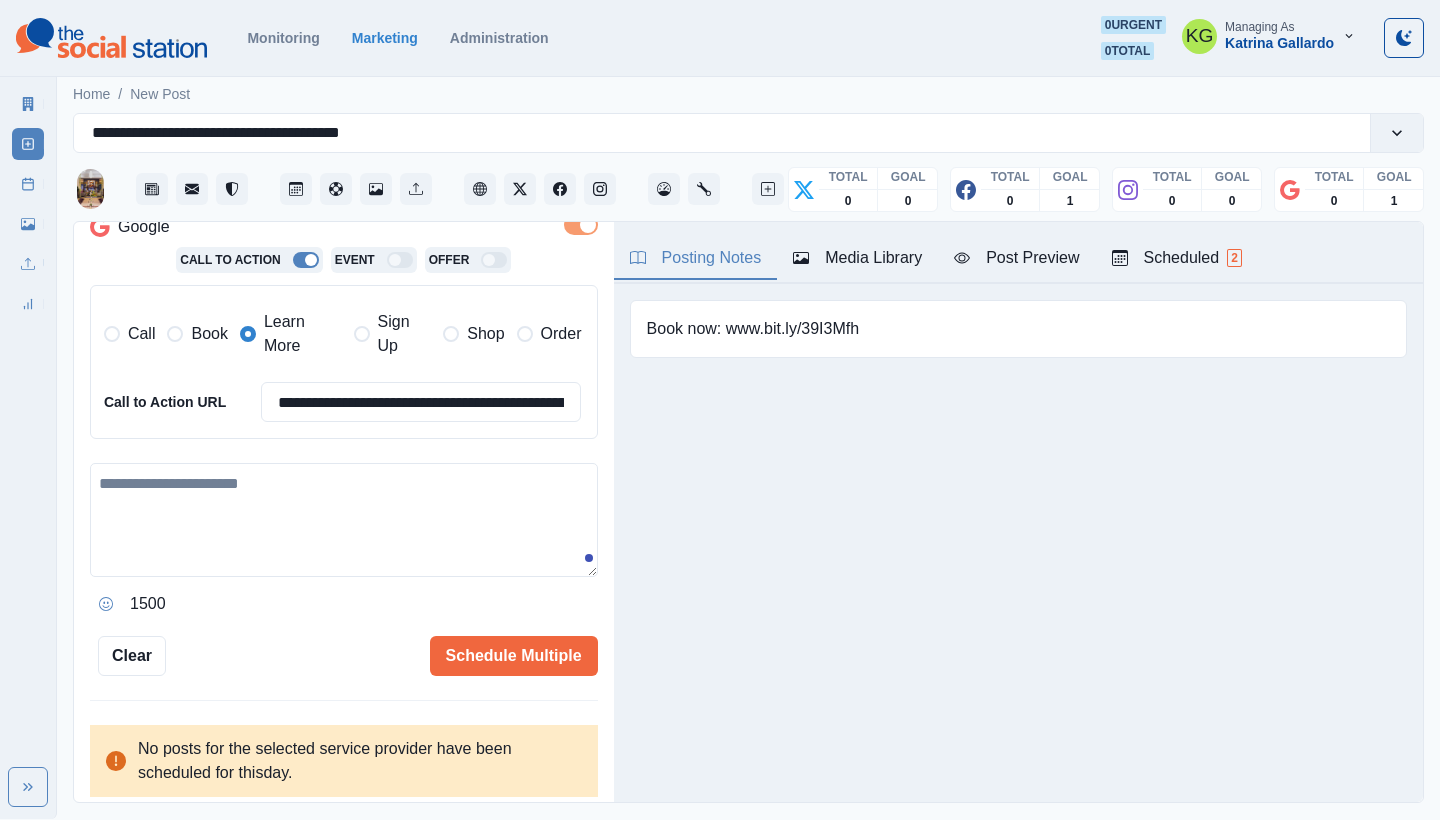 paste on "**********" 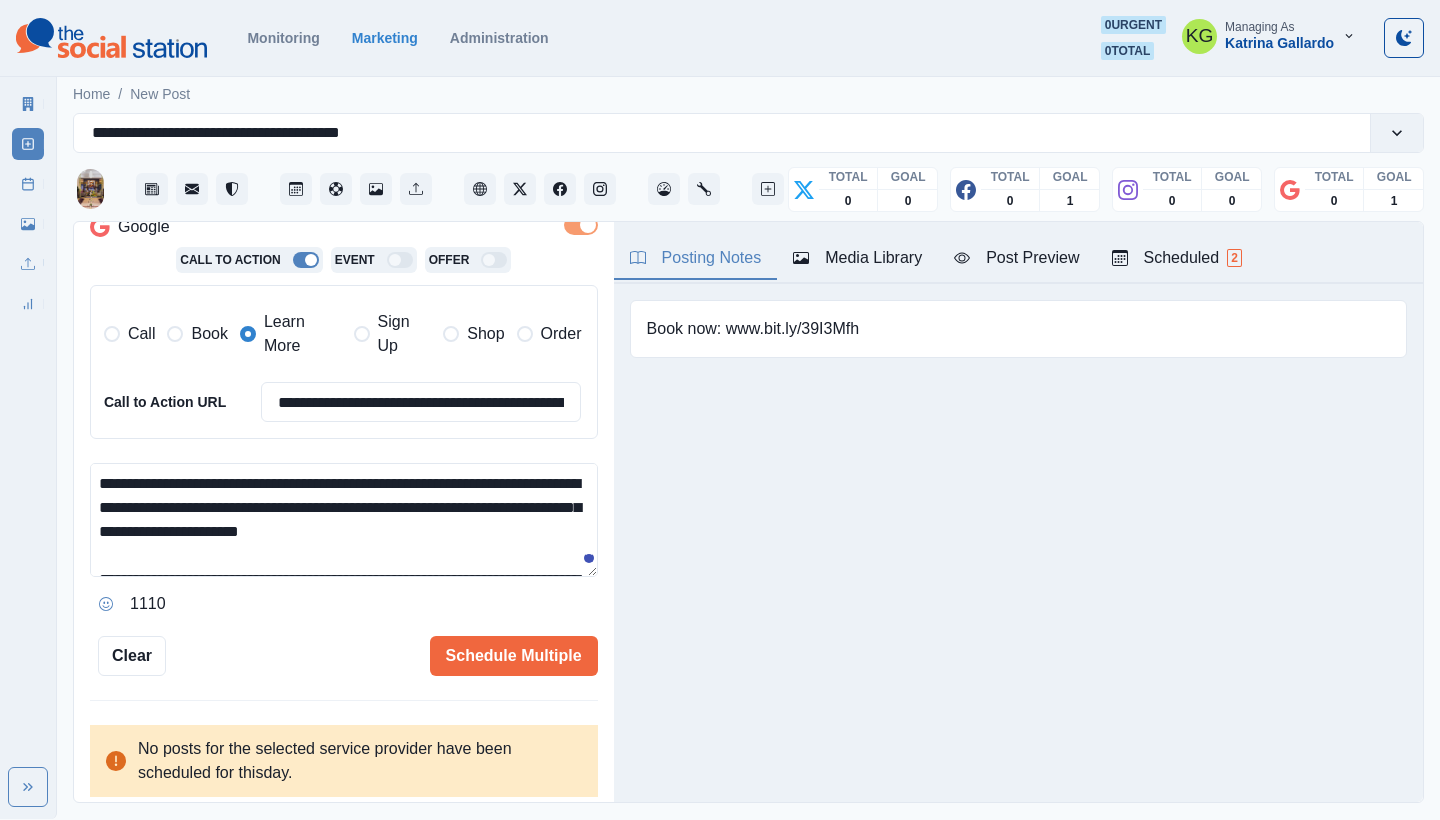 scroll, scrollTop: 96, scrollLeft: 0, axis: vertical 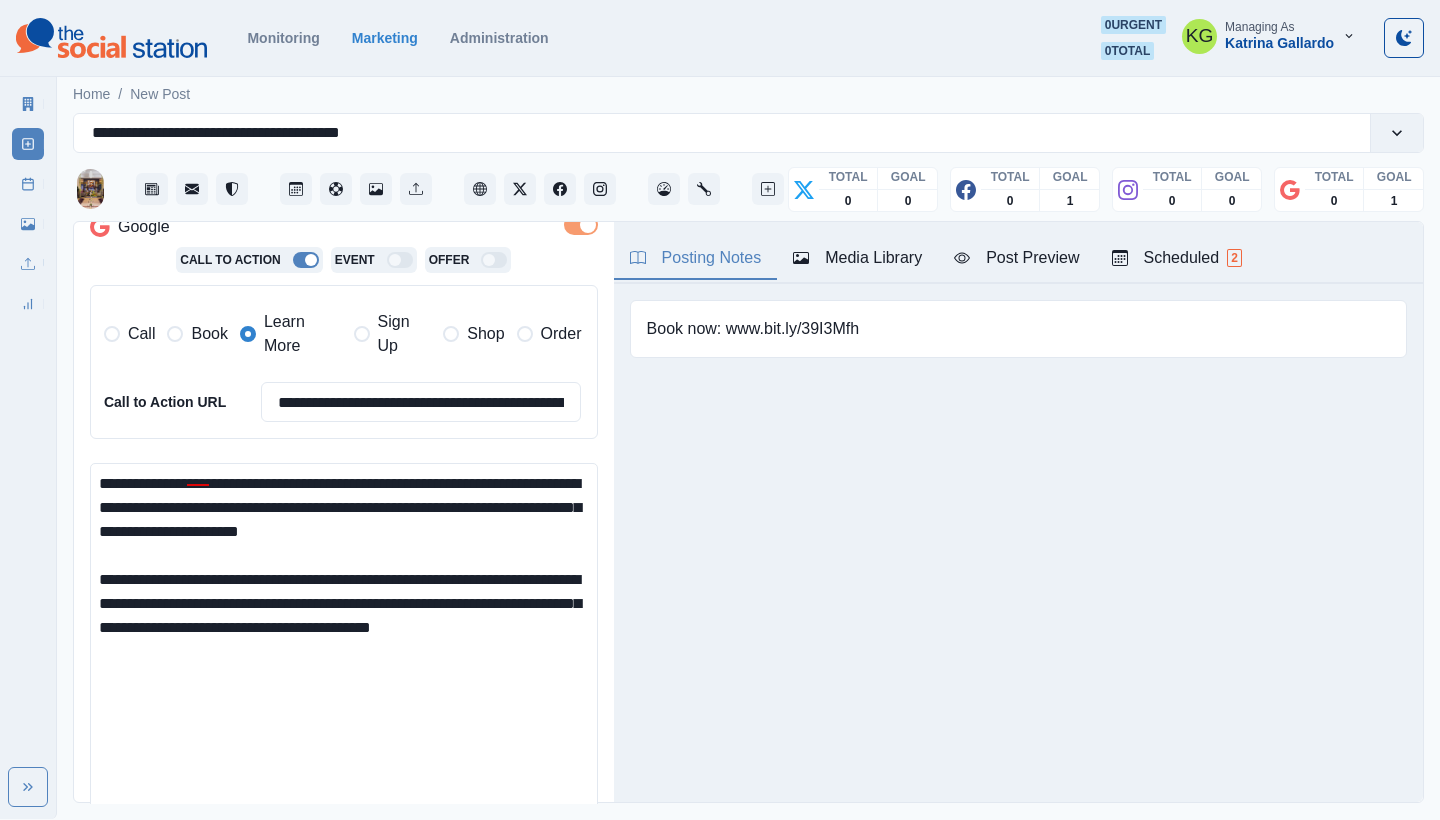 click on "**********" at bounding box center [748, 445] 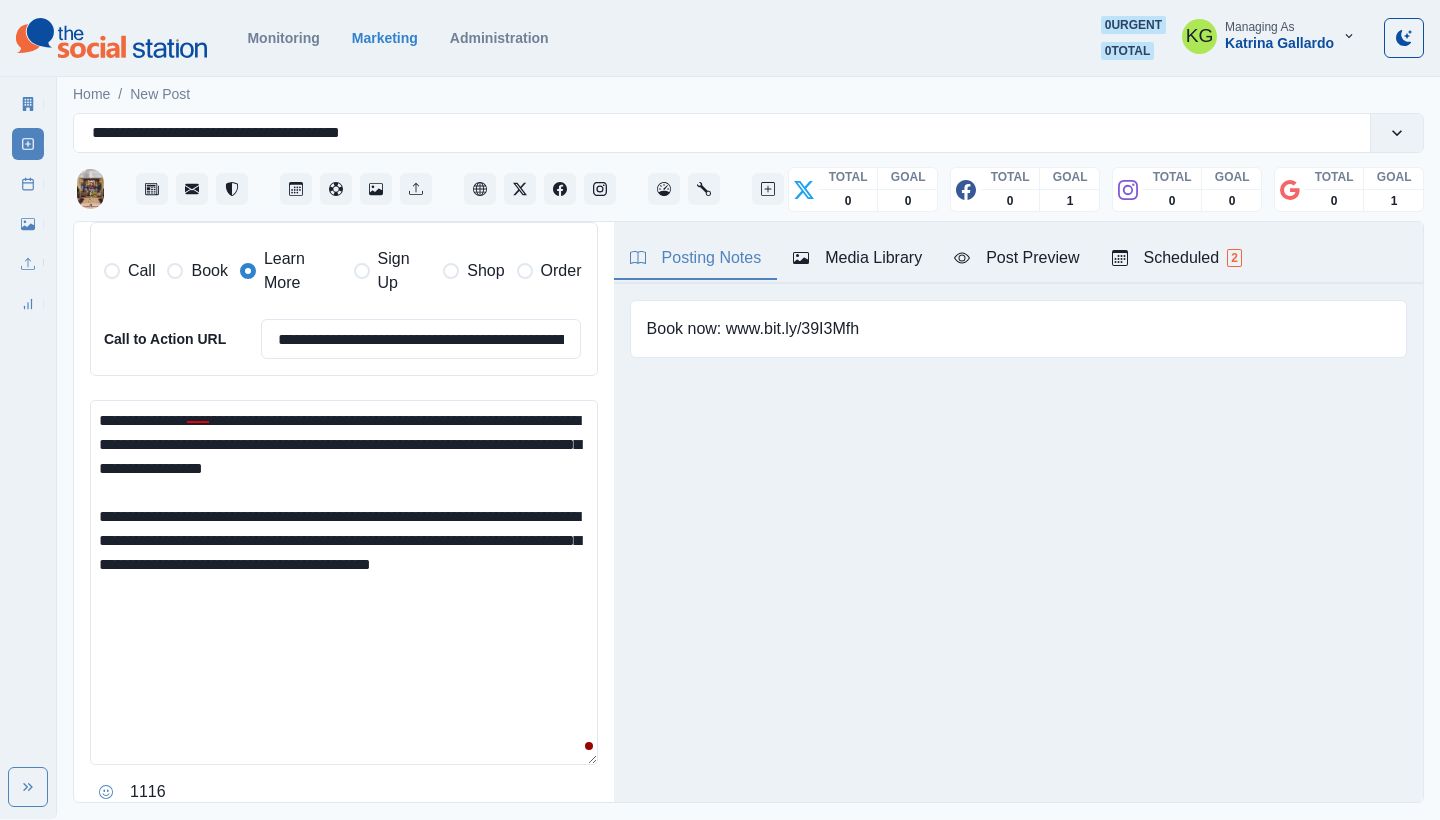scroll, scrollTop: 488, scrollLeft: 0, axis: vertical 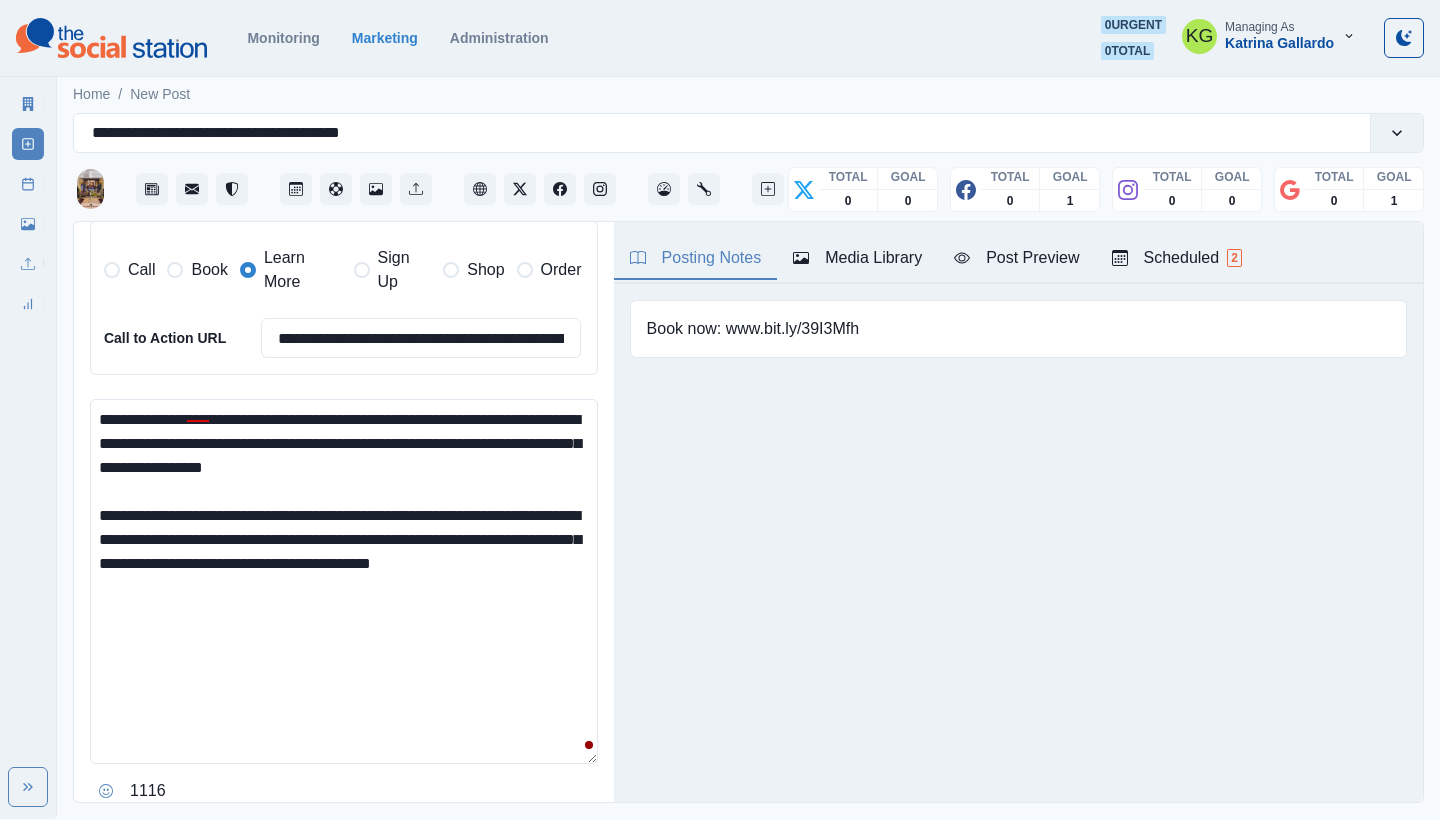 click on "**********" at bounding box center [344, 581] 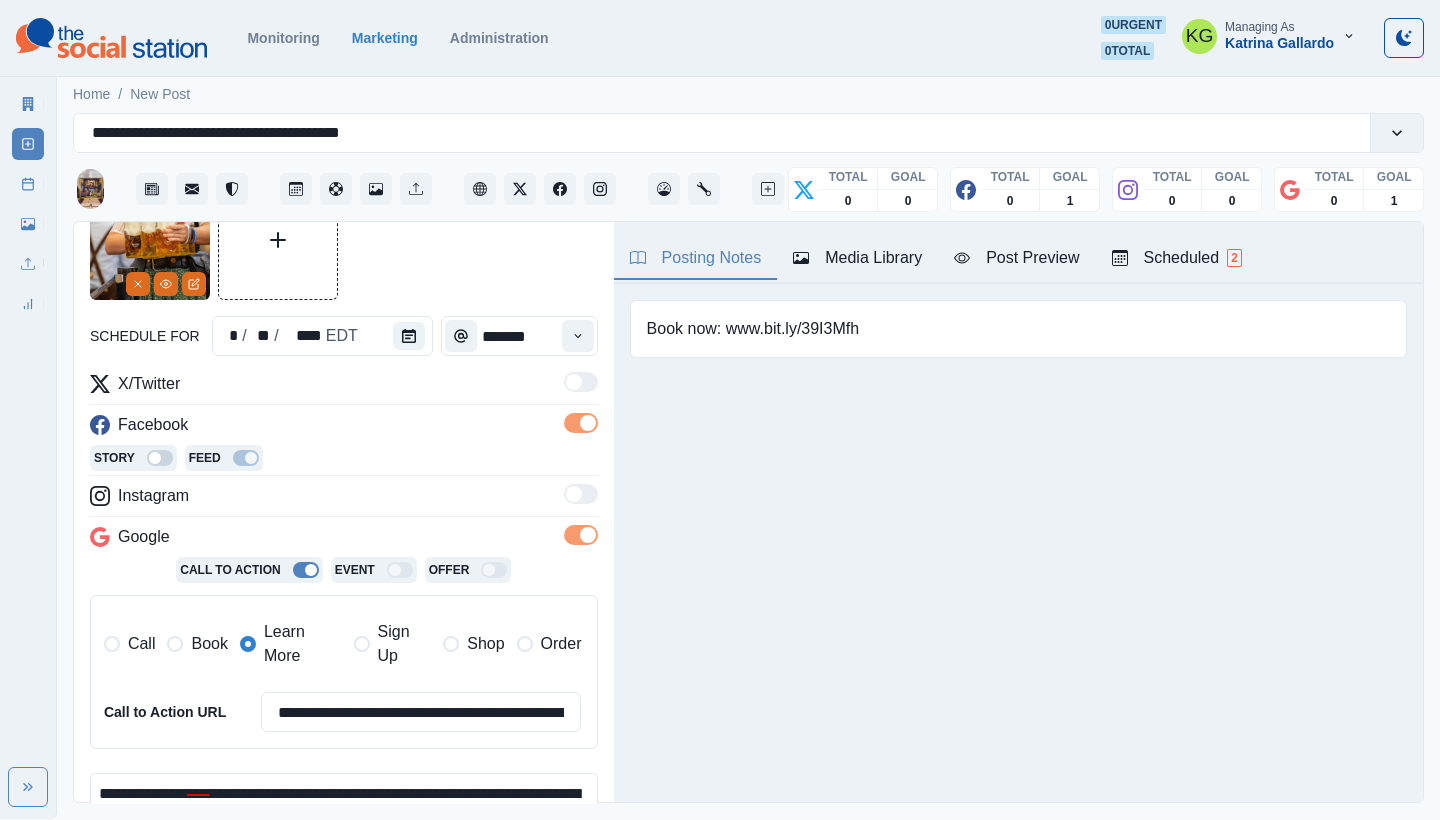 scroll, scrollTop: 434, scrollLeft: 0, axis: vertical 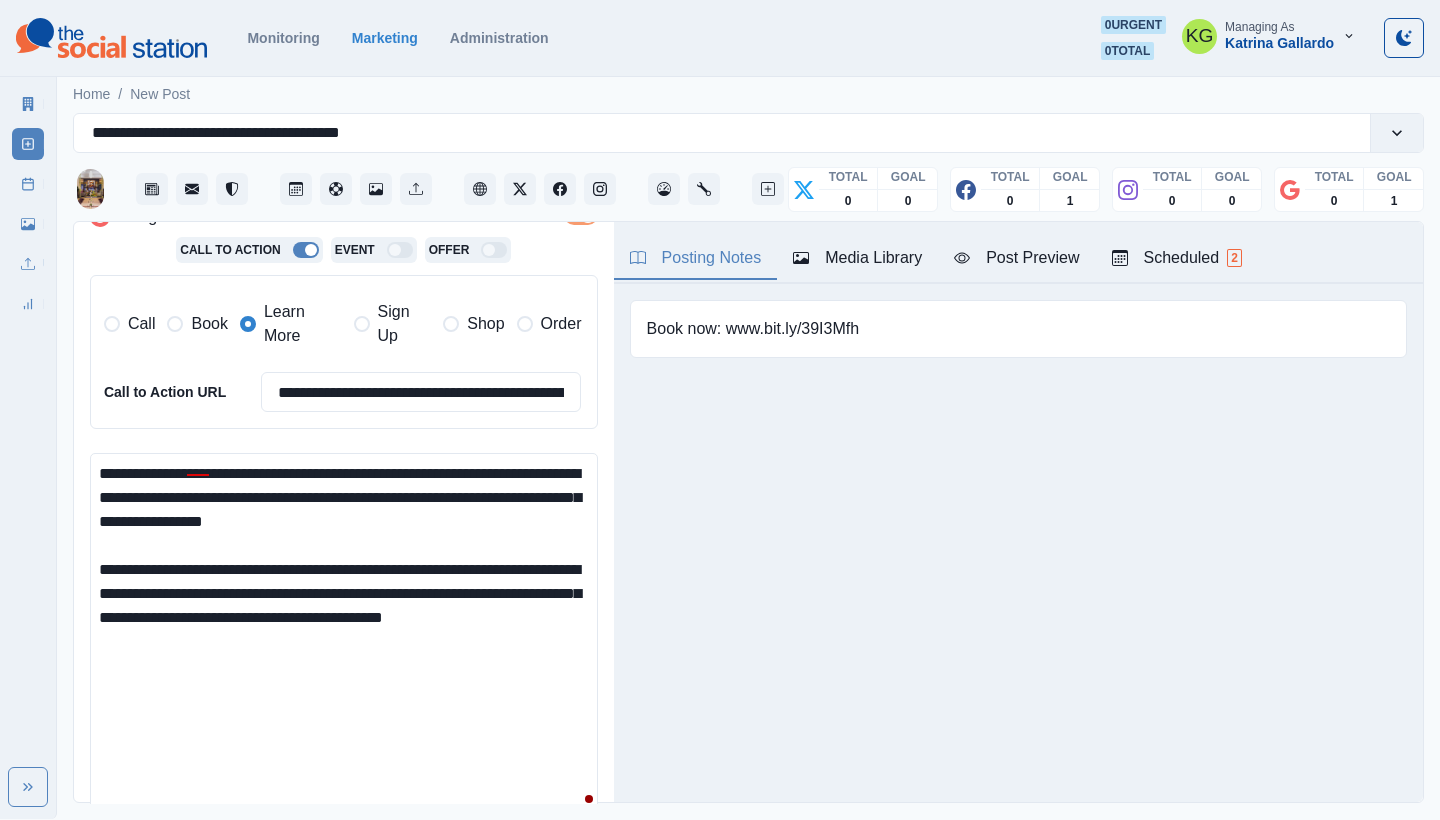 paste on "**********" 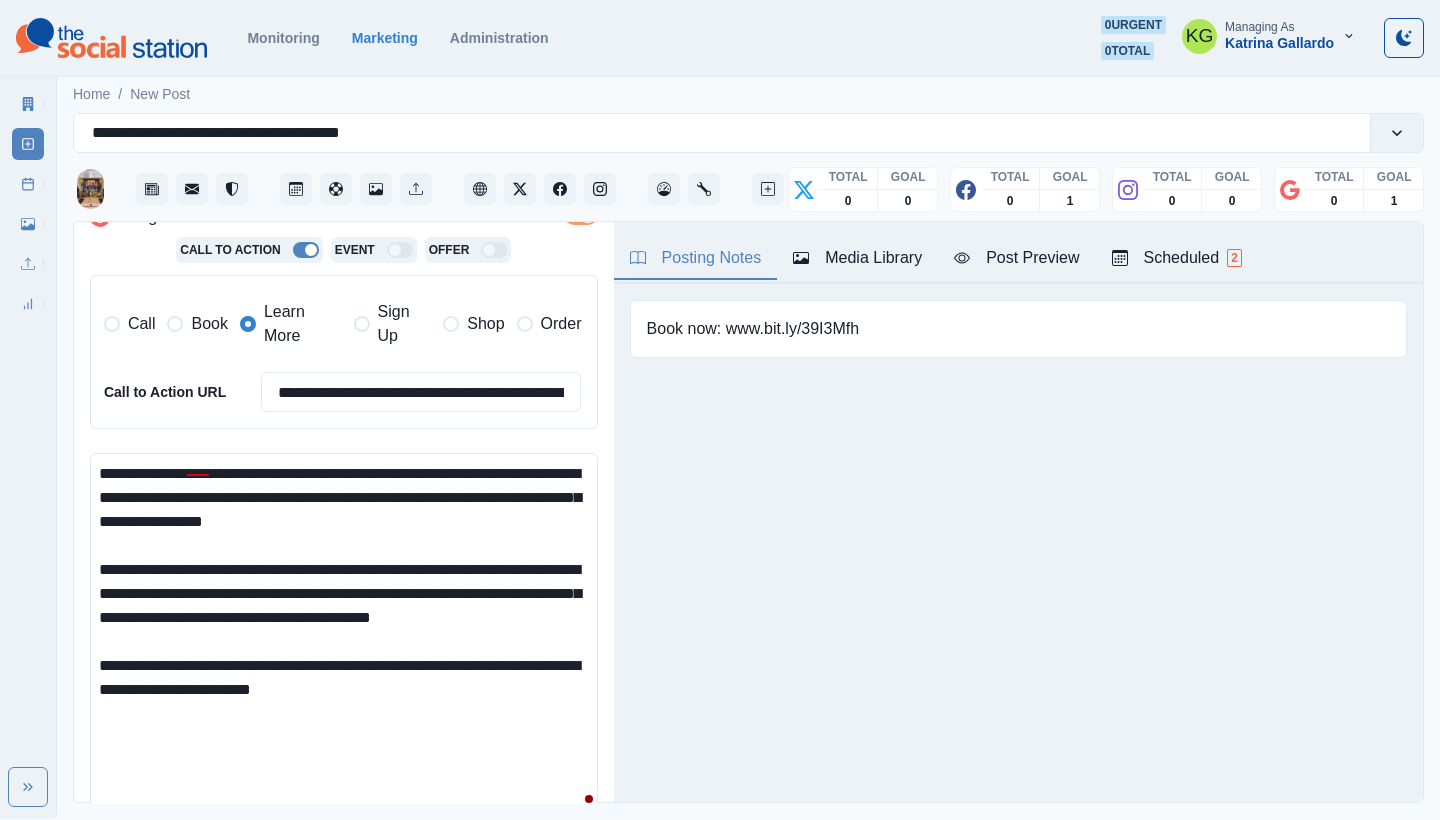 click on "**********" at bounding box center [344, 635] 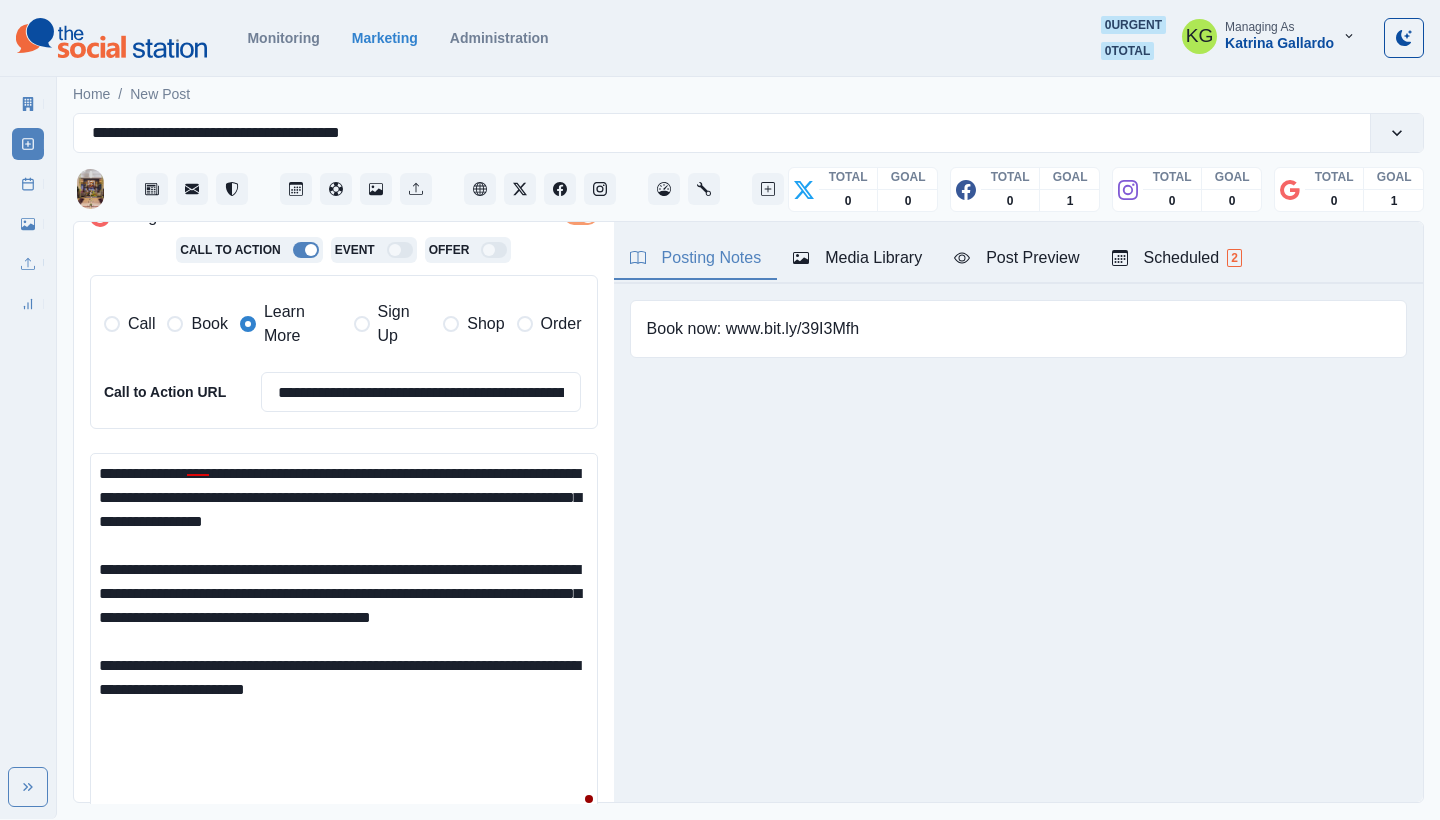 click on "**********" at bounding box center [344, 635] 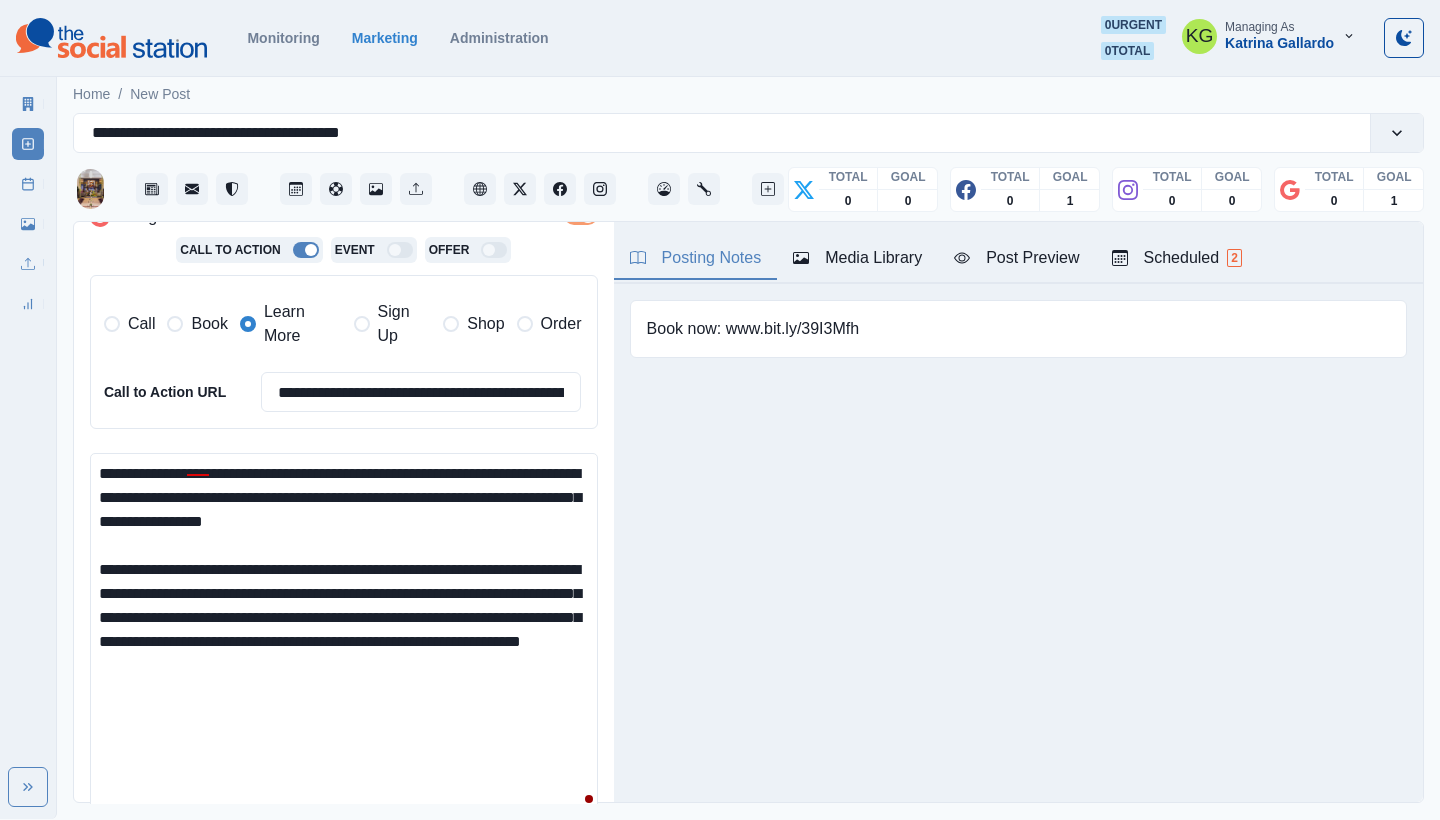 click on "**********" at bounding box center (344, 635) 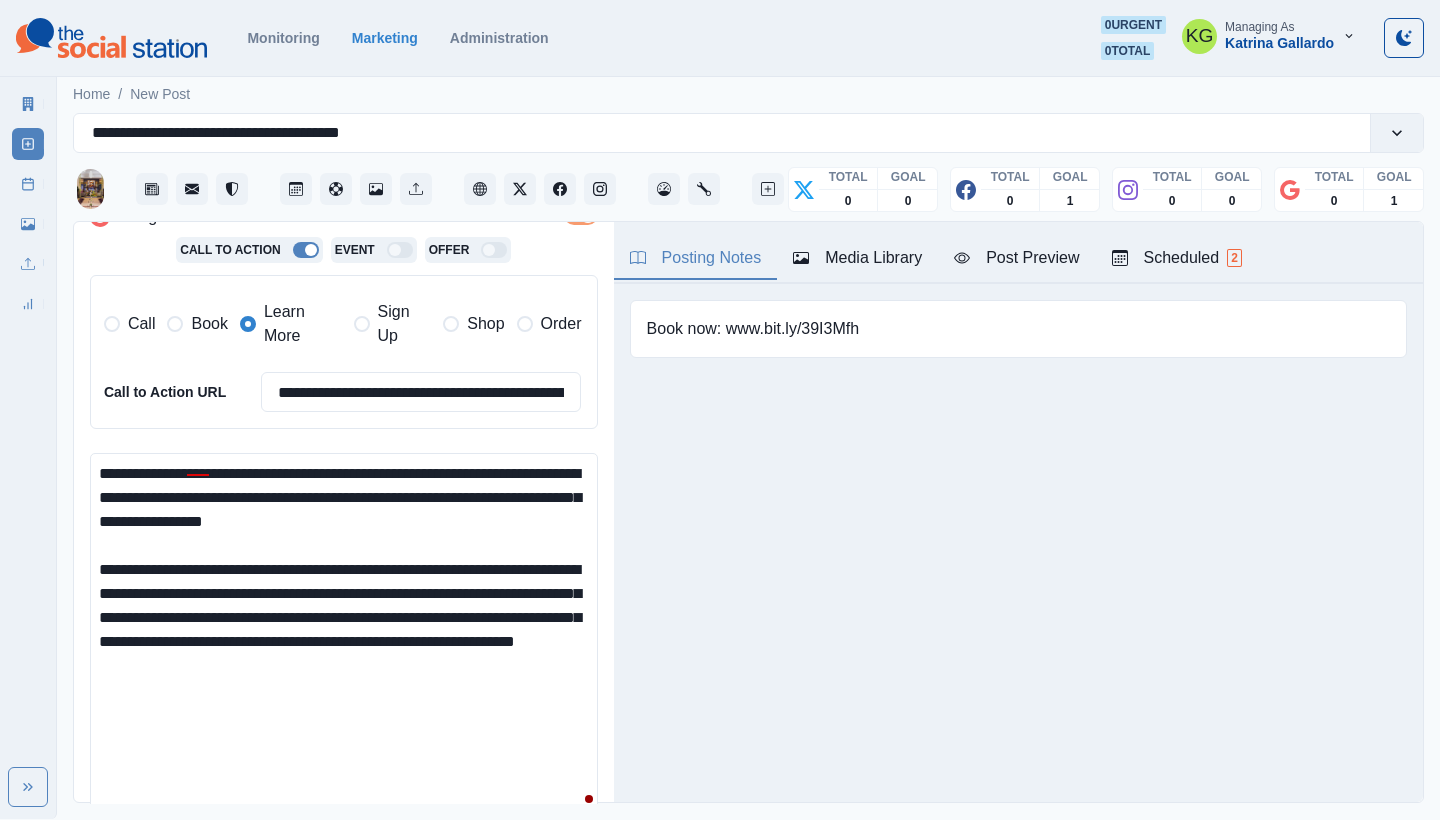 click on "**********" at bounding box center (344, 635) 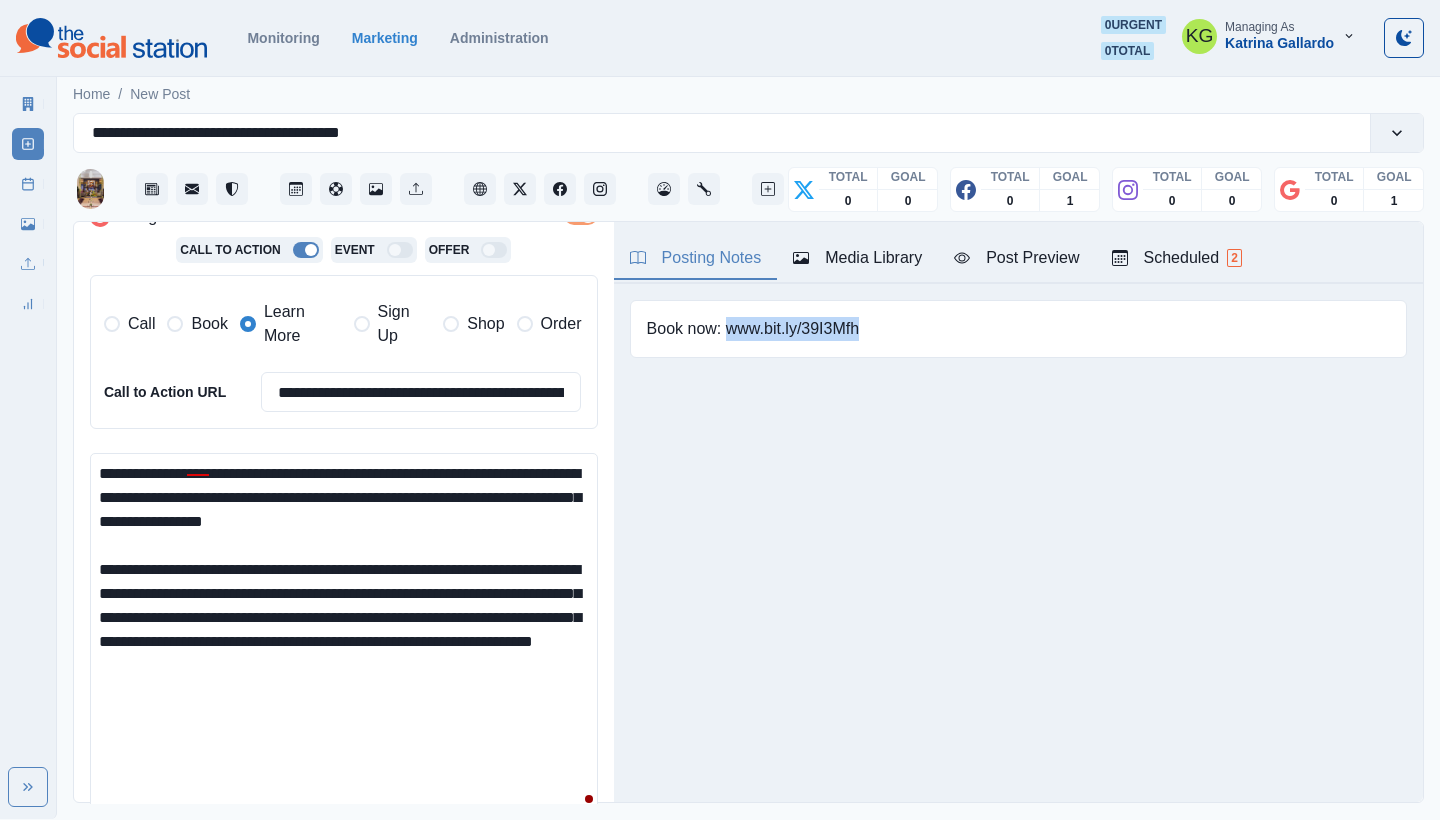 drag, startPoint x: 880, startPoint y: 326, endPoint x: 721, endPoint y: 320, distance: 159.11317 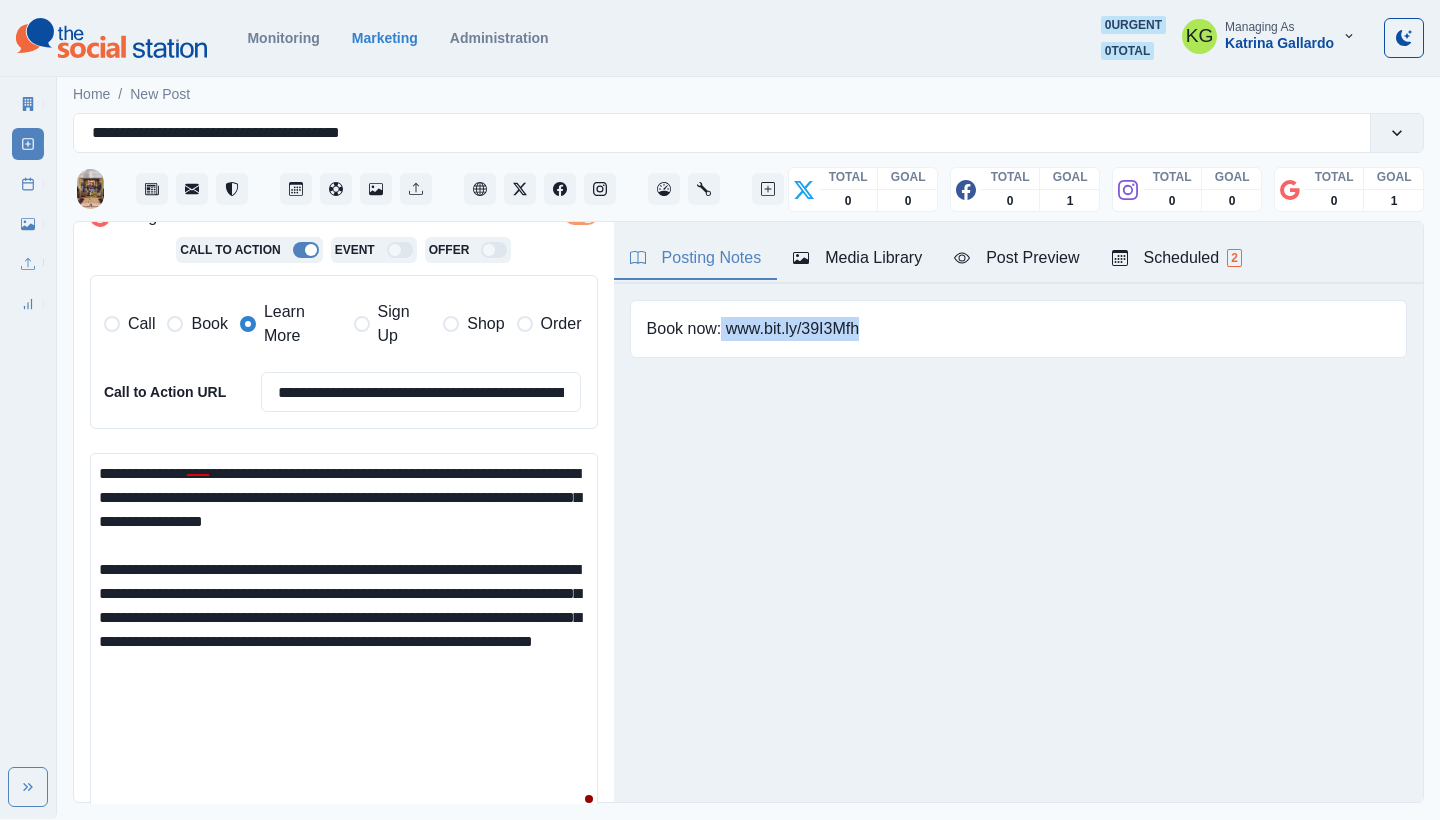 copy on "www.bit.ly/39I3Mfh" 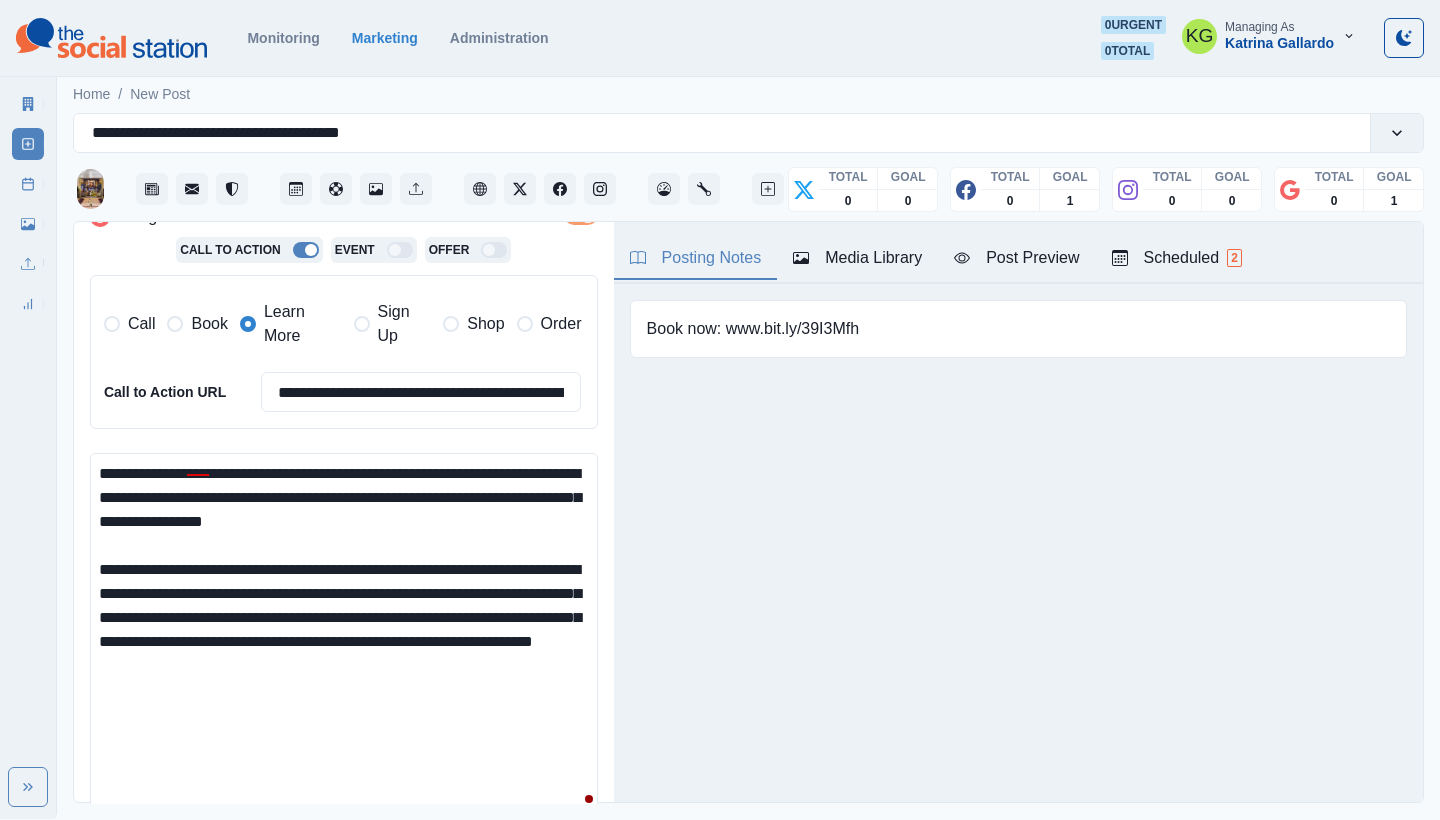 click on "**********" at bounding box center (344, 635) 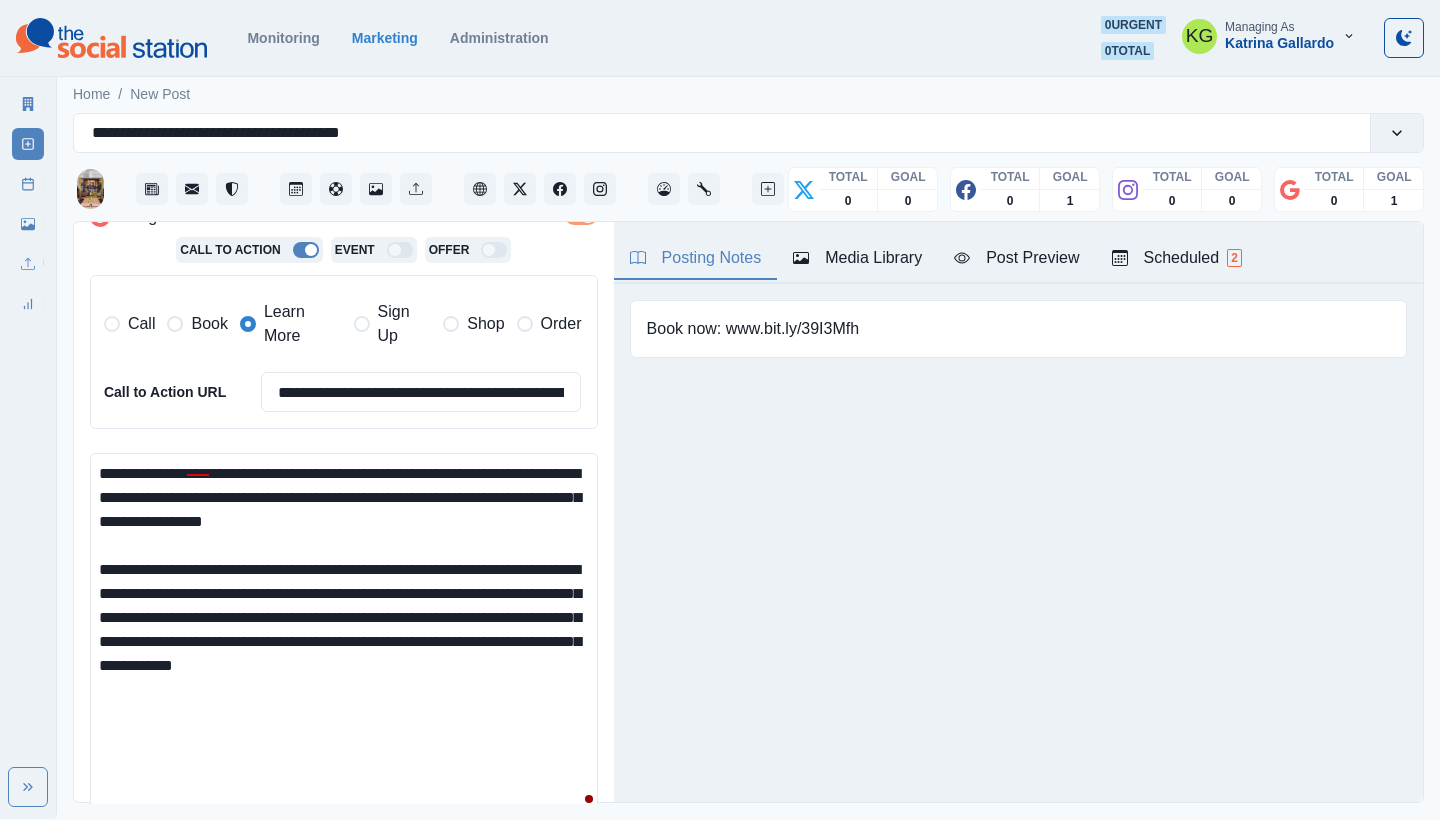 click on "**********" at bounding box center [344, 635] 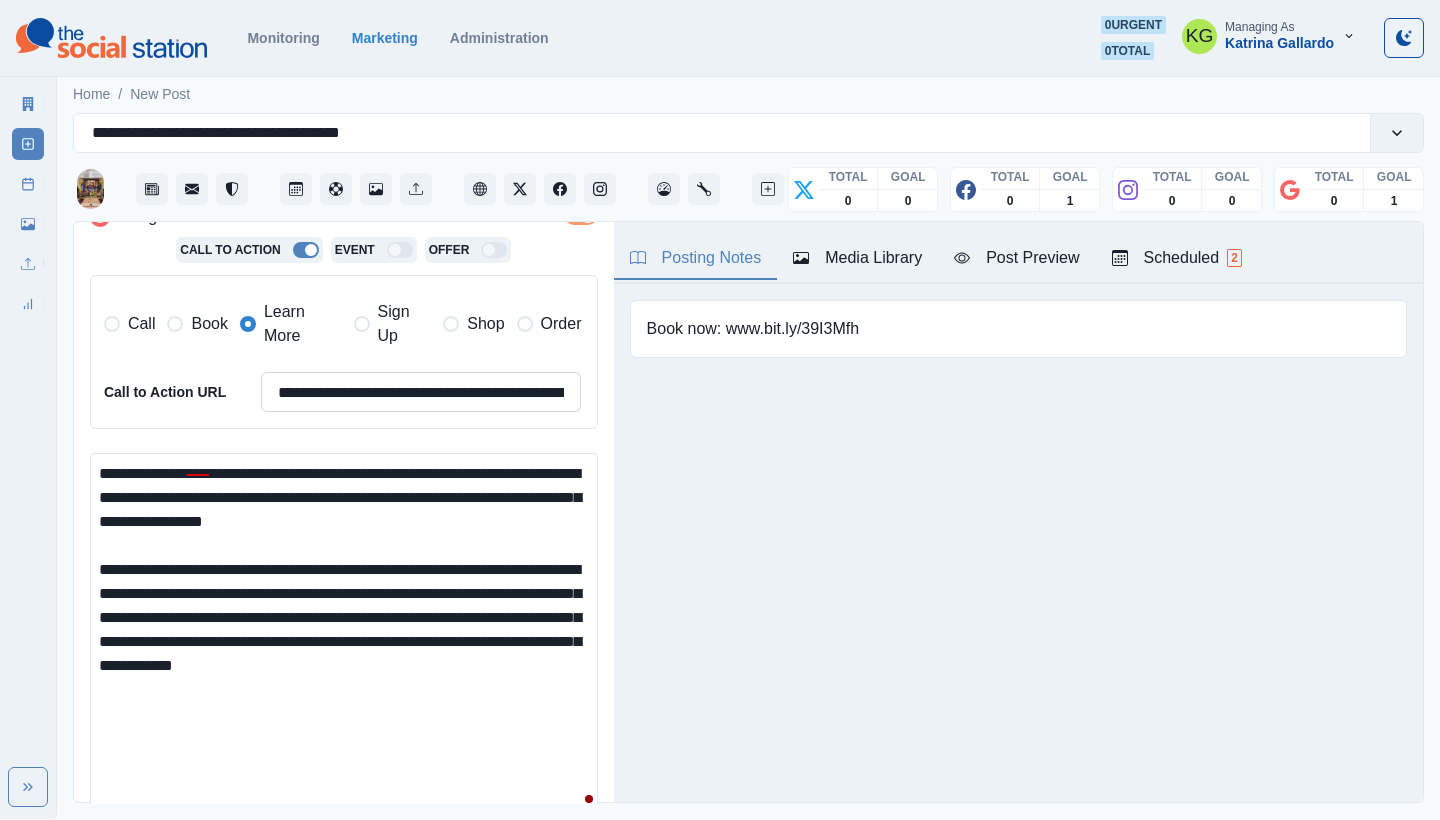 type on "**********" 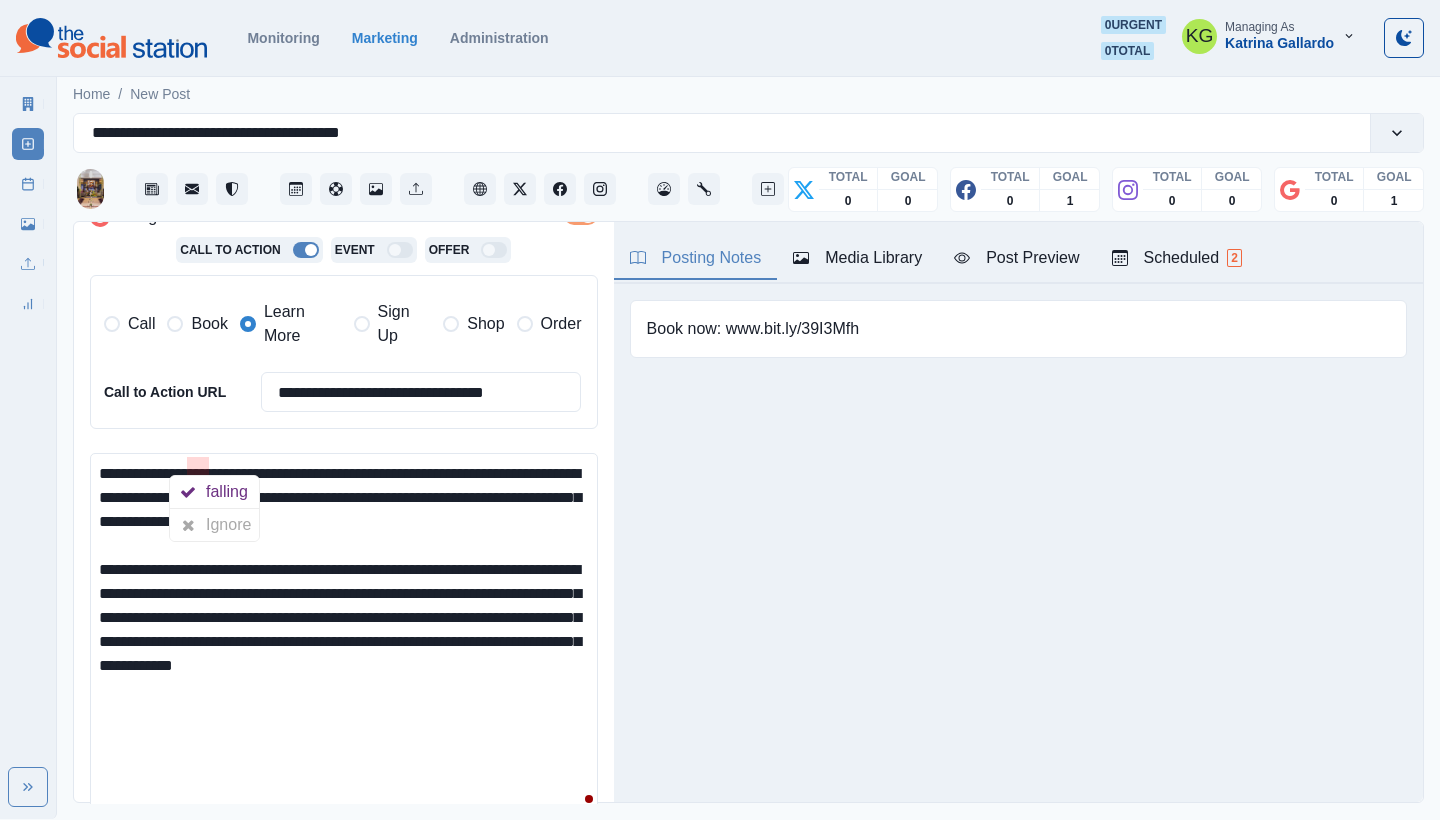 type on "**********" 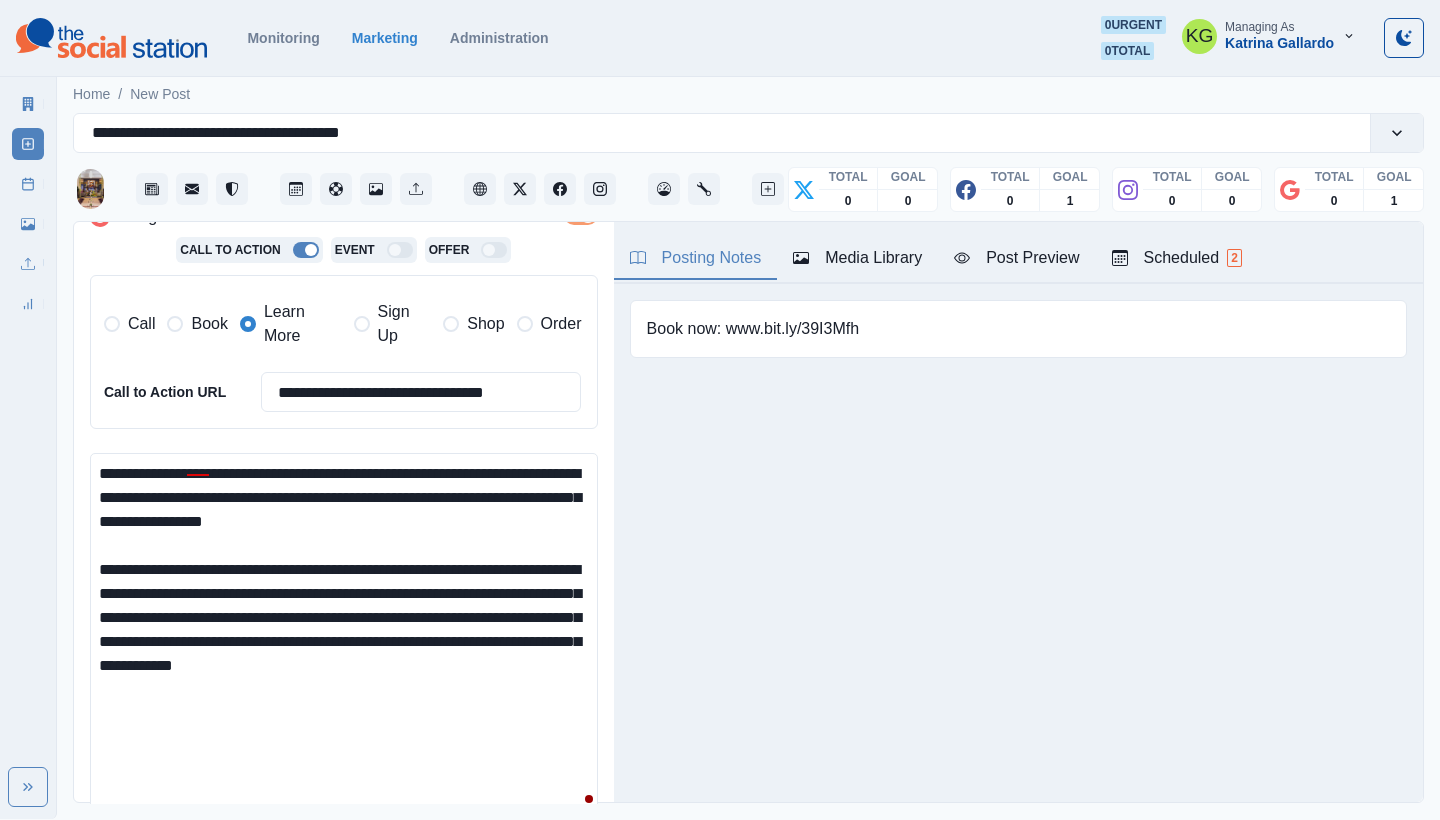 click on "**********" at bounding box center [344, 635] 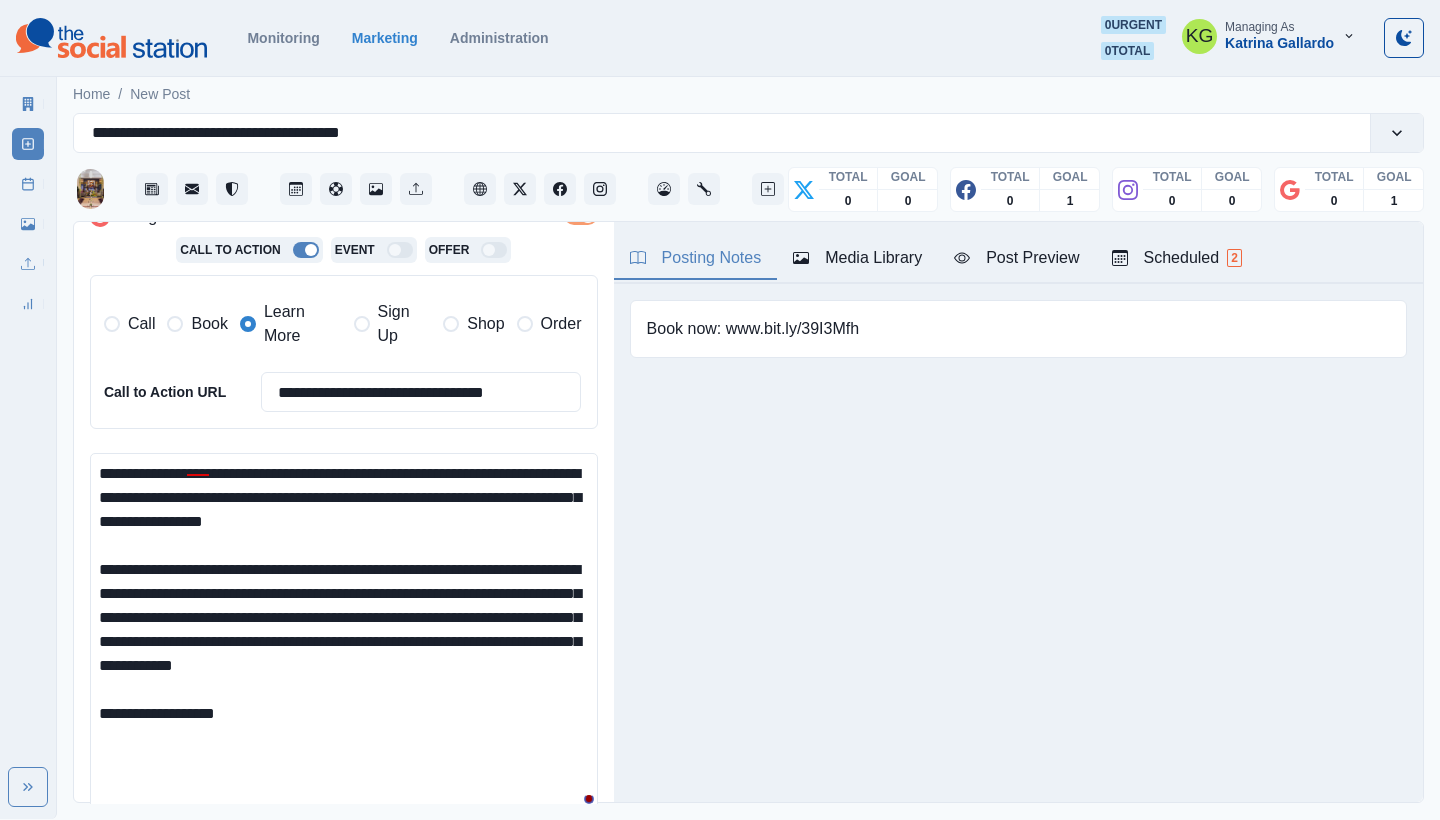 paste on "**********" 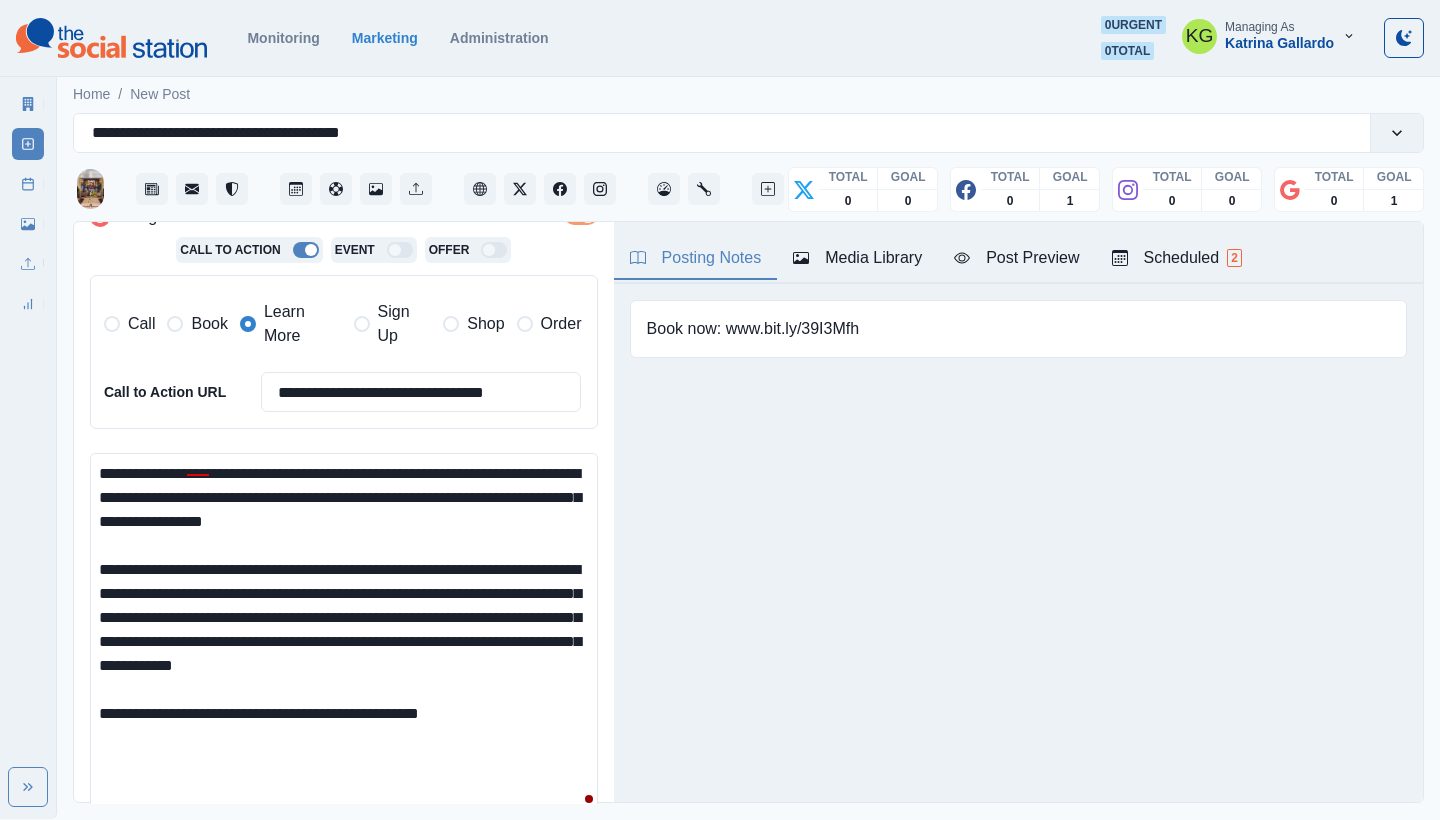 drag, startPoint x: 273, startPoint y: 728, endPoint x: 224, endPoint y: 727, distance: 49.010204 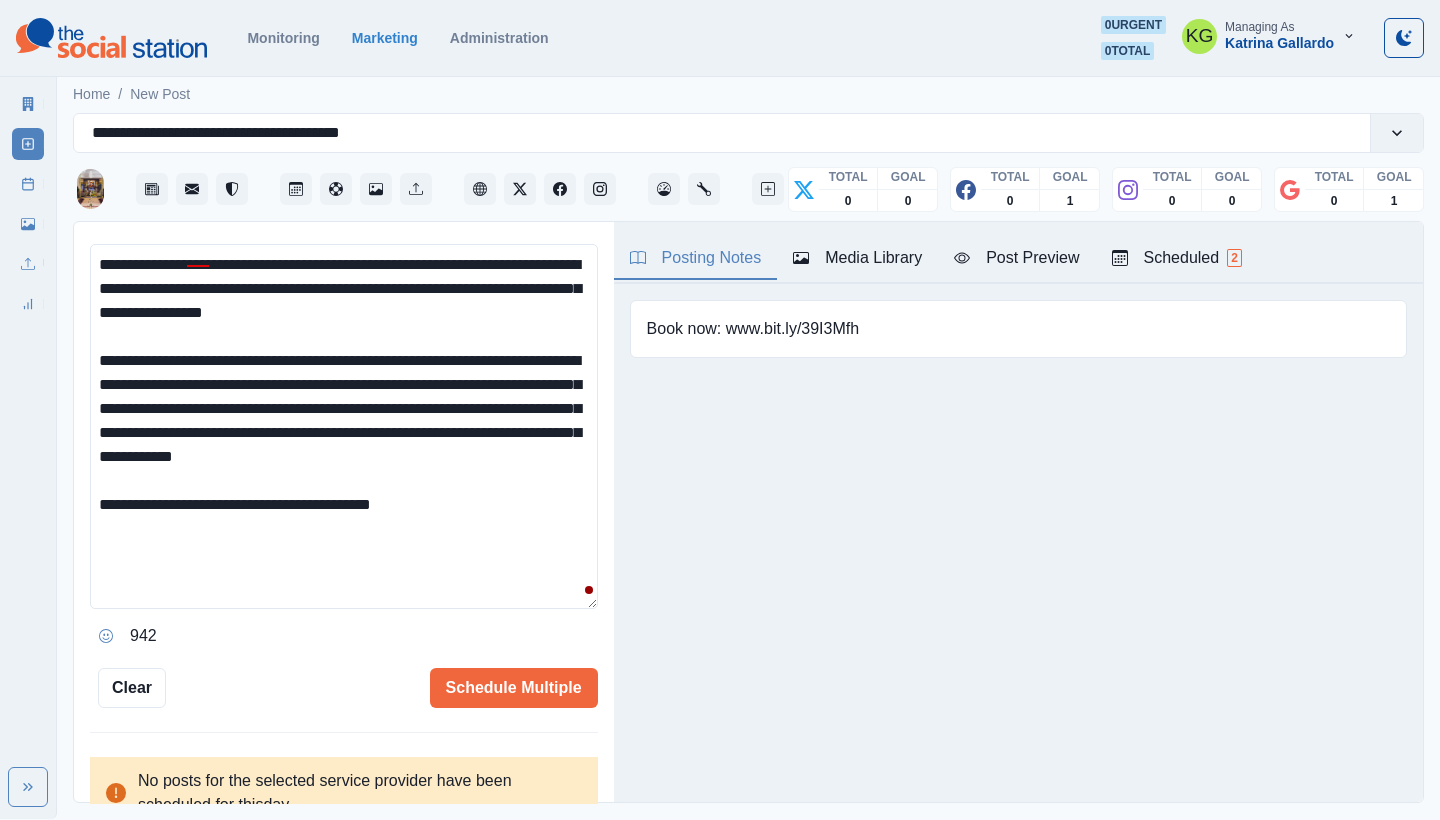 scroll, scrollTop: 642, scrollLeft: 0, axis: vertical 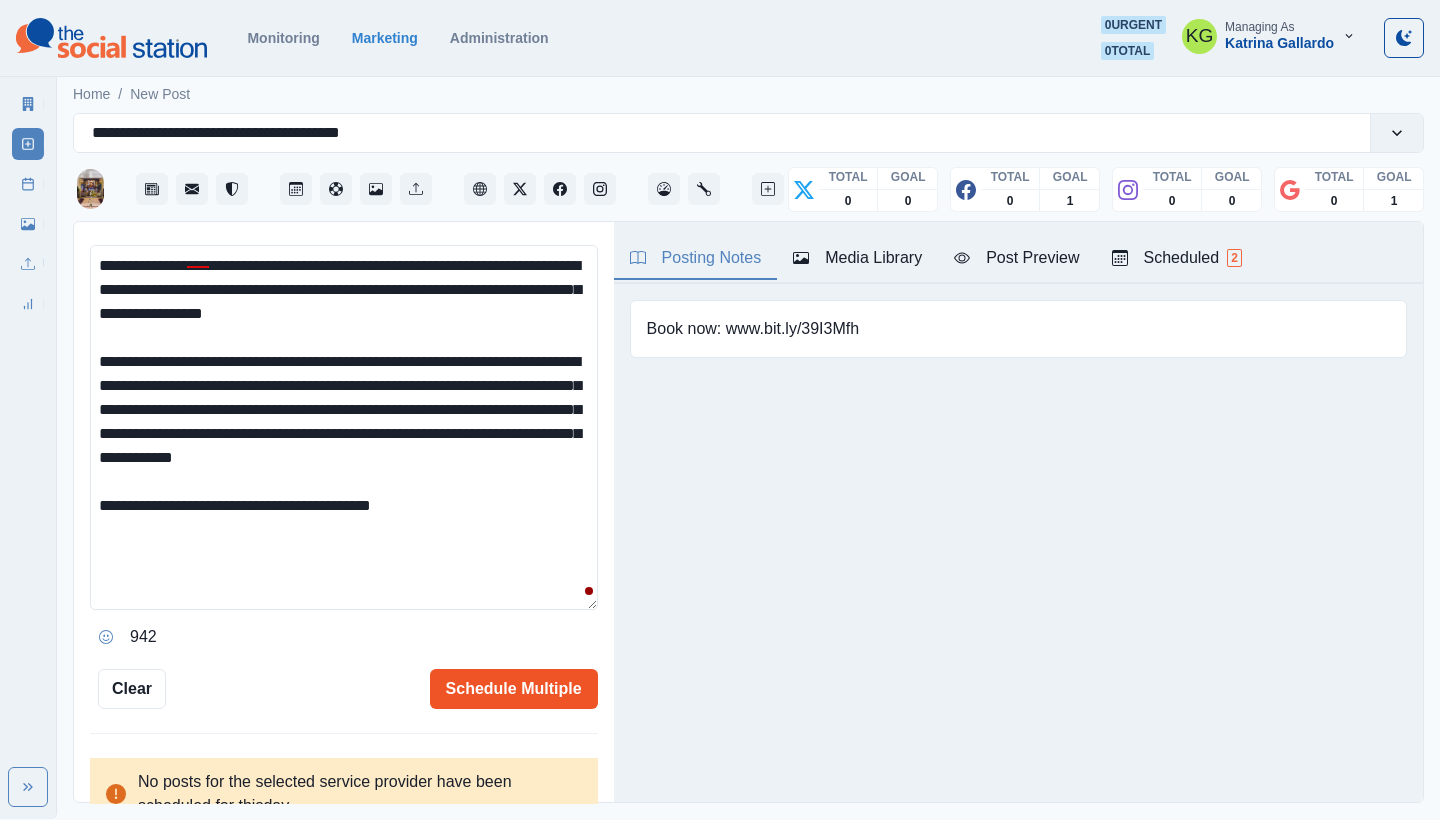 type on "**********" 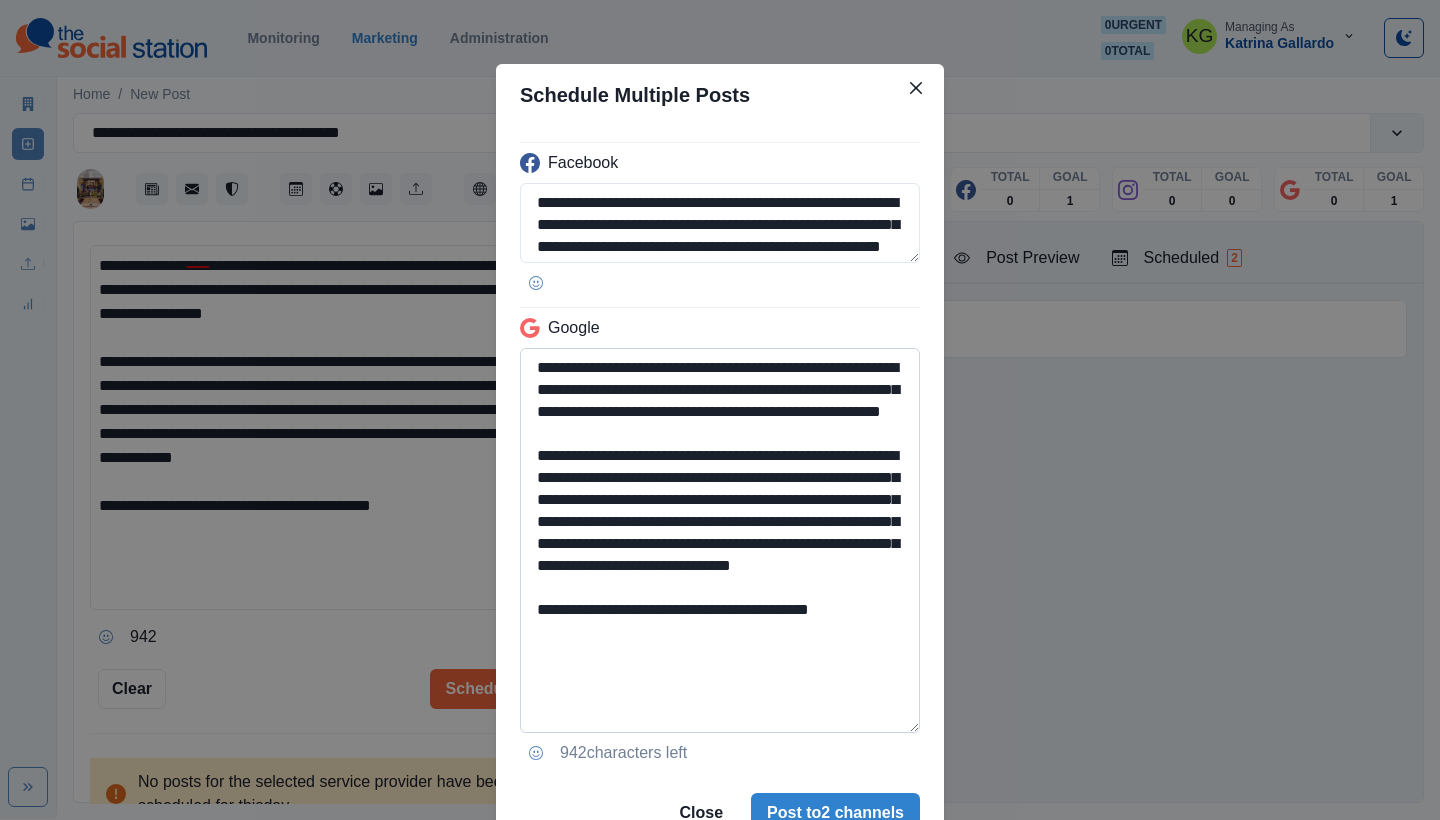 click on "**********" at bounding box center [720, 540] 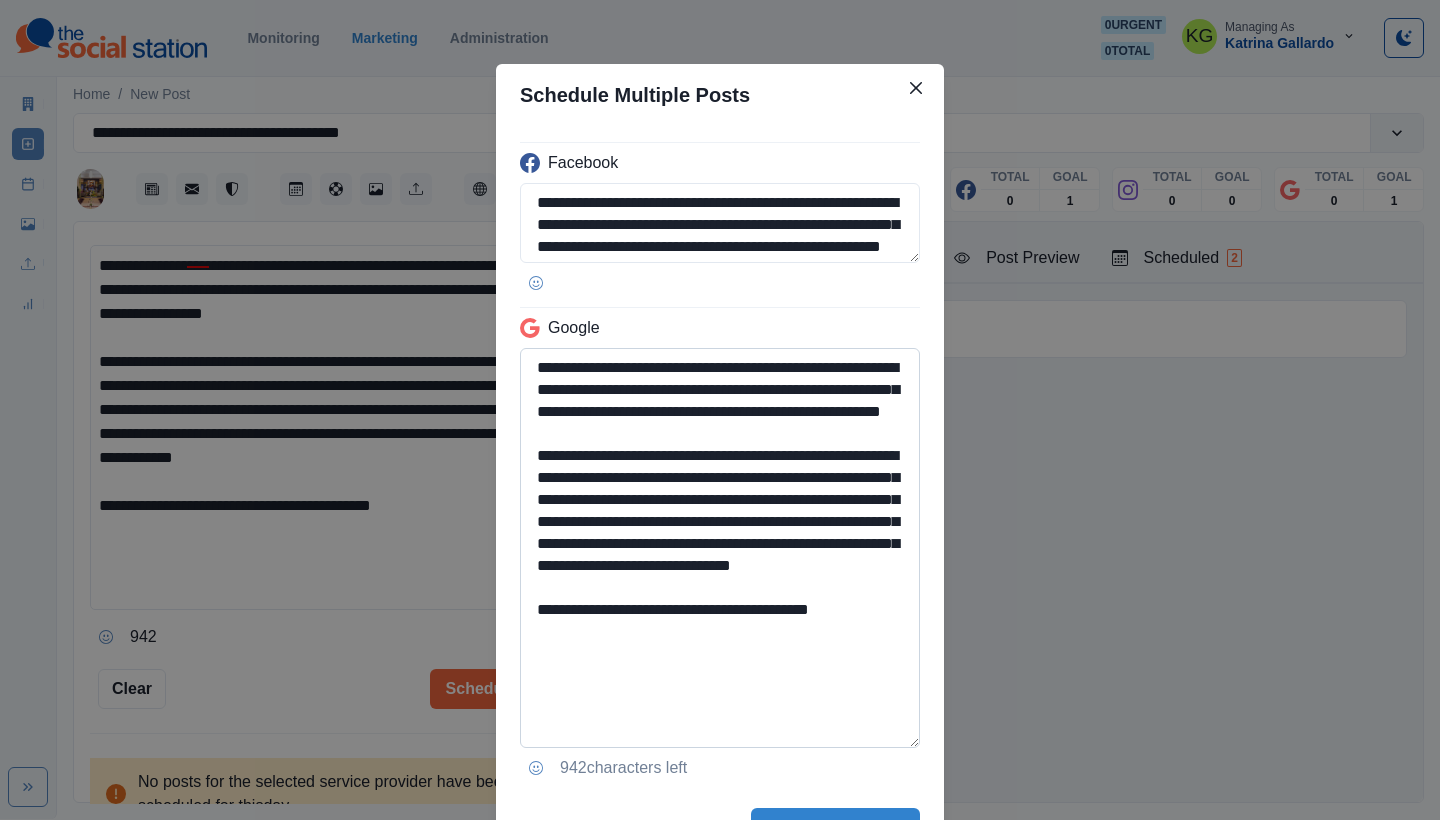 click on "**********" at bounding box center (720, 548) 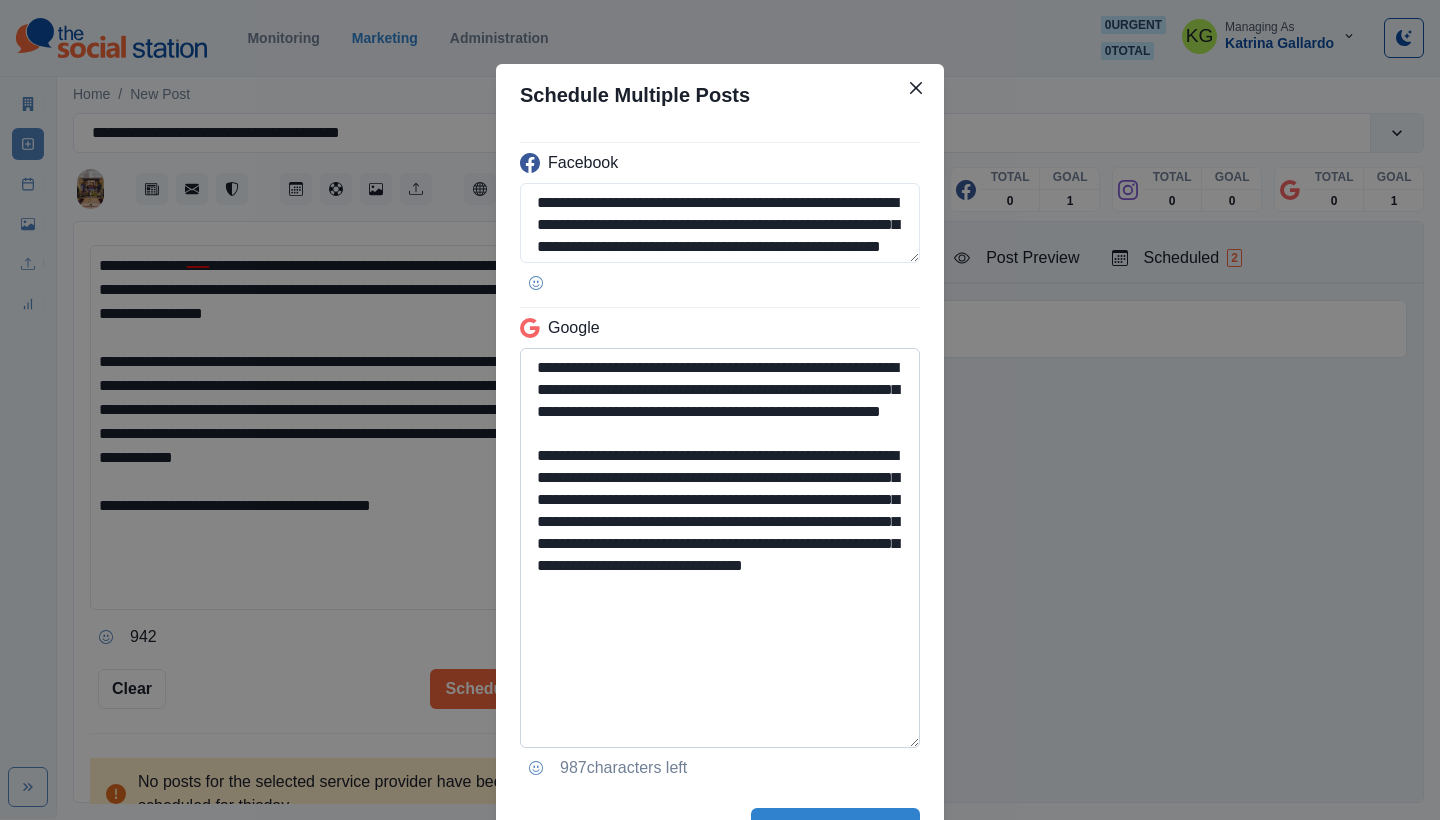 click on "**********" at bounding box center [720, 548] 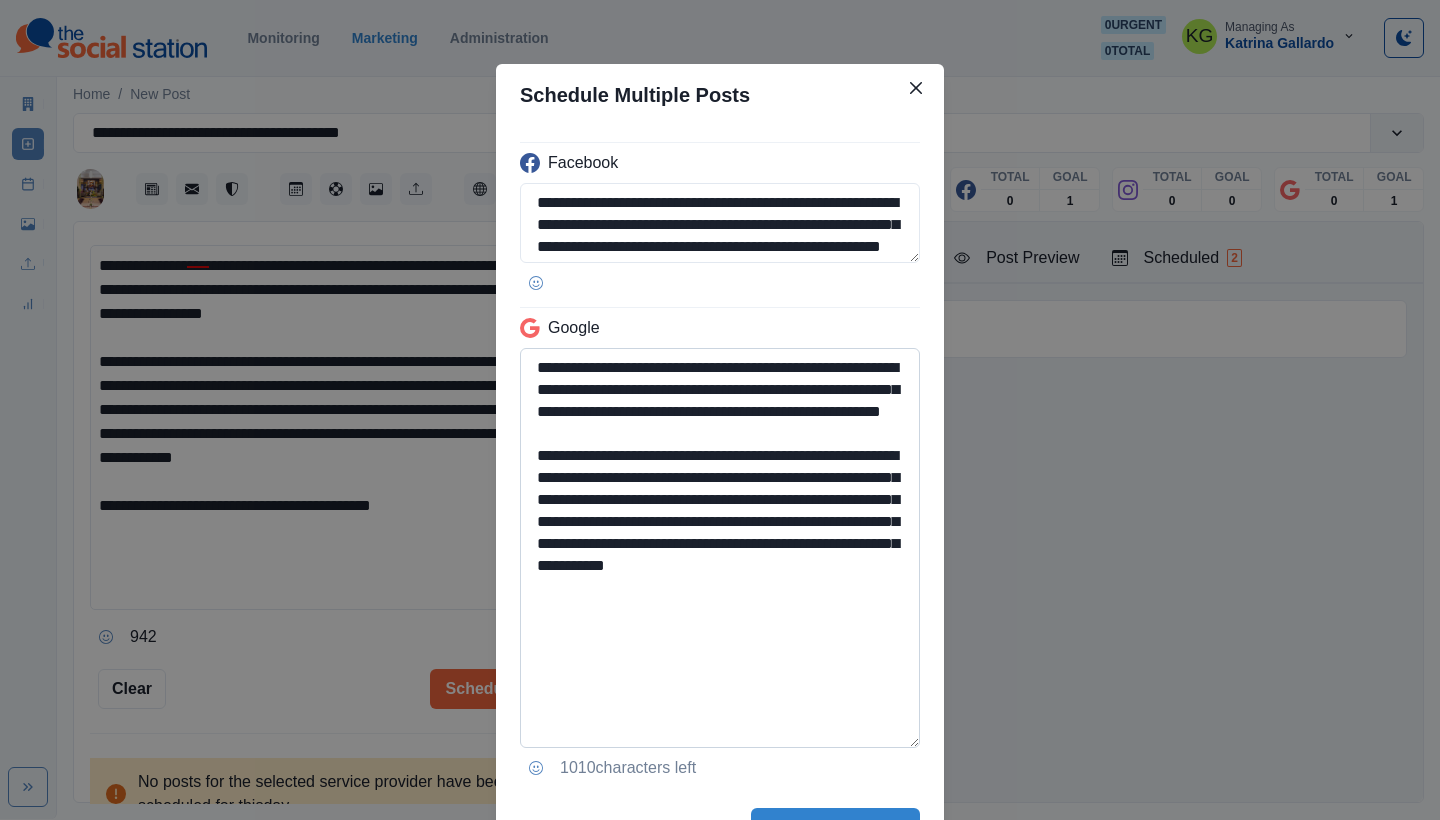 scroll, scrollTop: 72, scrollLeft: 0, axis: vertical 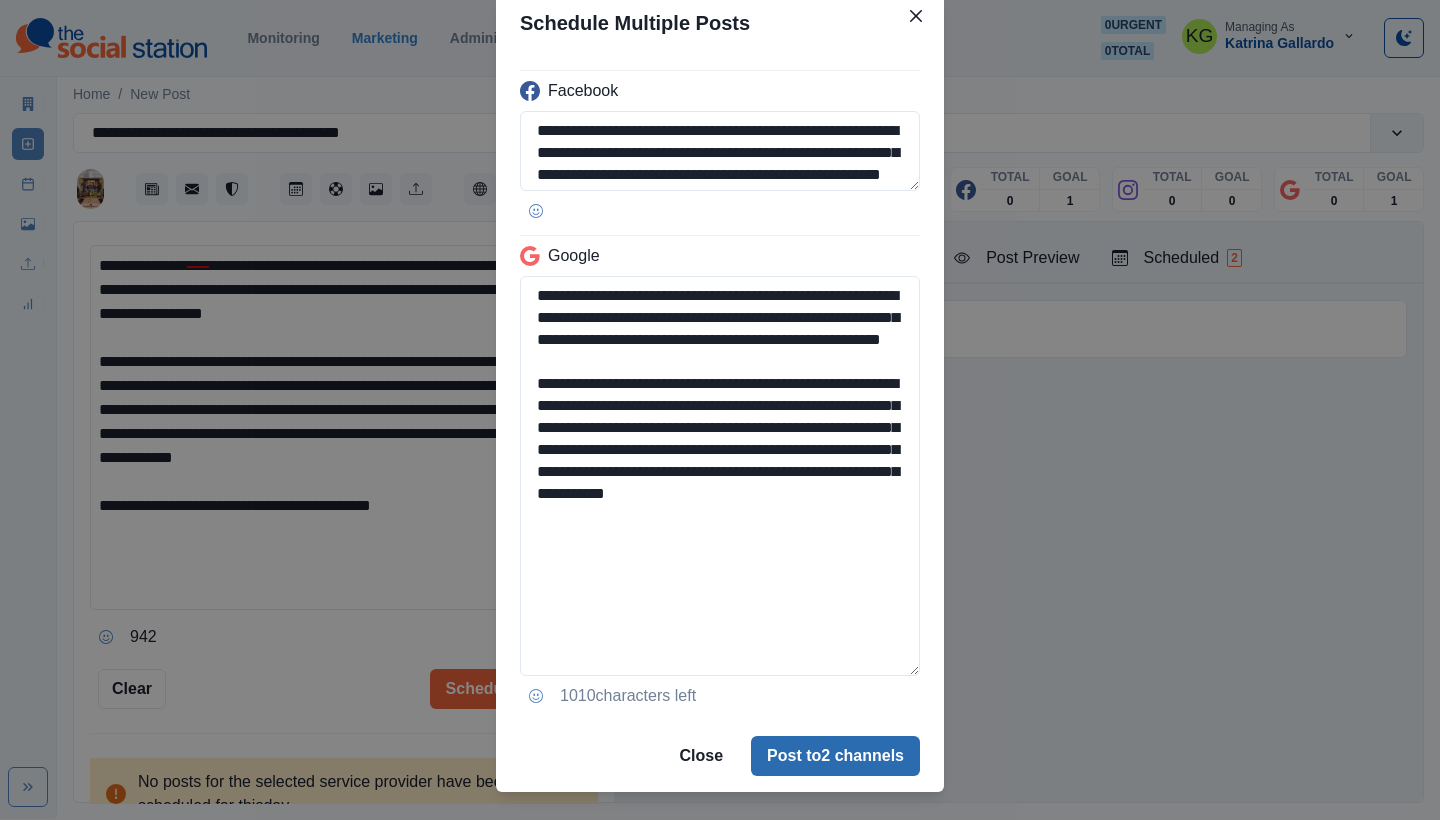 type on "**********" 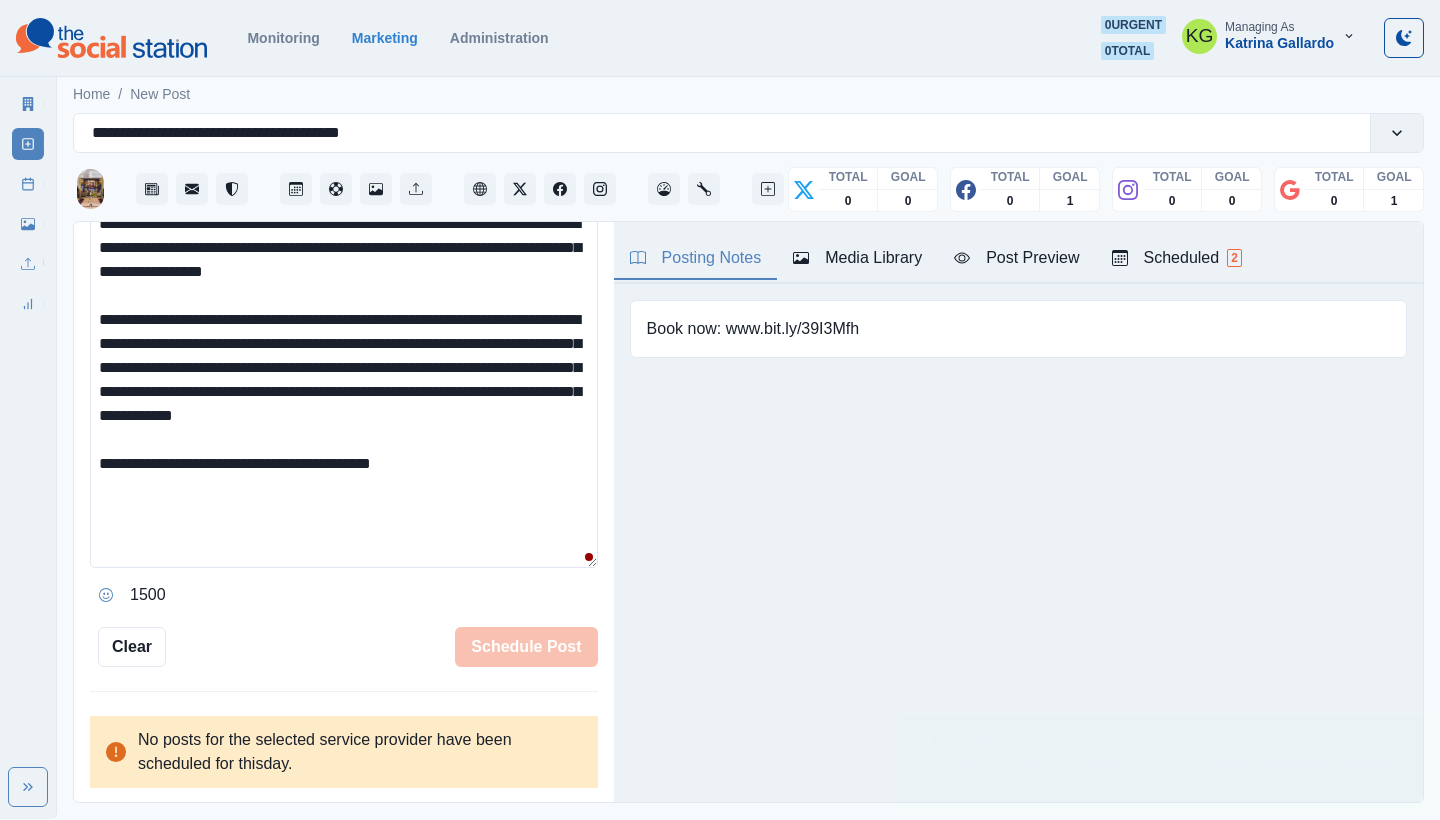 type 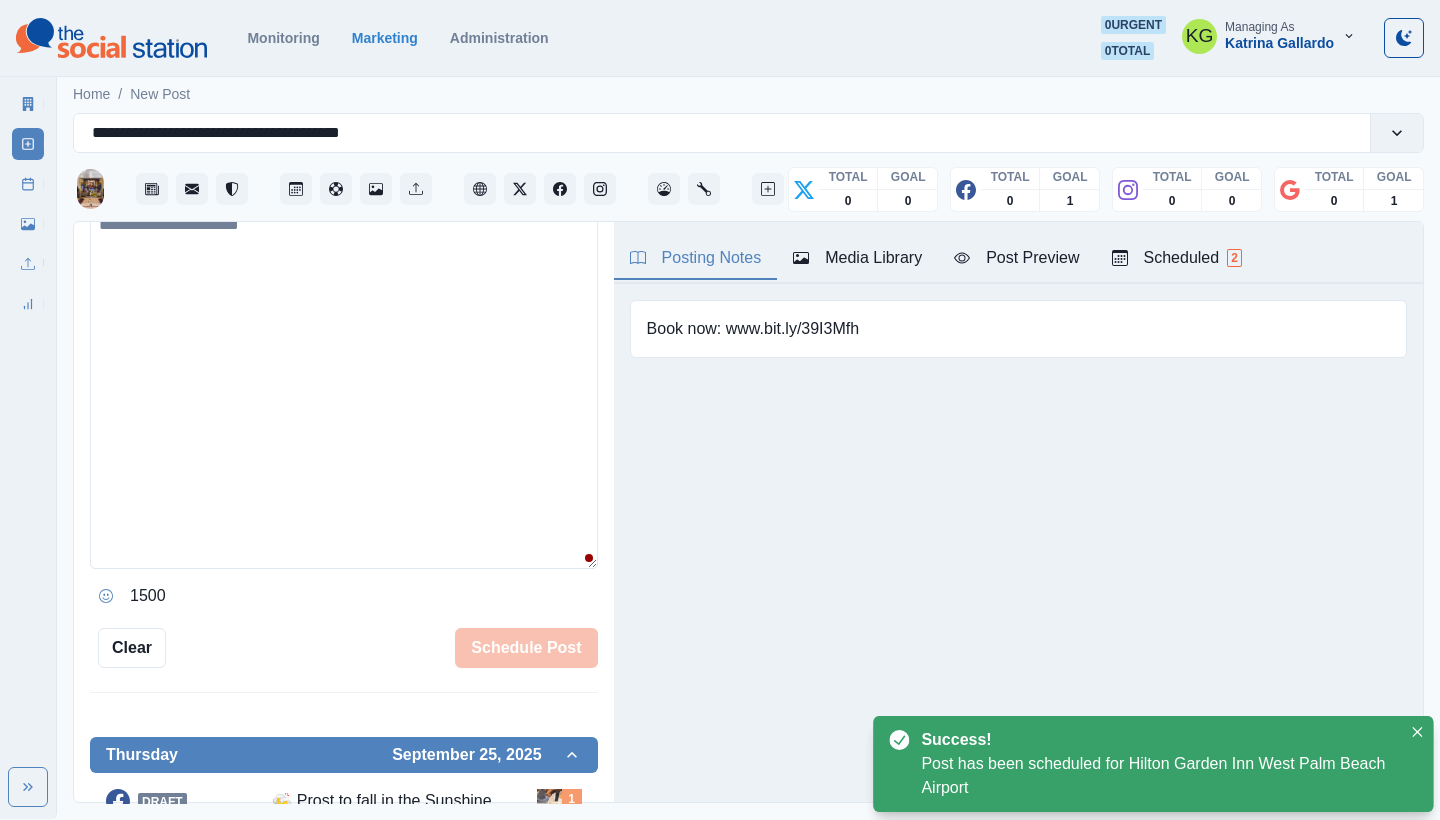 scroll, scrollTop: 373, scrollLeft: 0, axis: vertical 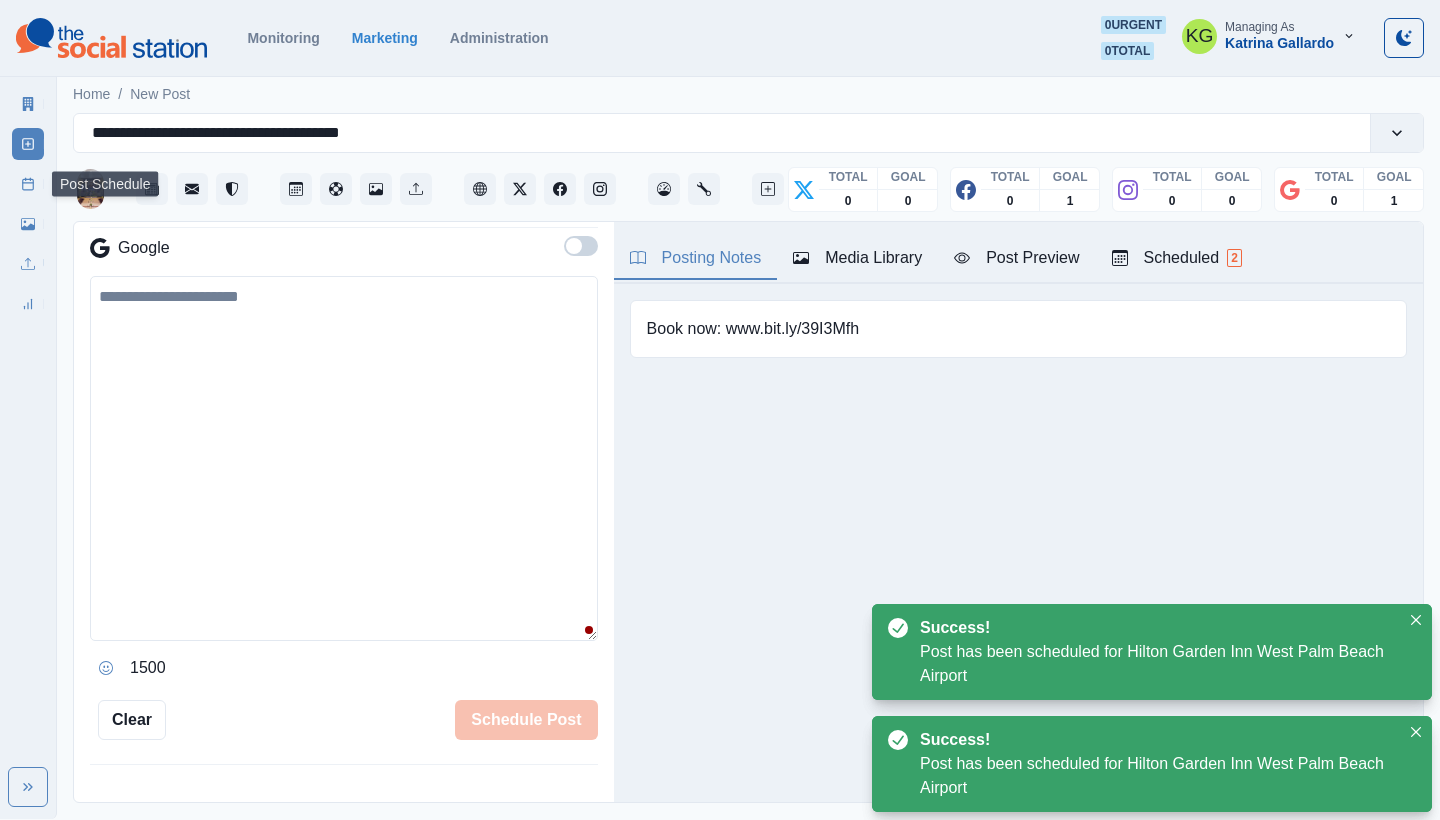 click on "Post Schedule" at bounding box center [28, 184] 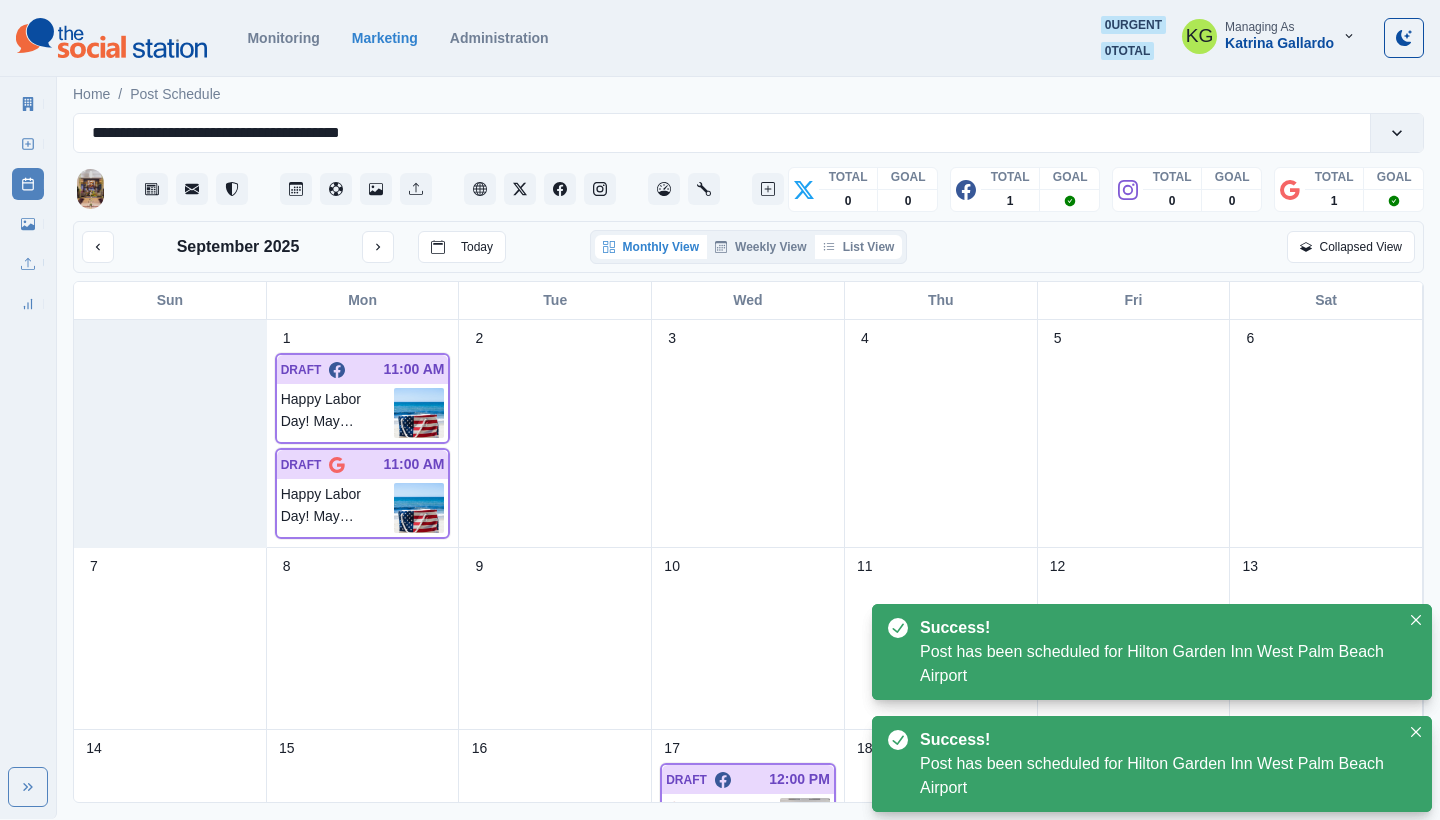 click on "List View" at bounding box center [859, 247] 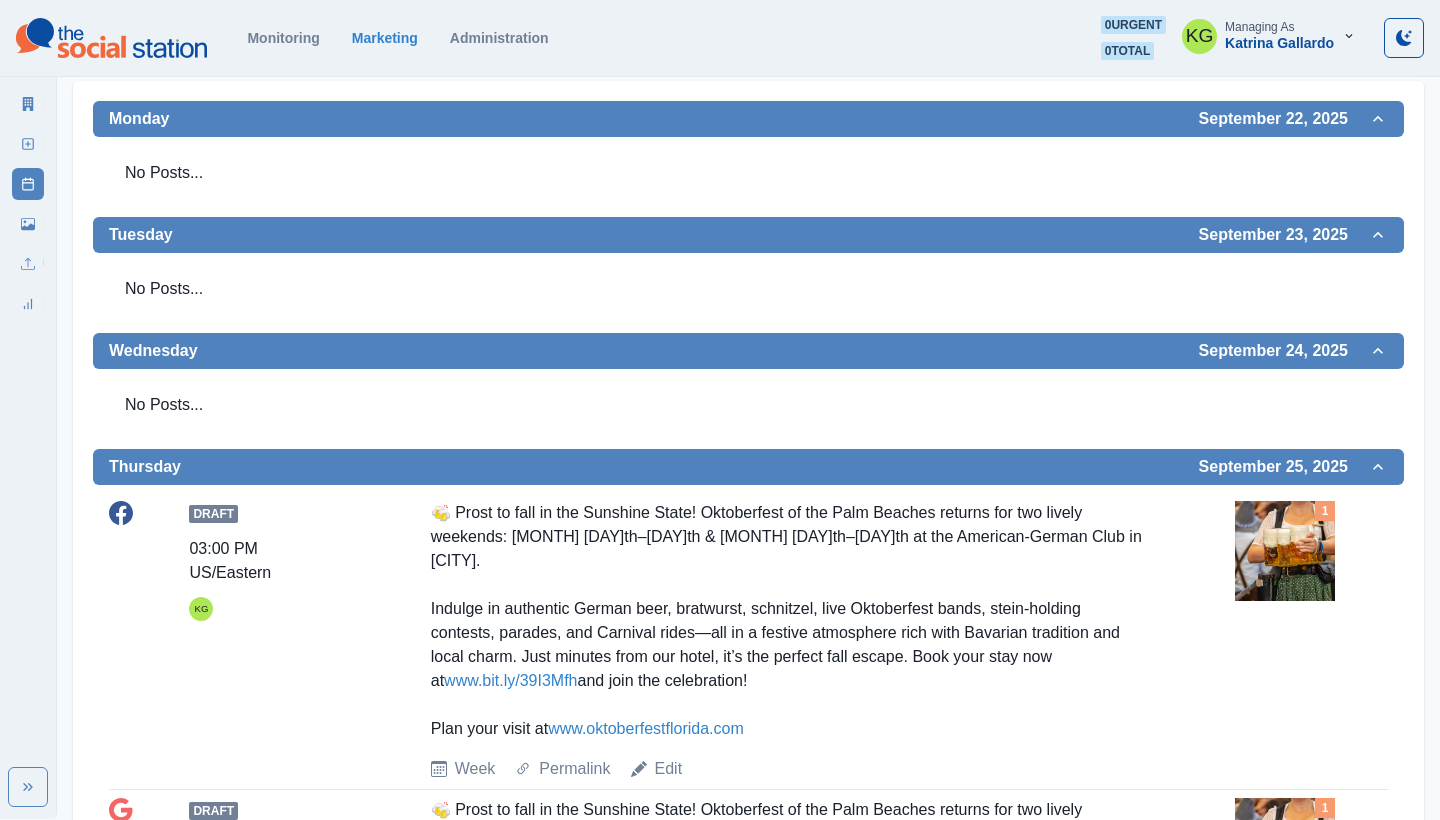 scroll, scrollTop: 283, scrollLeft: 0, axis: vertical 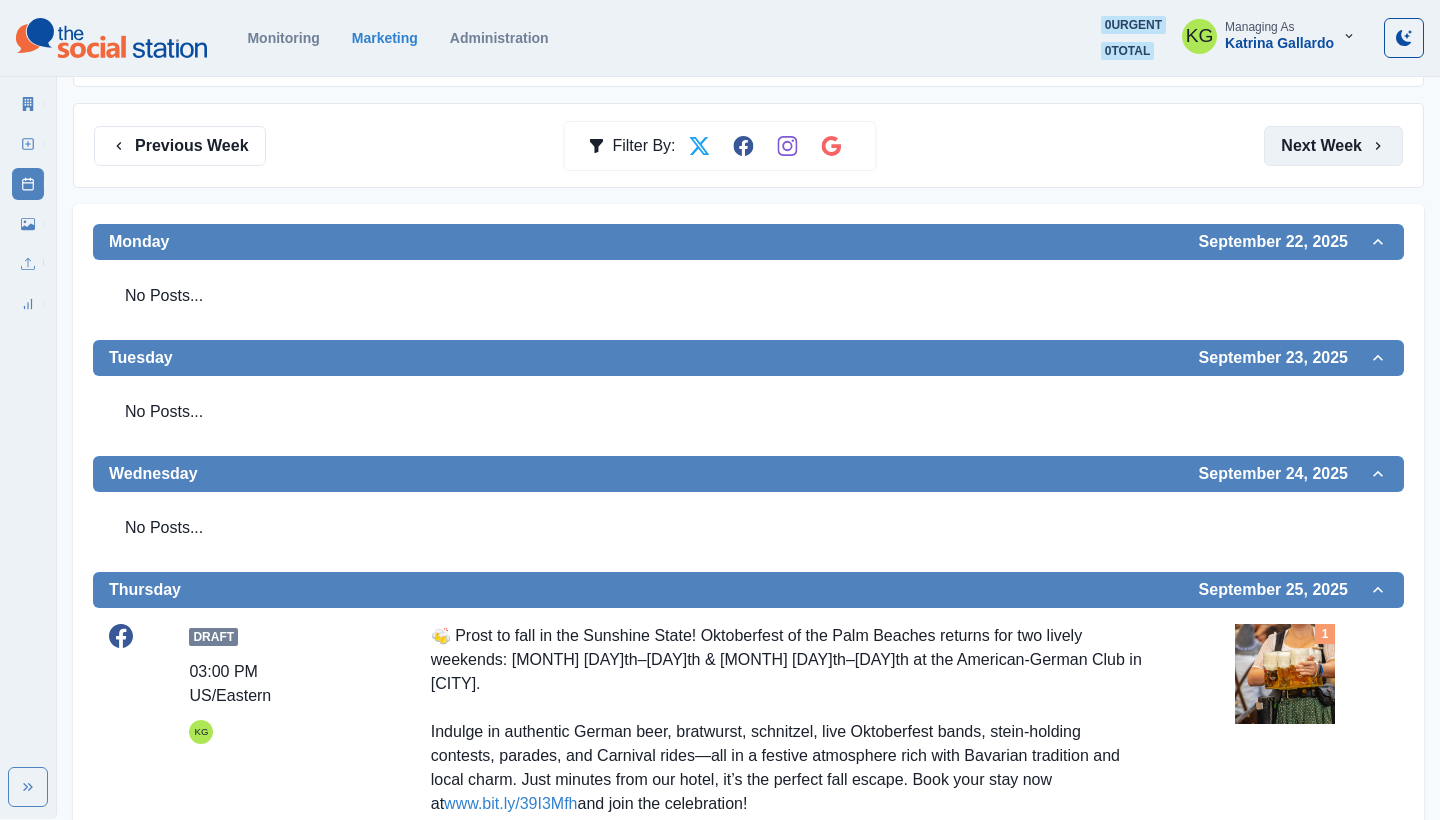 click on "Next Week" at bounding box center [1333, 146] 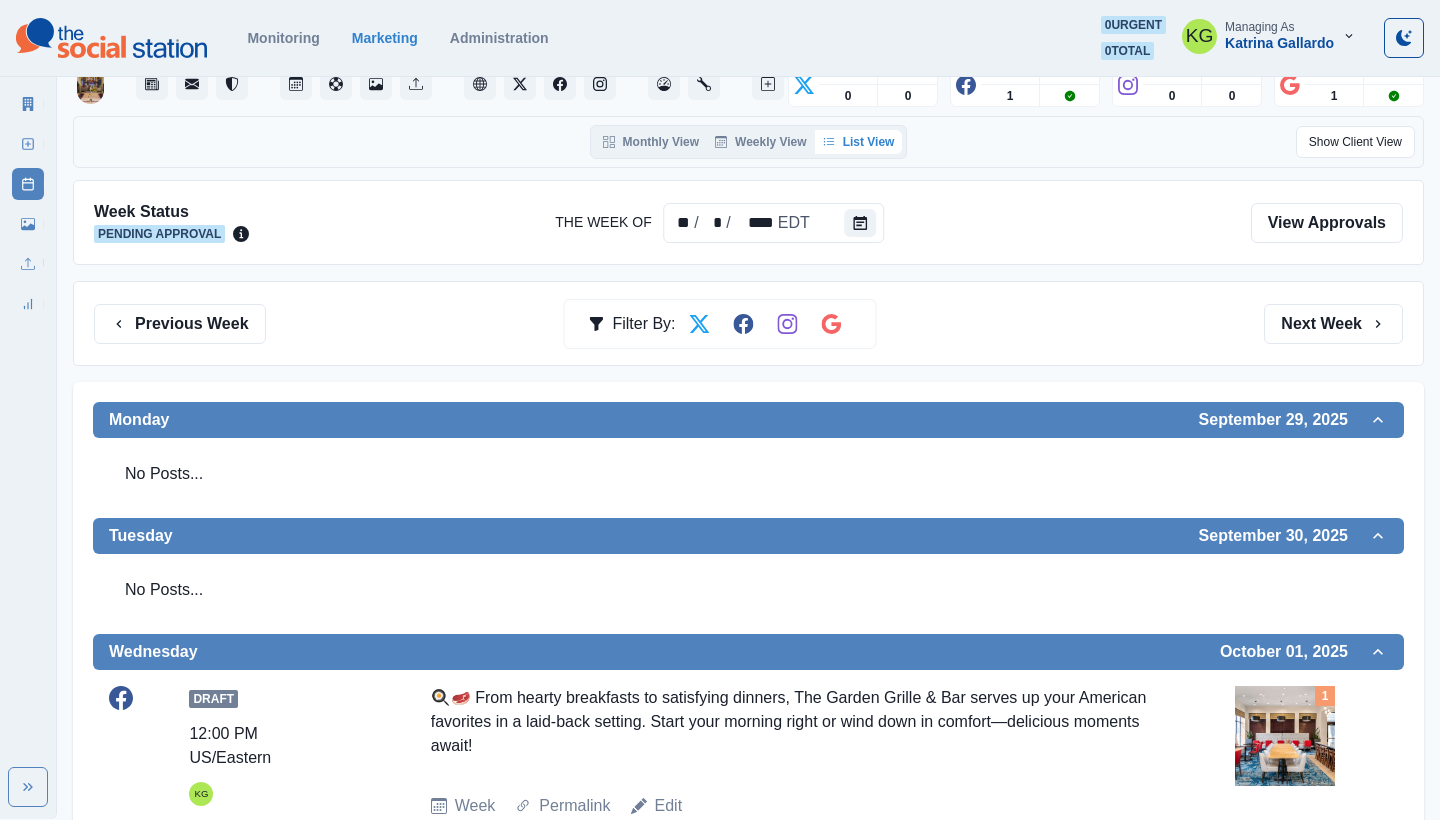 scroll, scrollTop: 0, scrollLeft: 0, axis: both 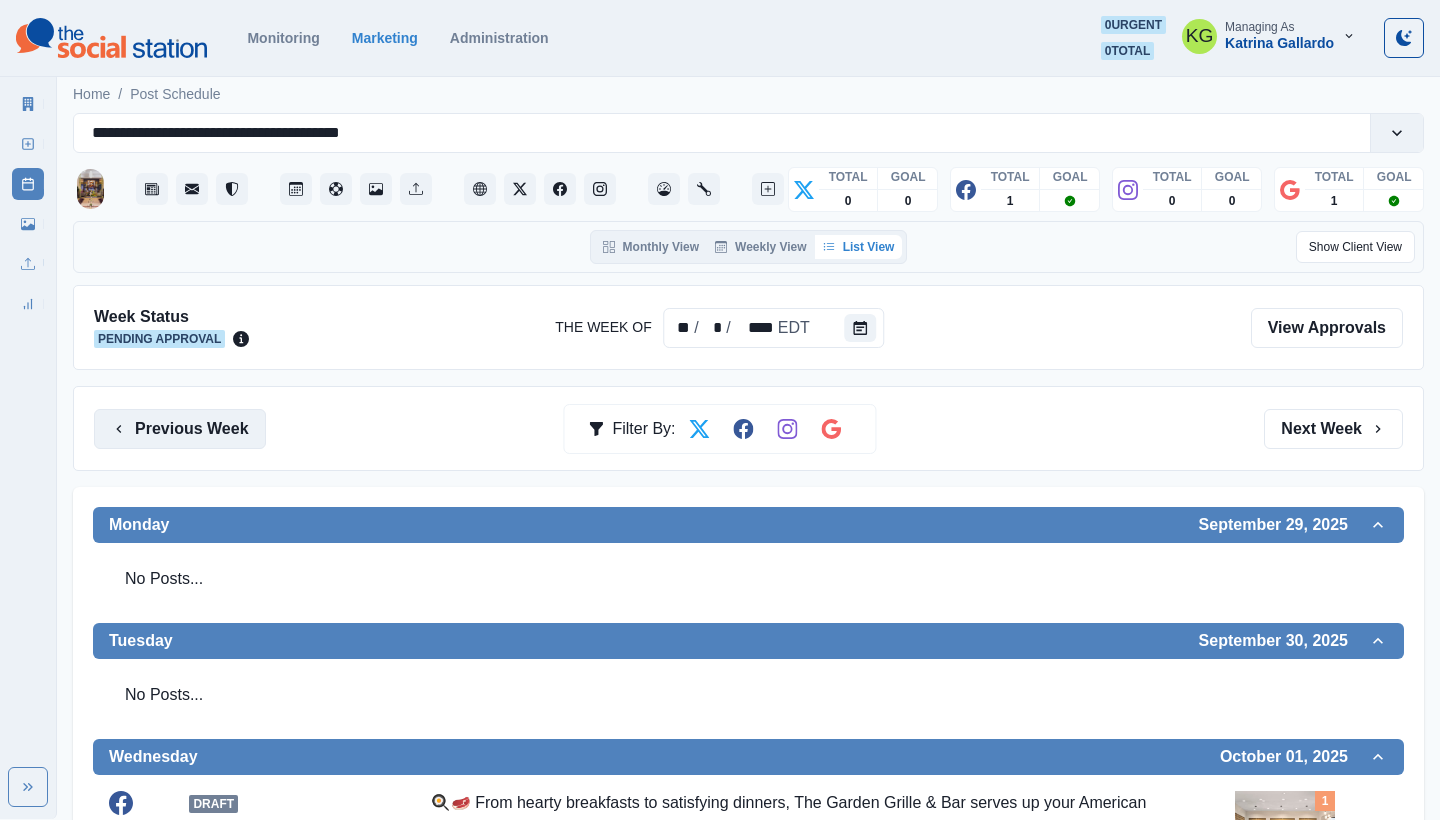 click on "Previous Week" at bounding box center (180, 429) 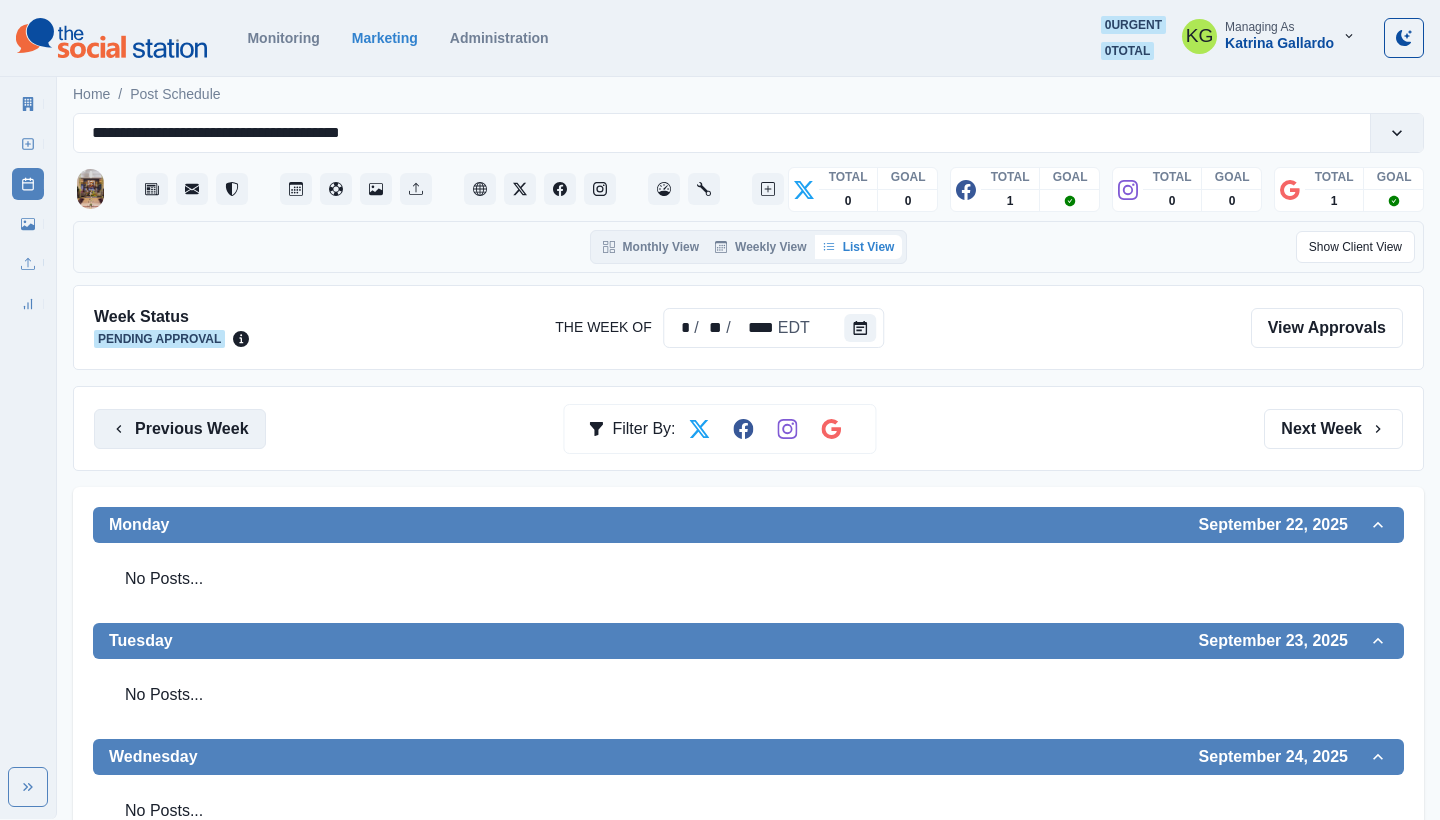 click on "Previous Week" at bounding box center [180, 429] 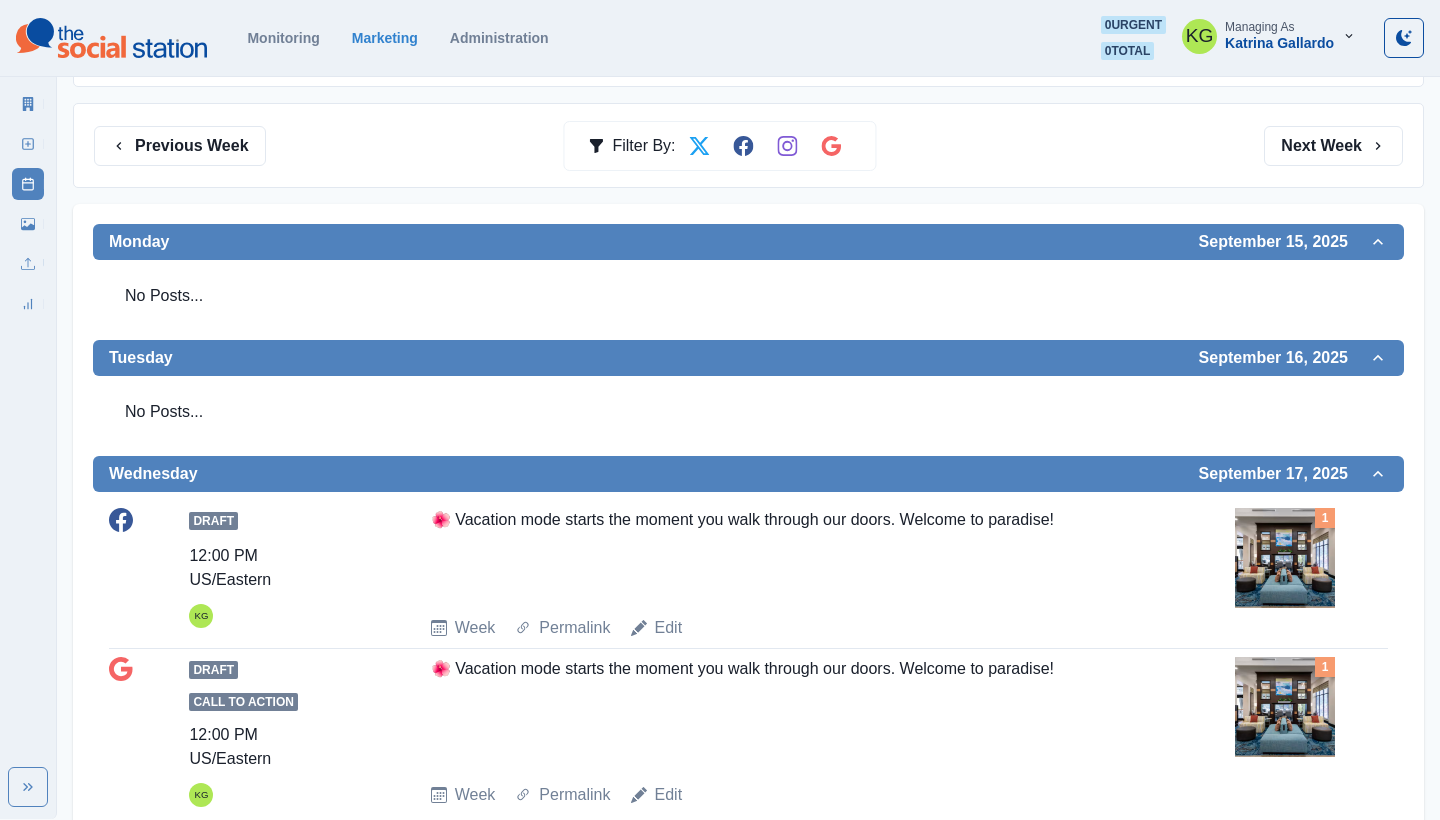 scroll, scrollTop: 32, scrollLeft: 0, axis: vertical 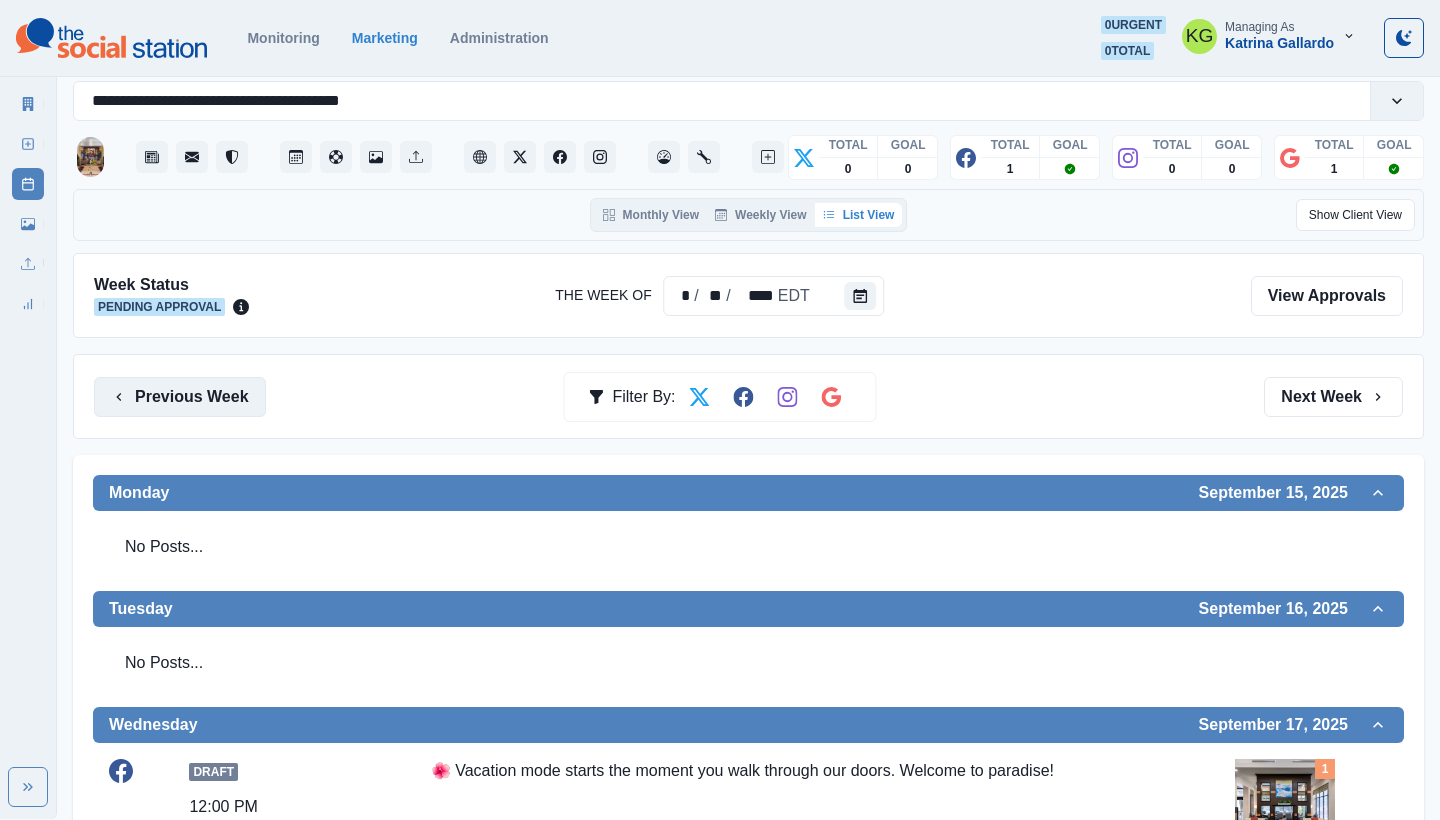 click on "Previous Week" at bounding box center (180, 397) 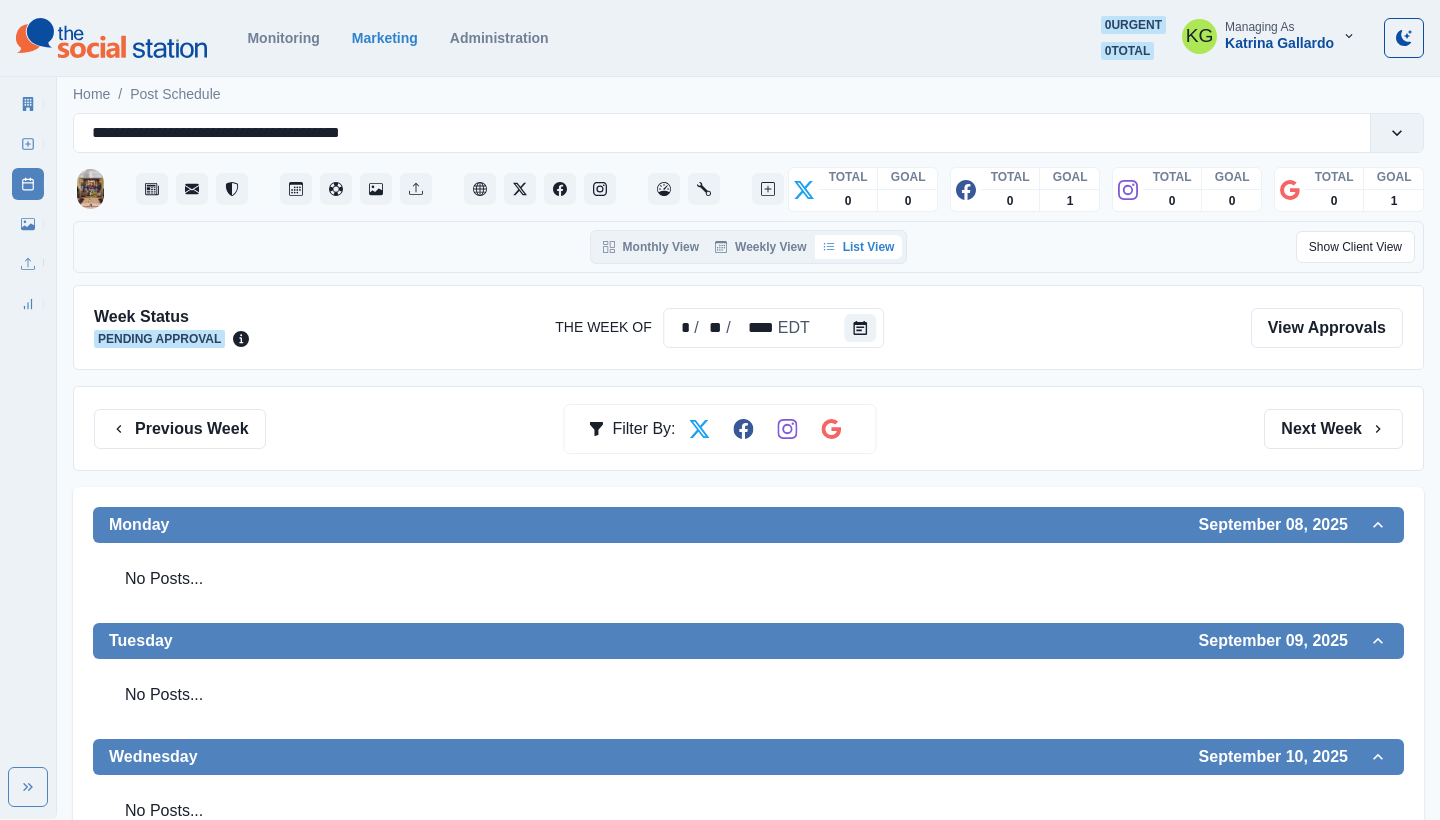 scroll, scrollTop: 0, scrollLeft: 0, axis: both 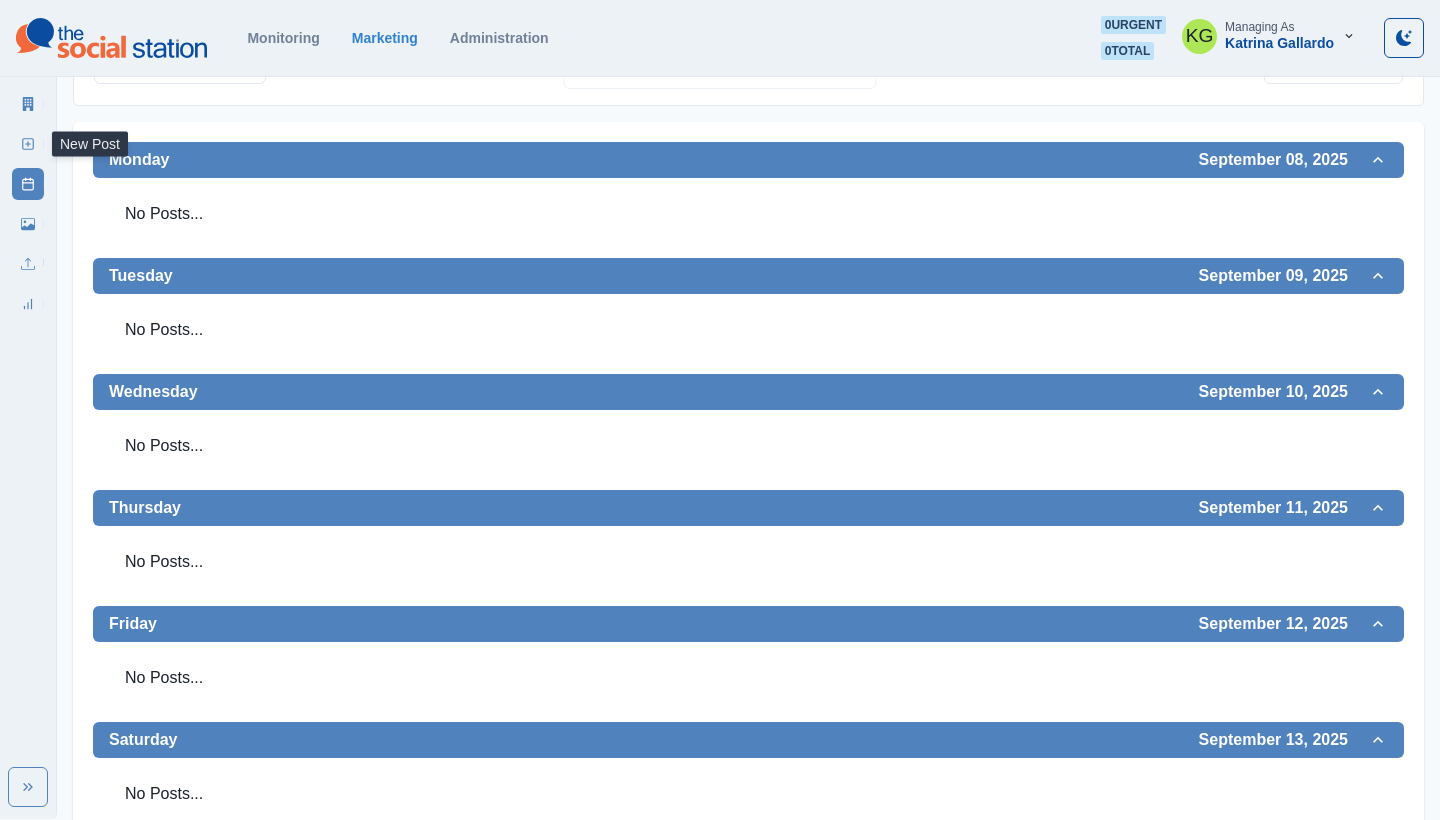 click 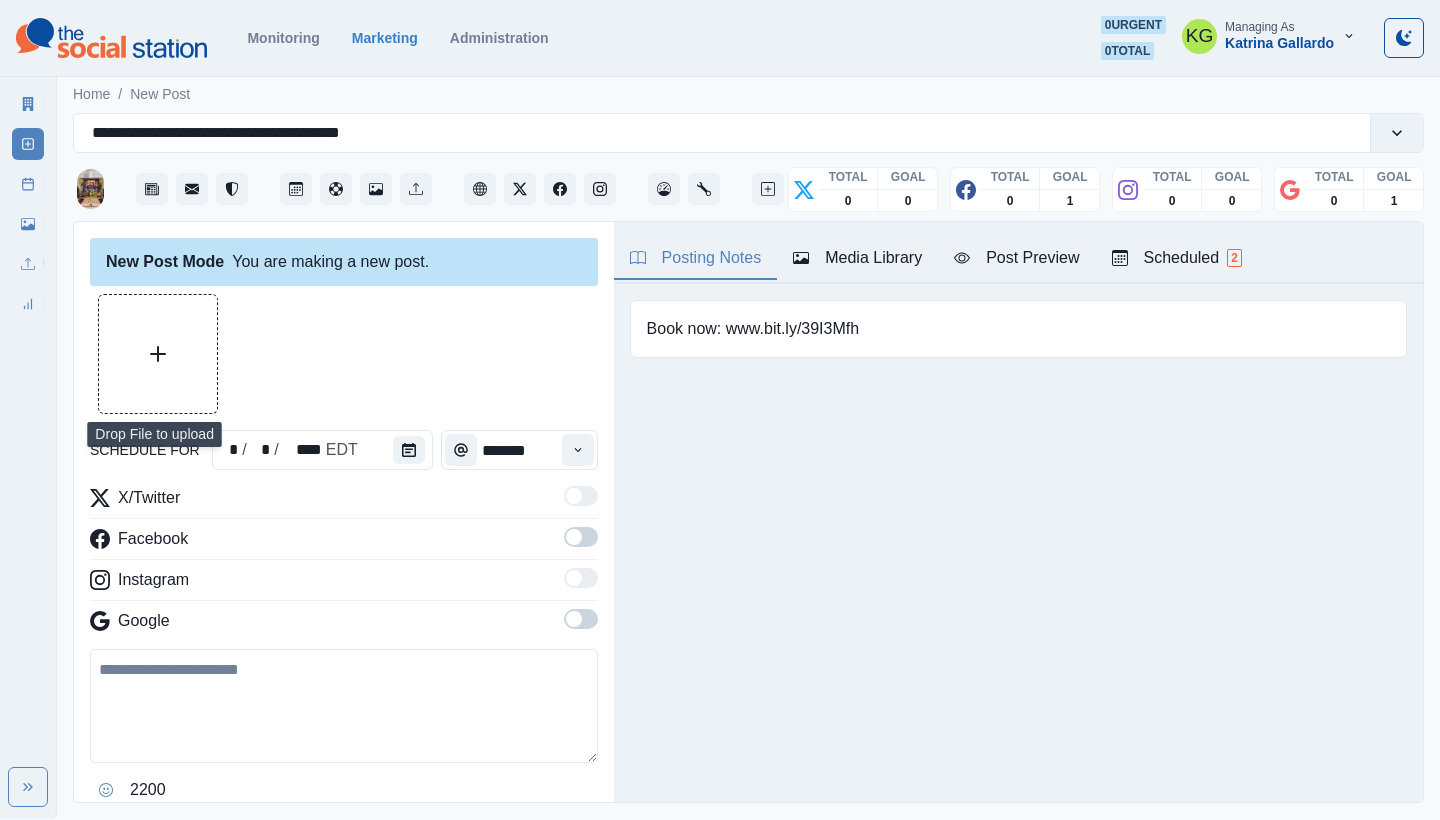 click at bounding box center (158, 354) 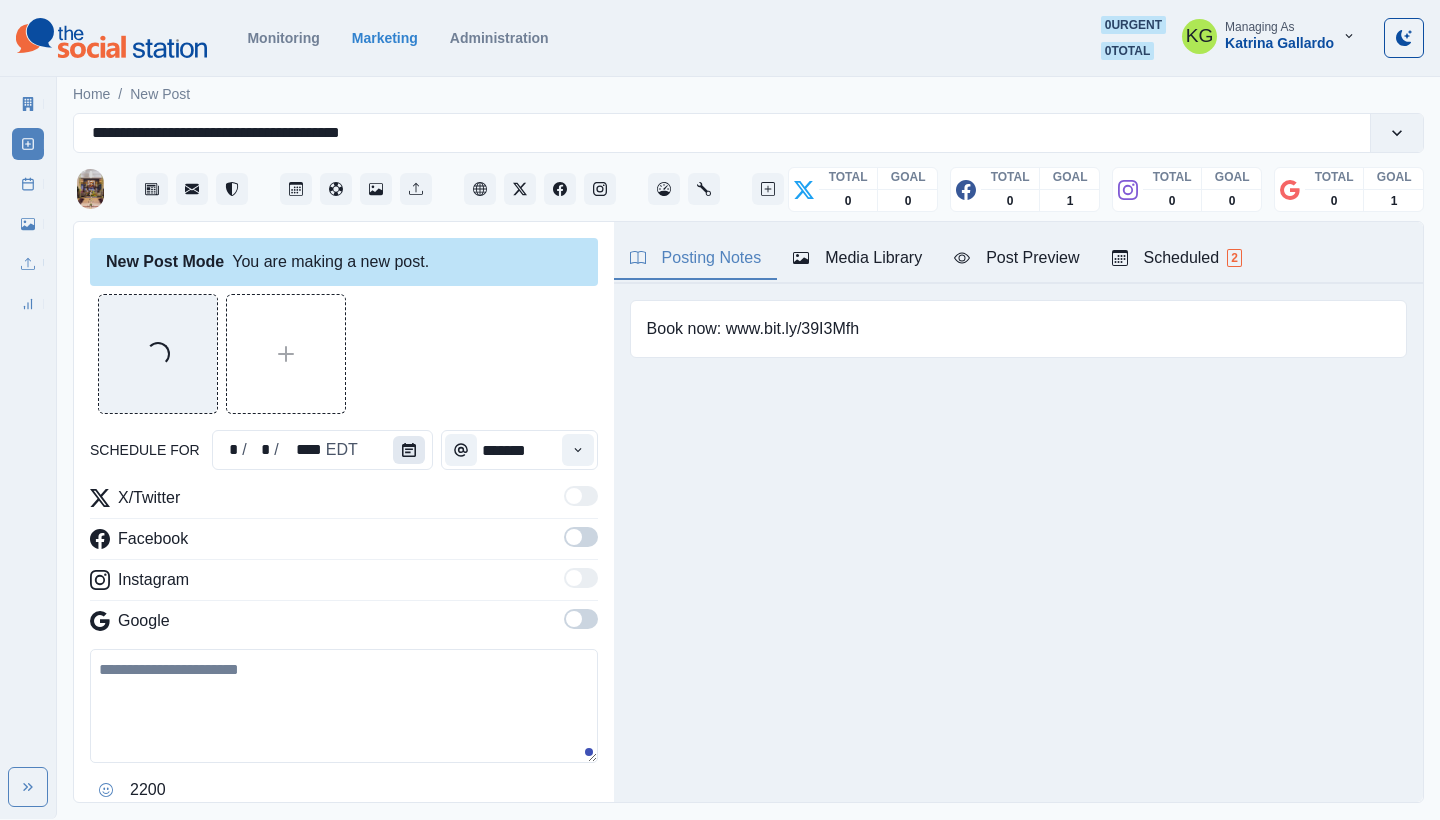 click at bounding box center (409, 450) 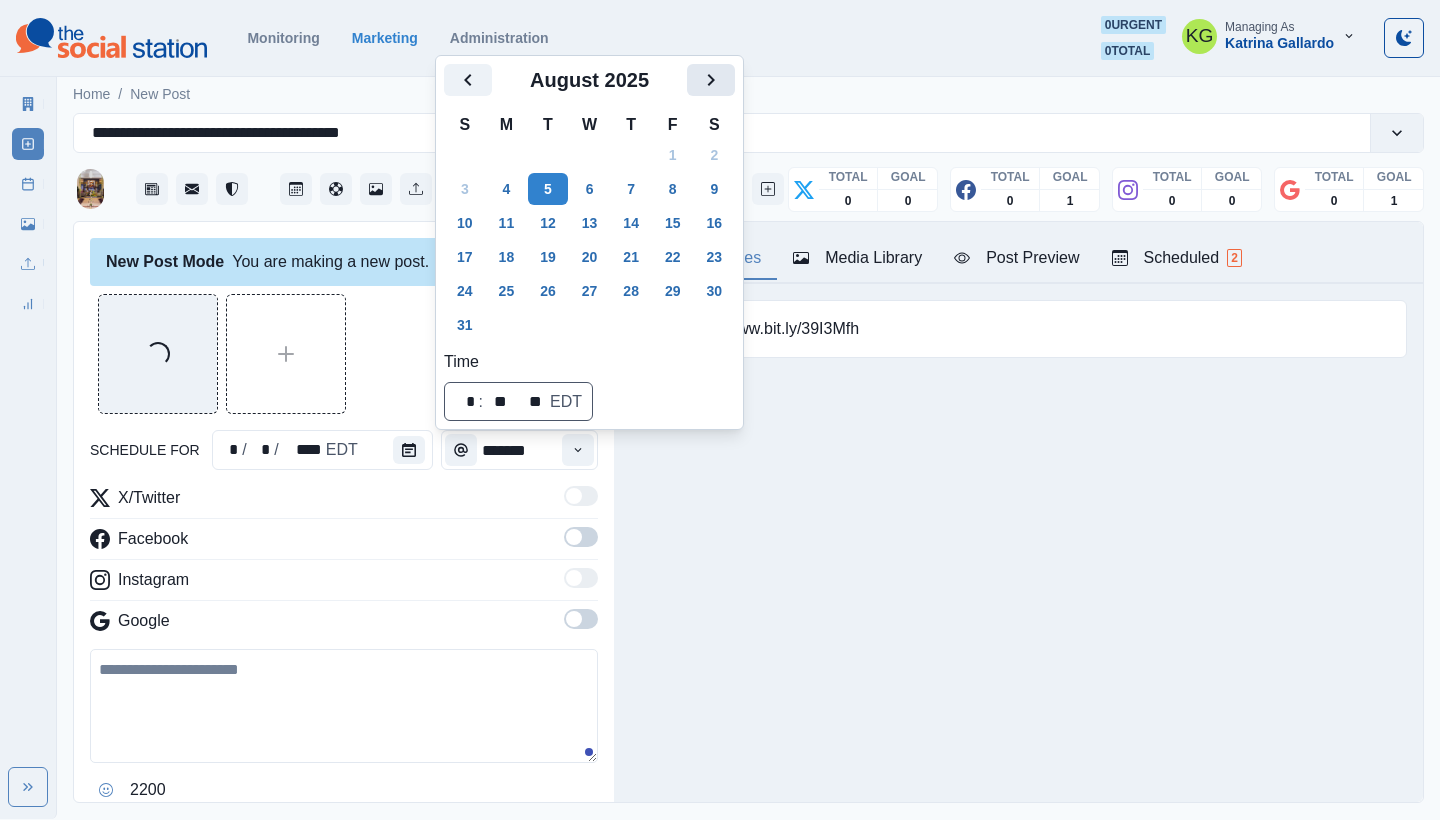 click 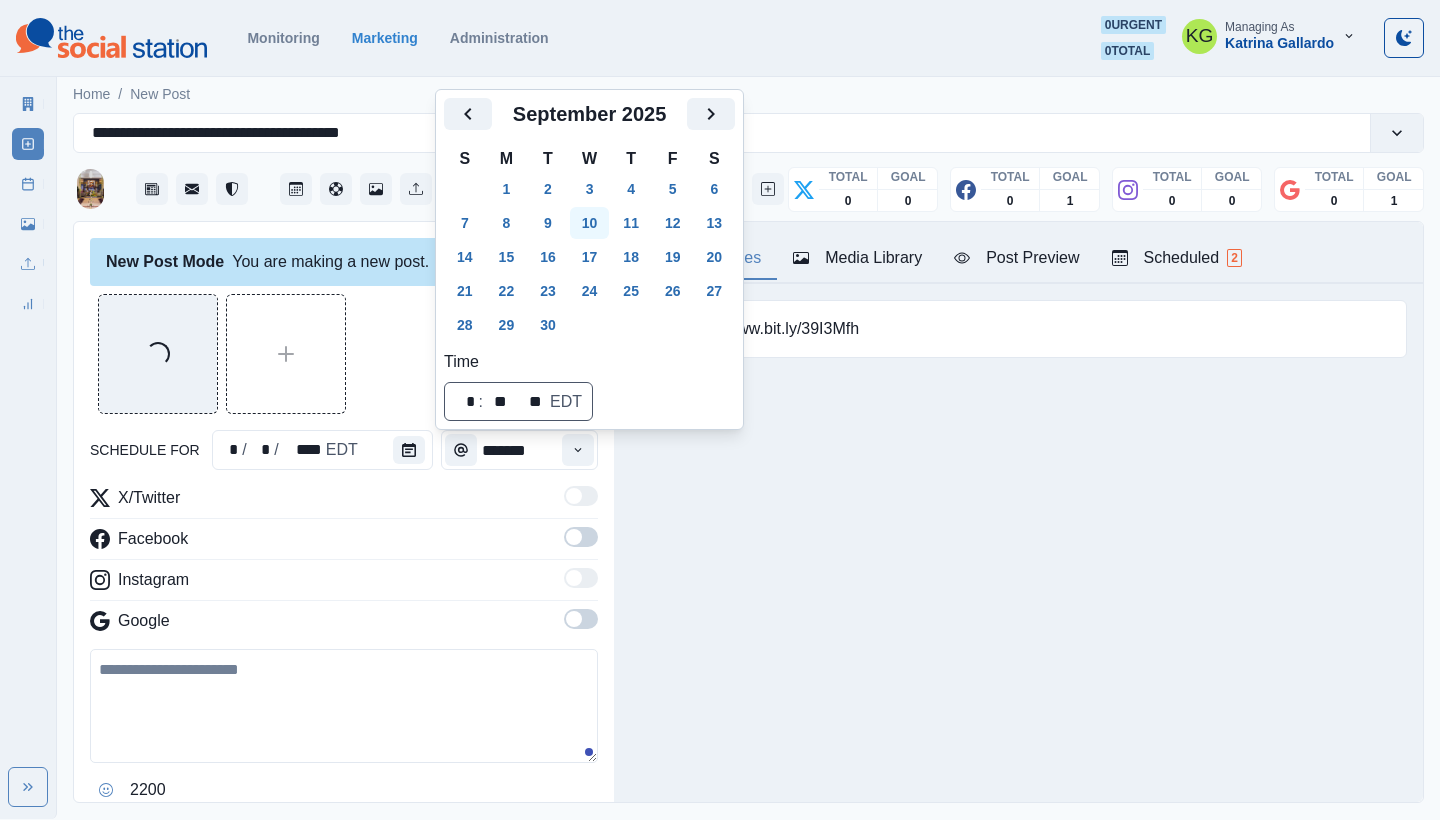 click on "10" at bounding box center (590, 223) 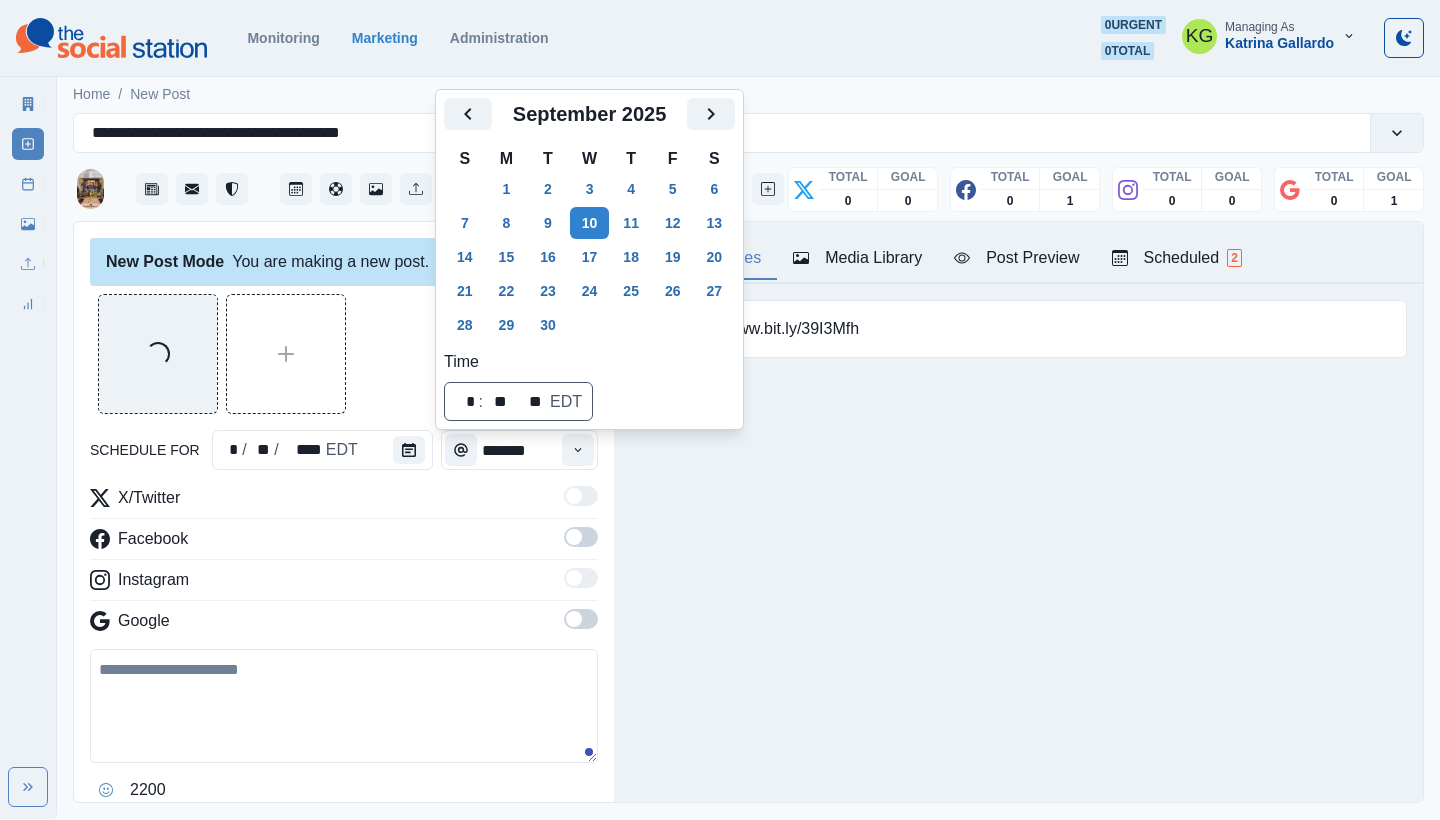 click on "Loading..." at bounding box center (344, 354) 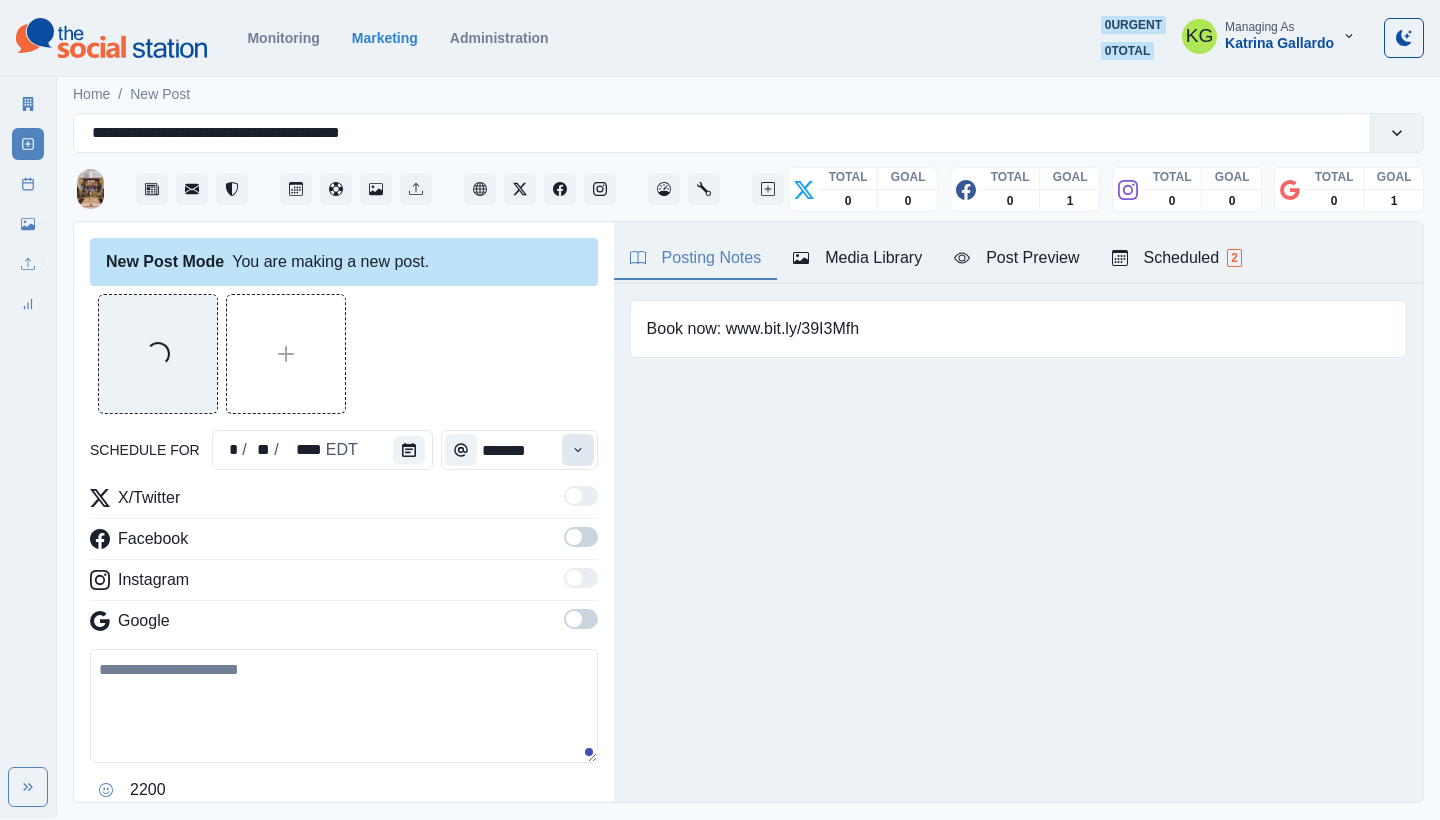click at bounding box center [578, 450] 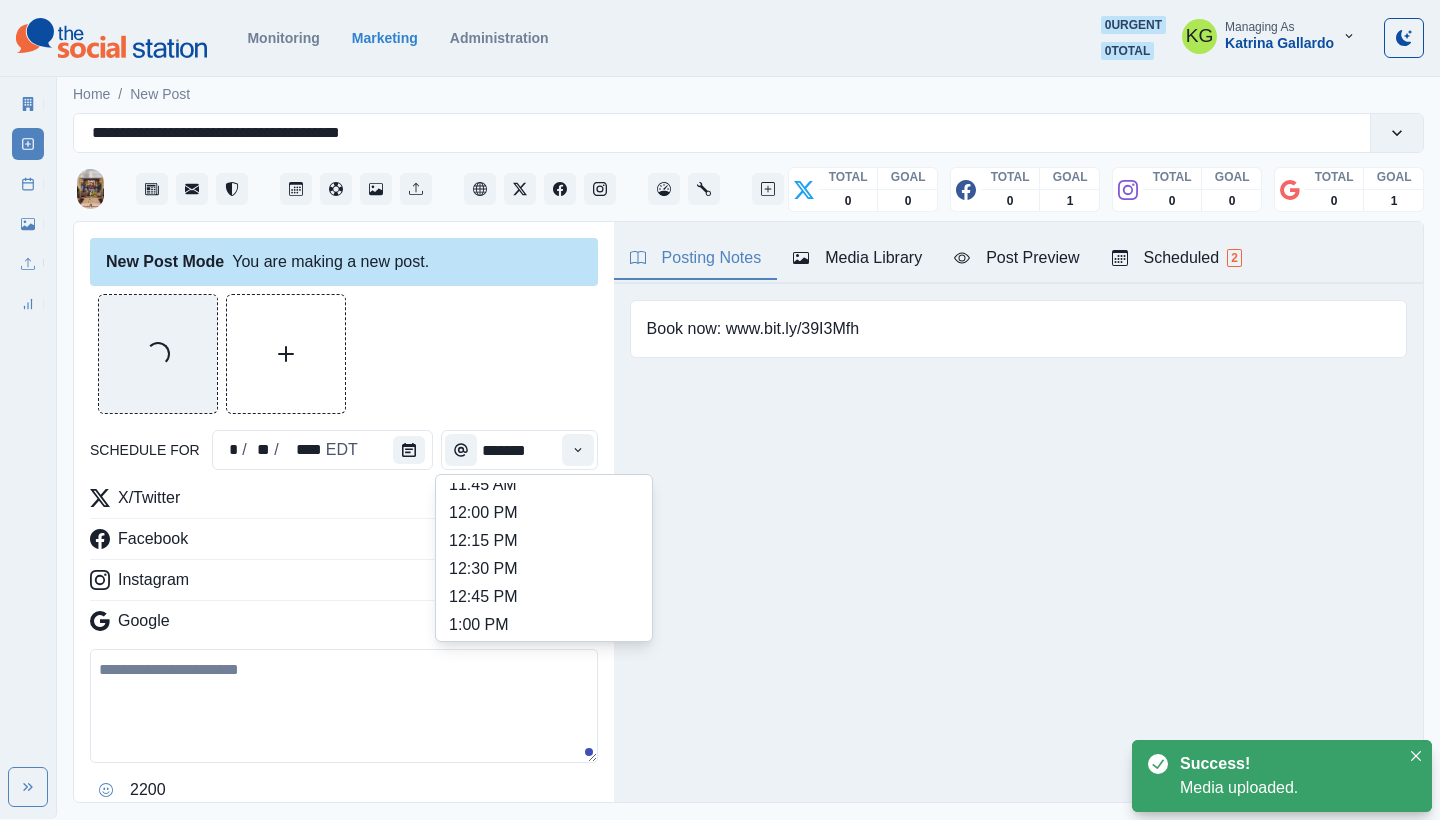 scroll, scrollTop: 497, scrollLeft: 0, axis: vertical 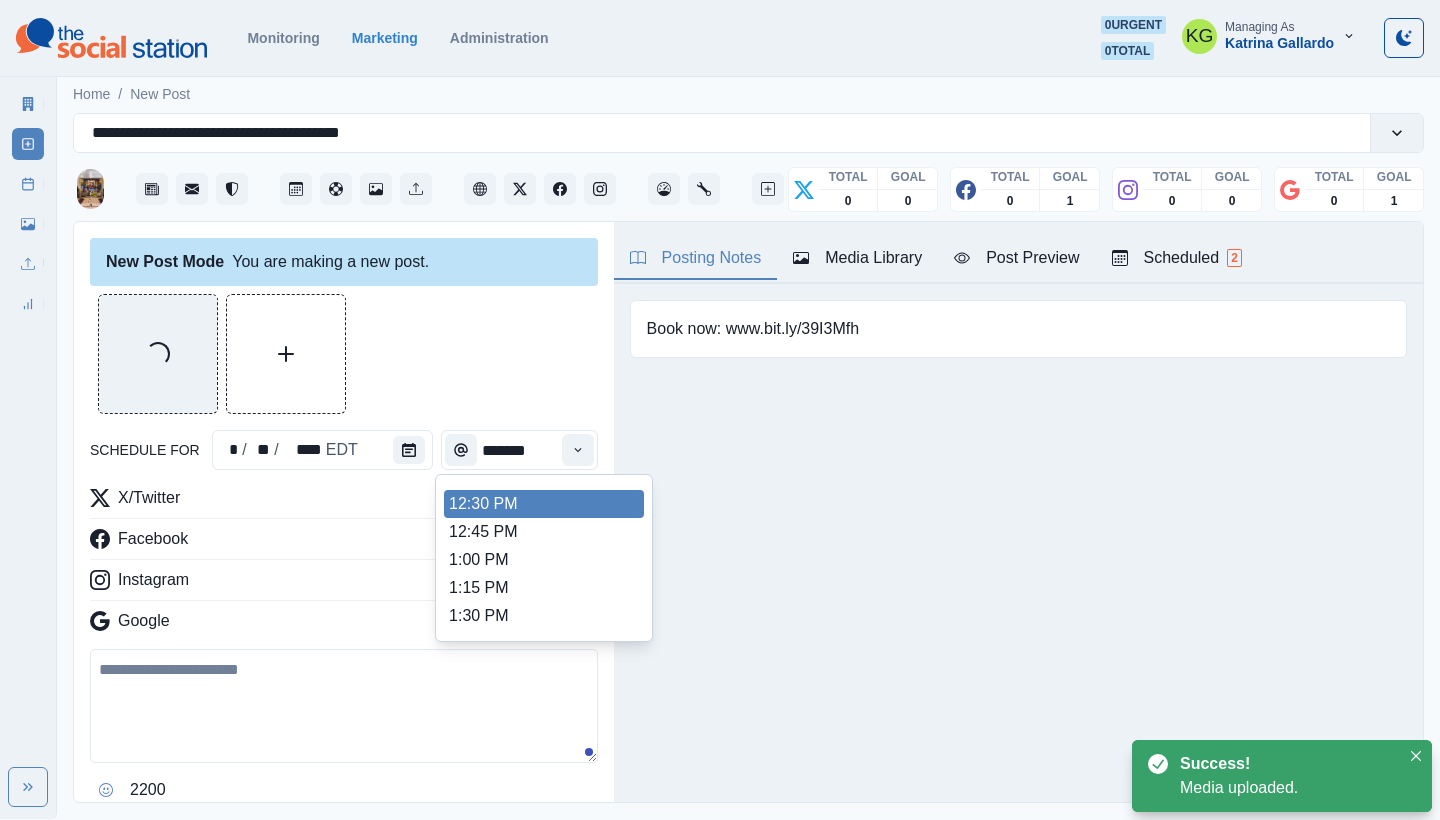 click on "12:30 PM" at bounding box center [544, 504] 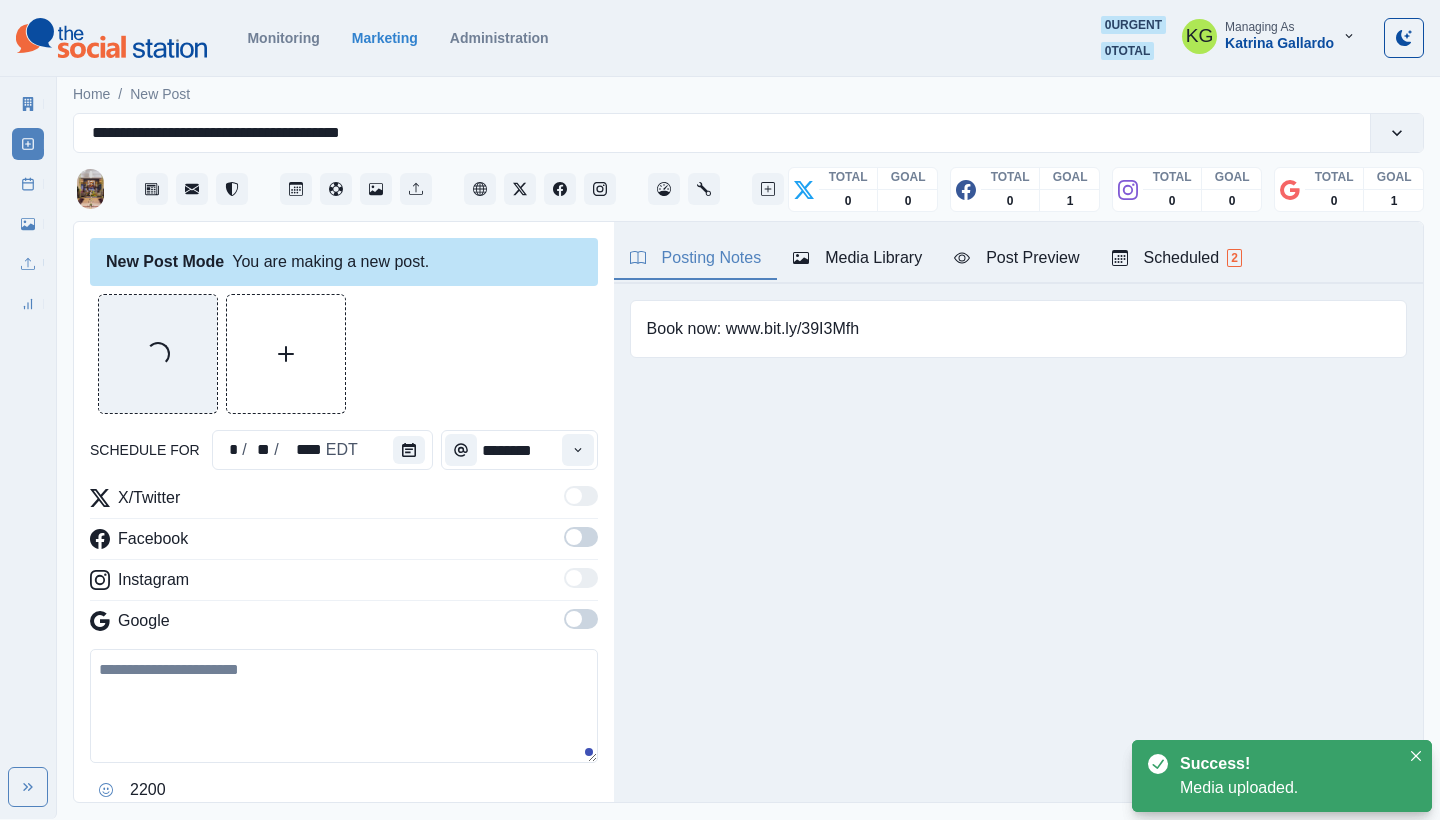 click on "X/Twitter Facebook Instagram Google" at bounding box center [344, 563] 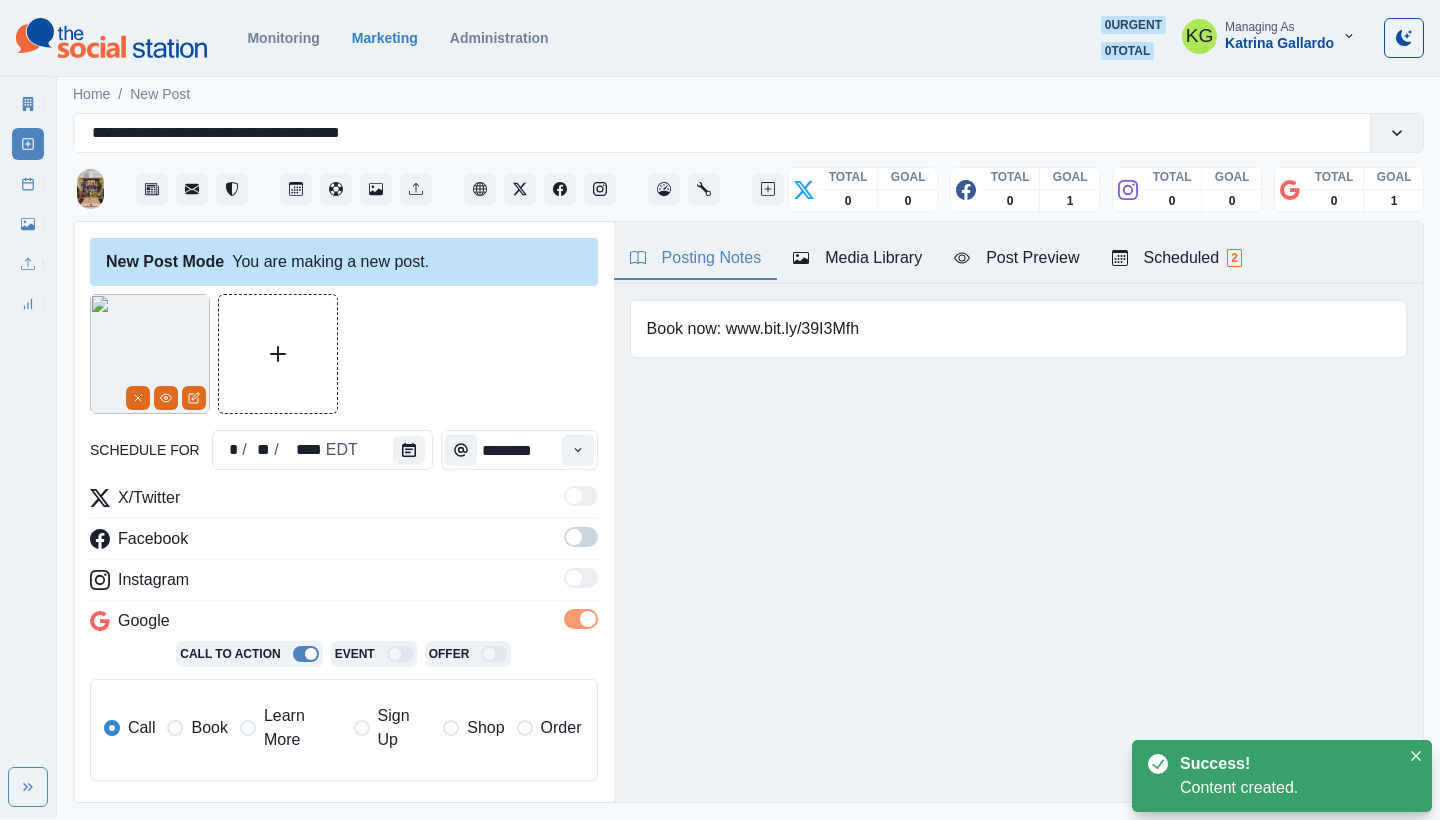 click at bounding box center (574, 537) 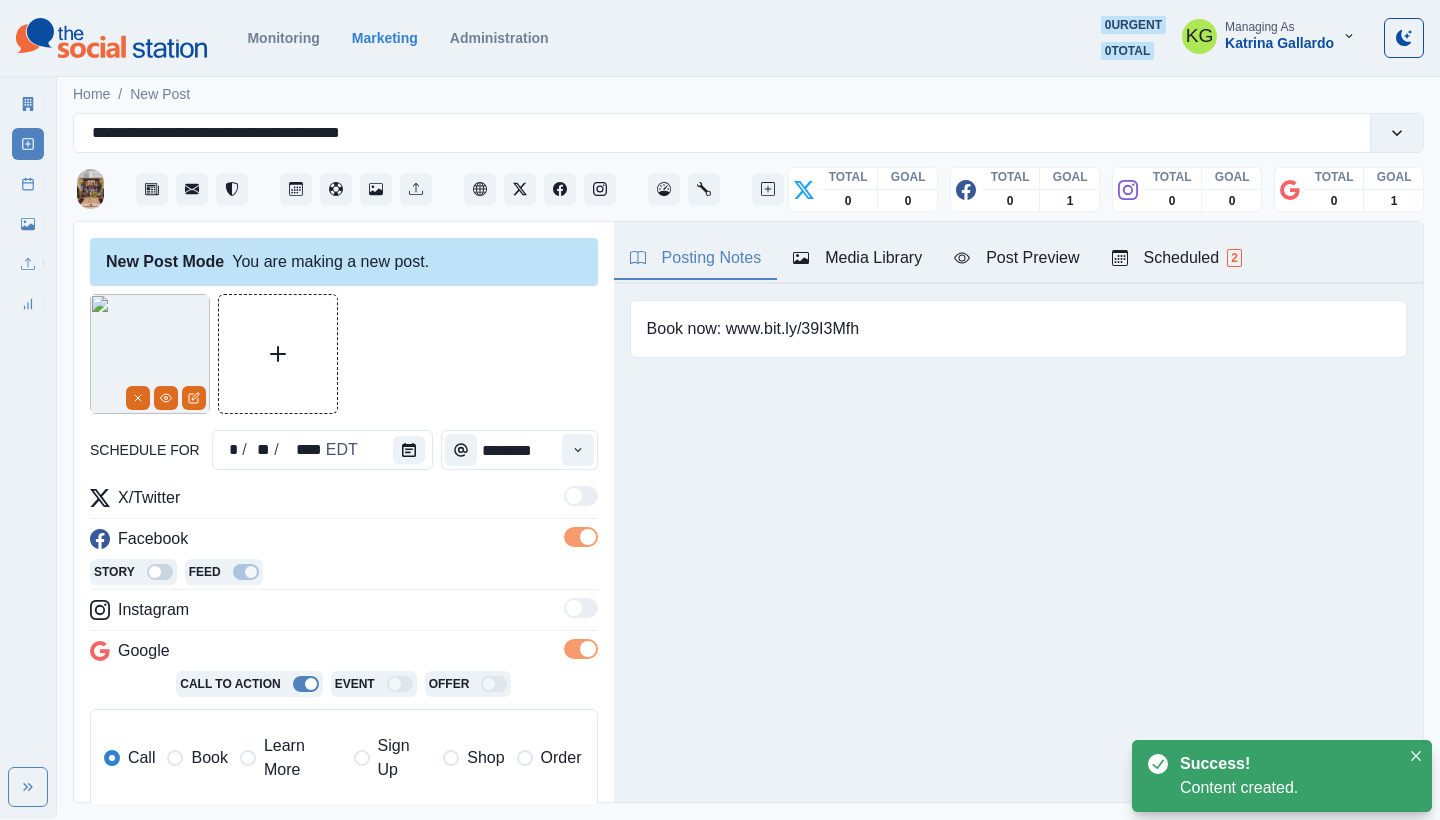 click on "Learn More" at bounding box center (303, 758) 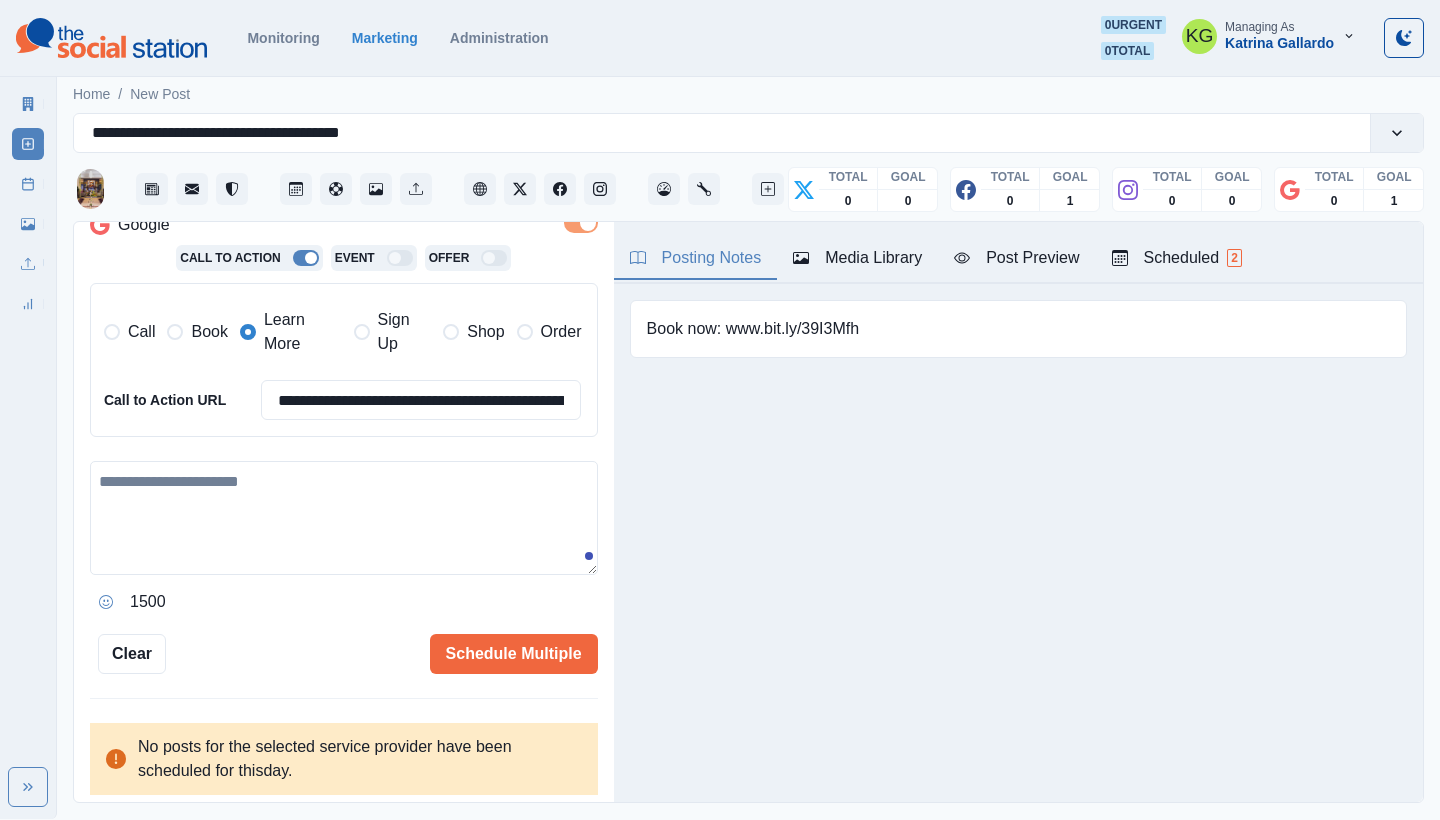 scroll, scrollTop: 424, scrollLeft: 0, axis: vertical 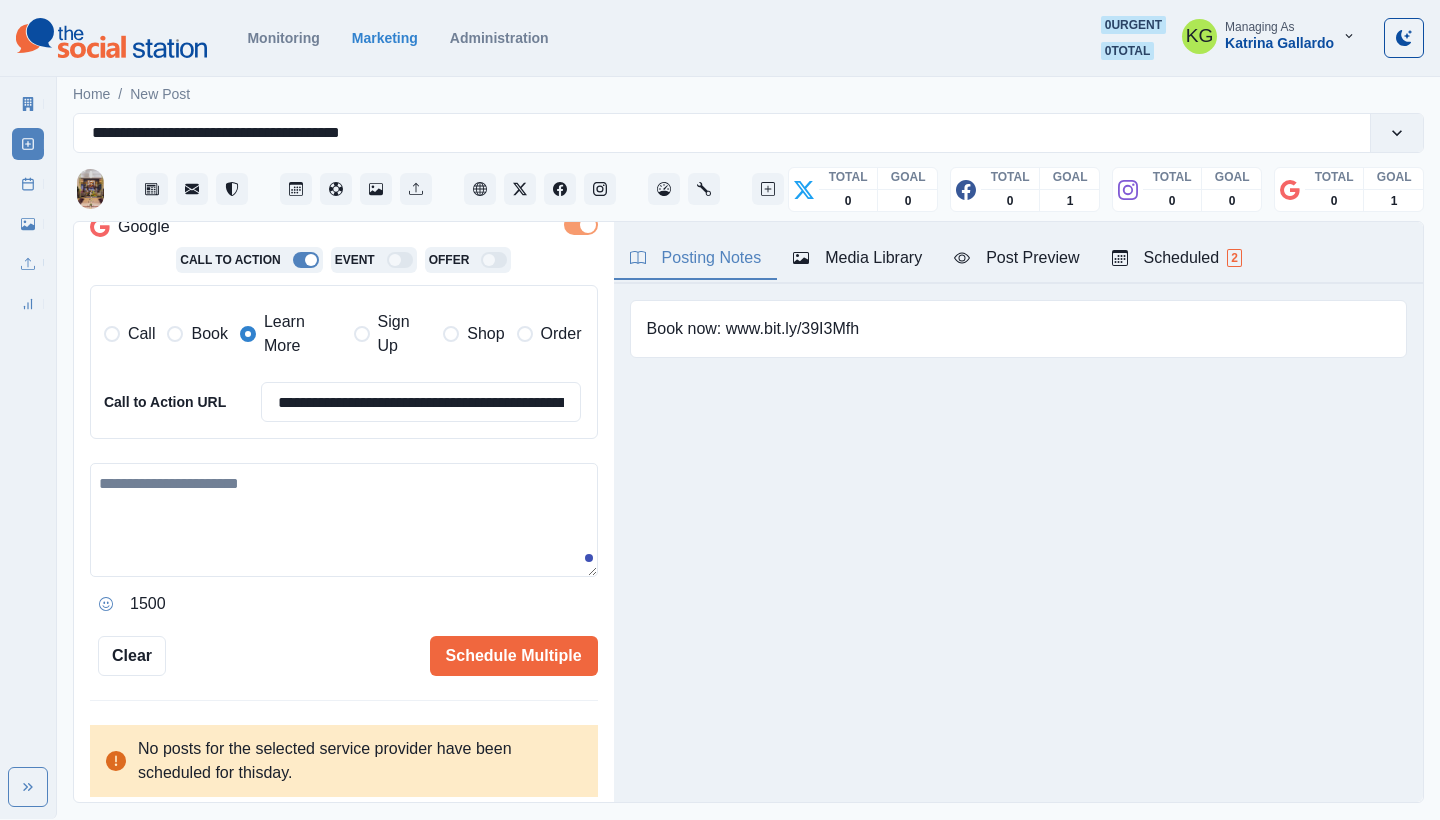 click at bounding box center (344, 520) 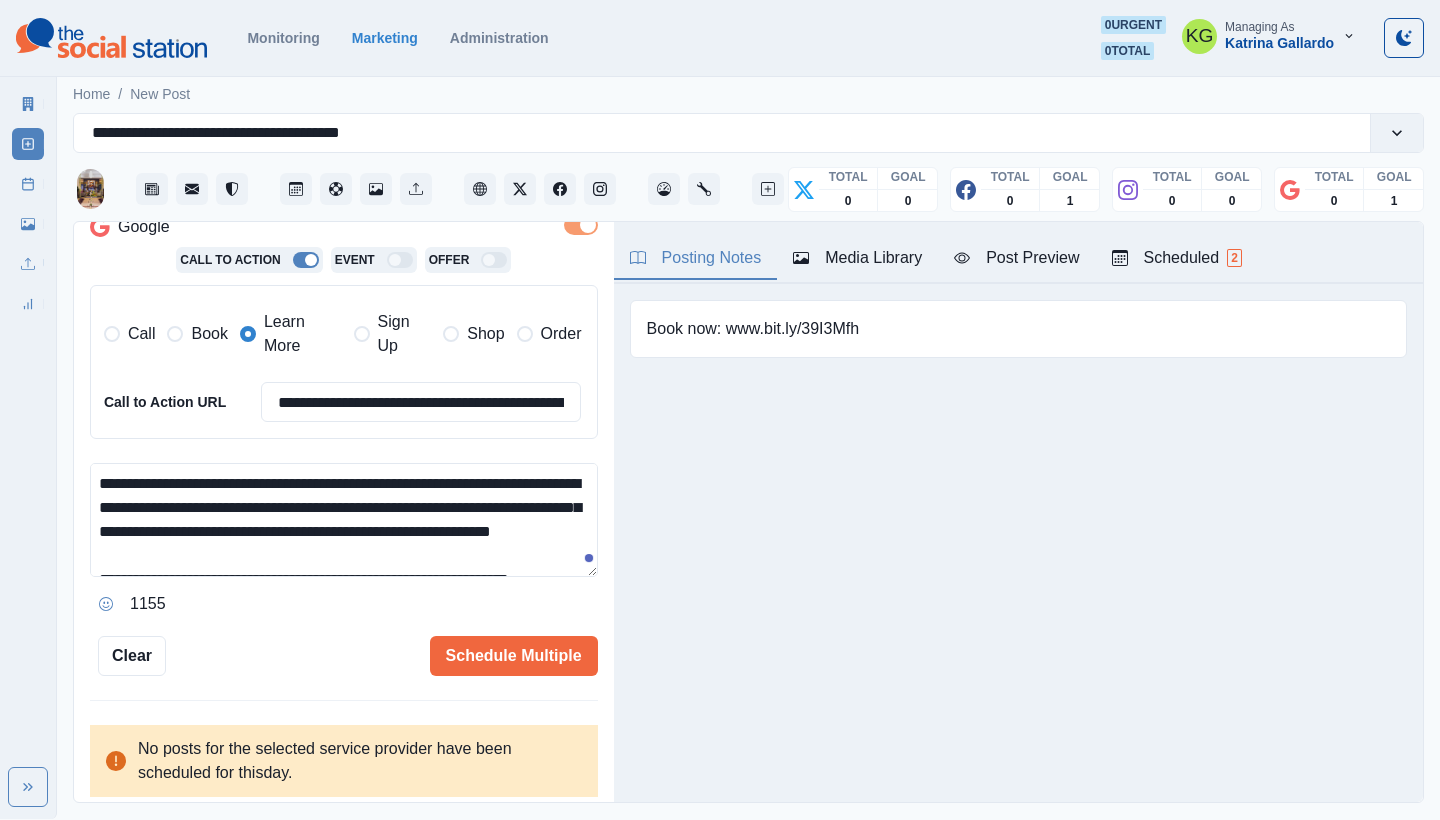 scroll, scrollTop: 120, scrollLeft: 0, axis: vertical 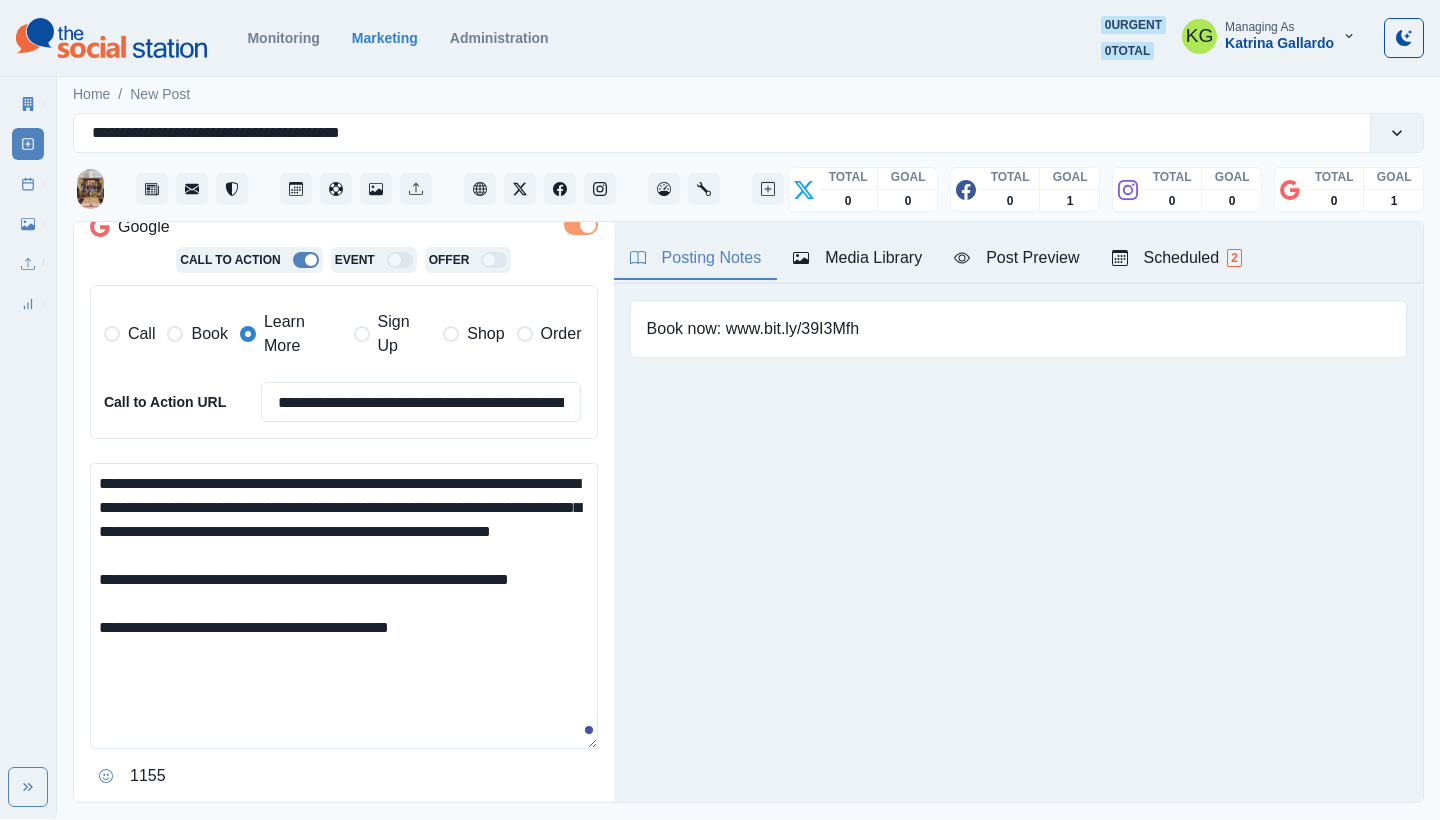 click on "**********" at bounding box center [344, 606] 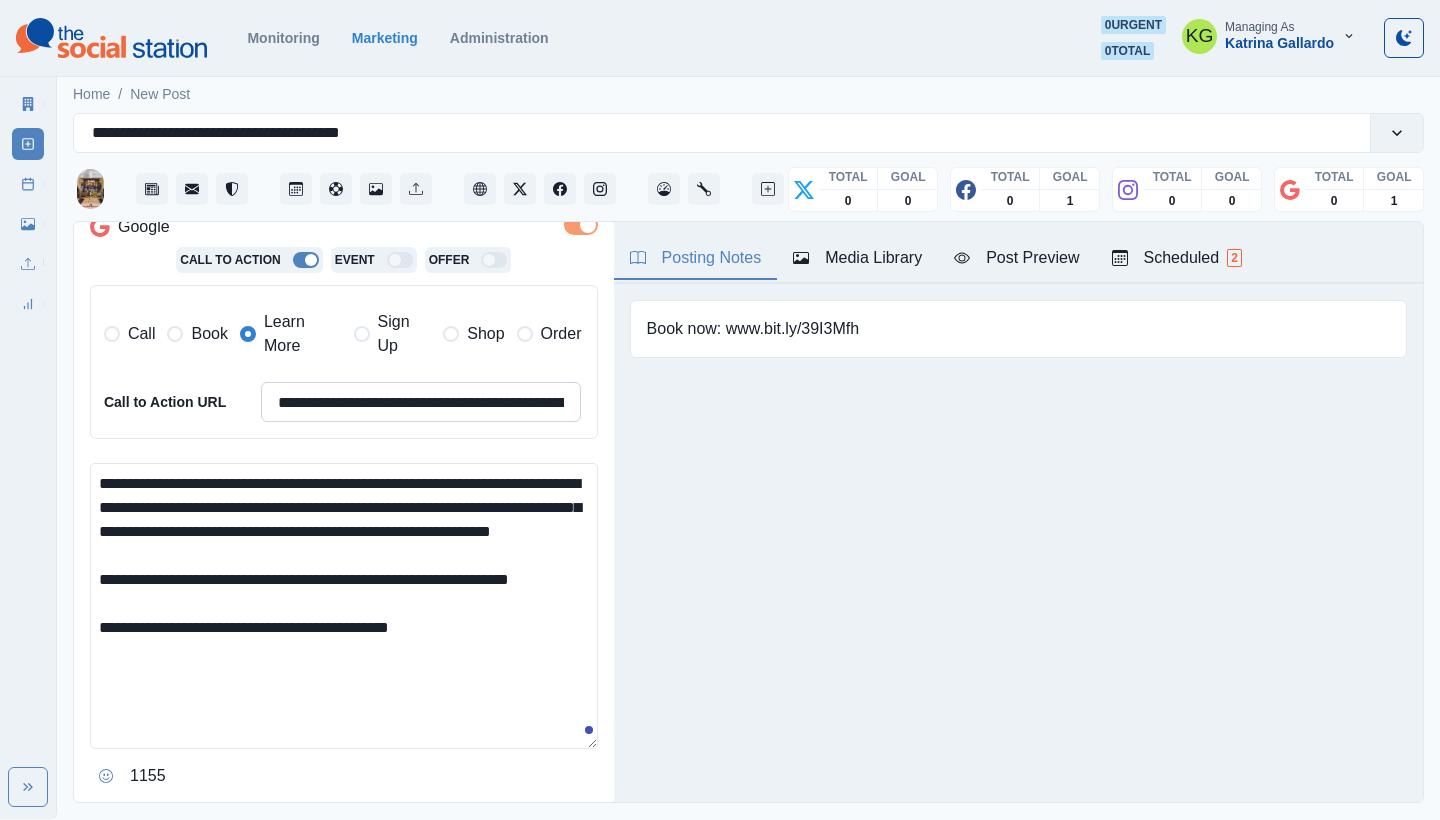 type on "**********" 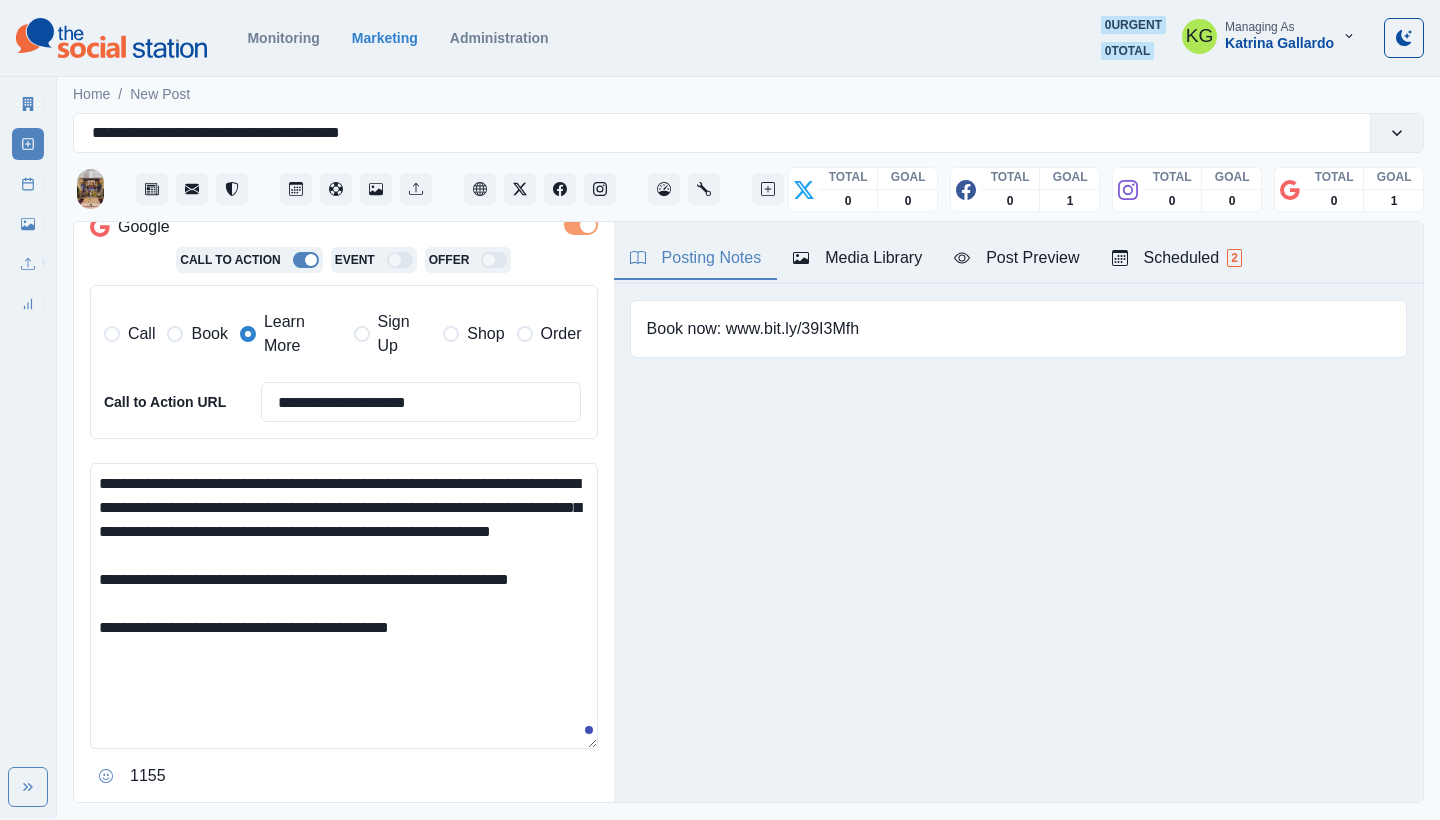 type on "**********" 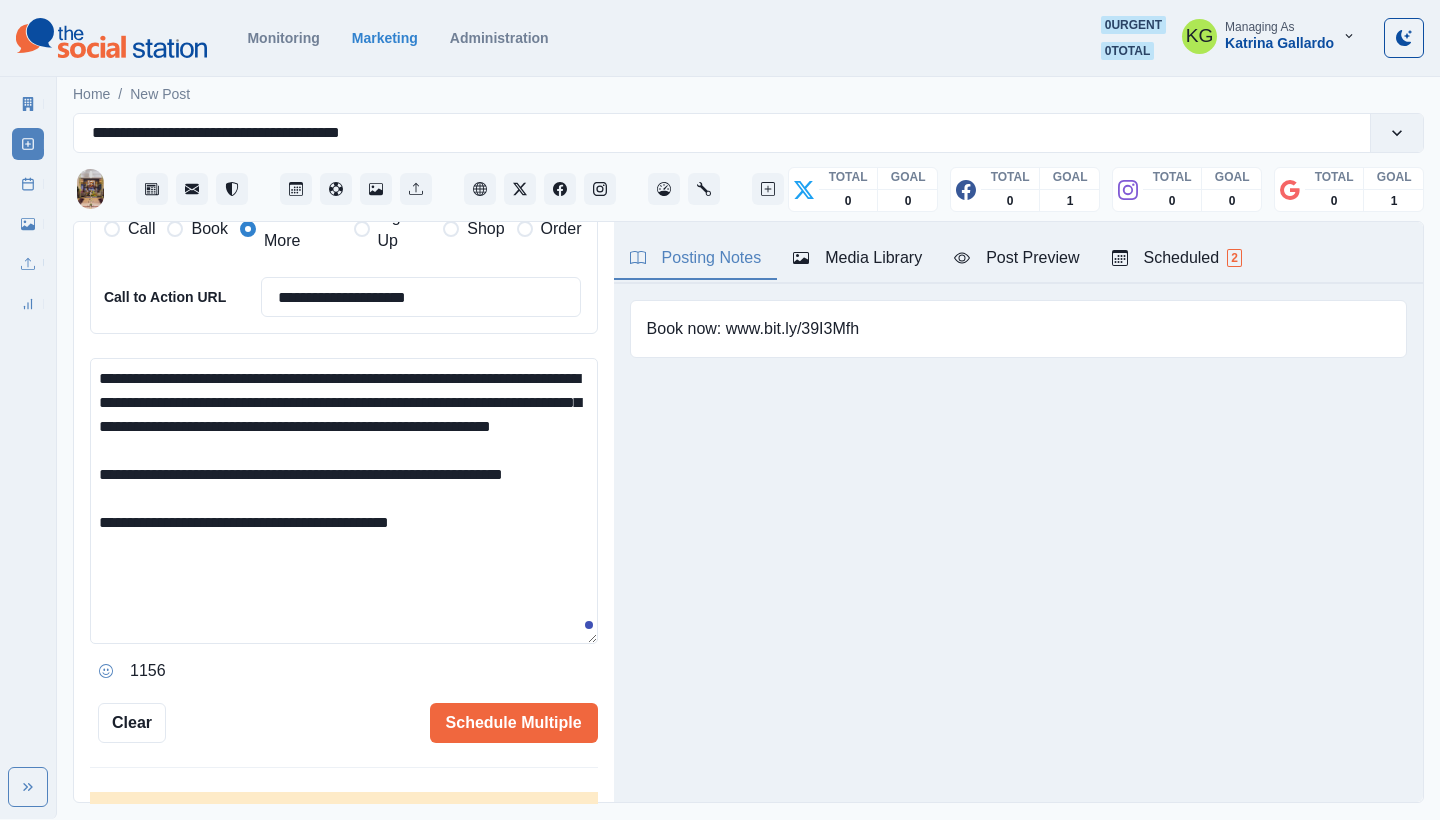 scroll, scrollTop: 541, scrollLeft: 0, axis: vertical 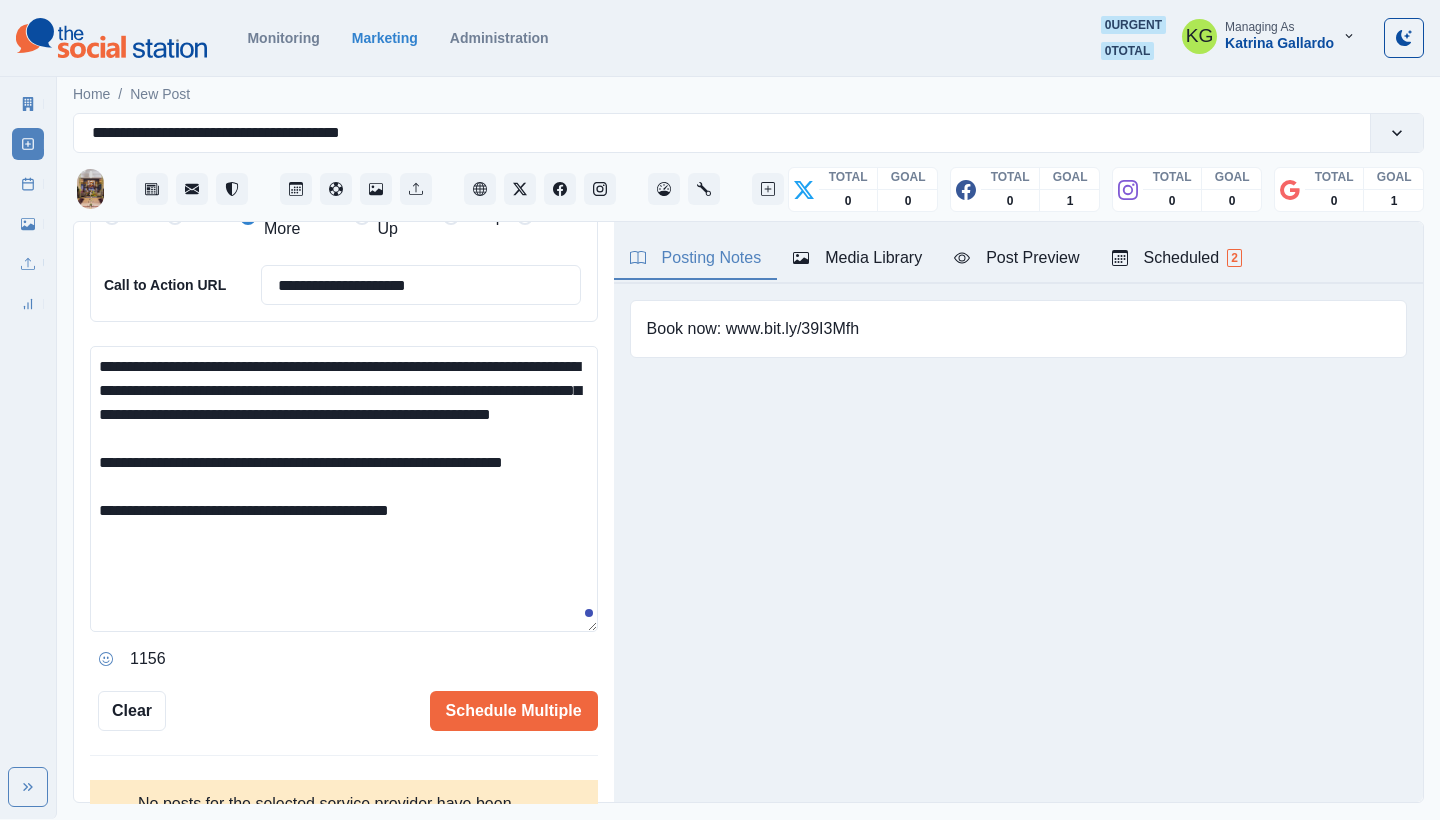 click on "**********" at bounding box center [344, 489] 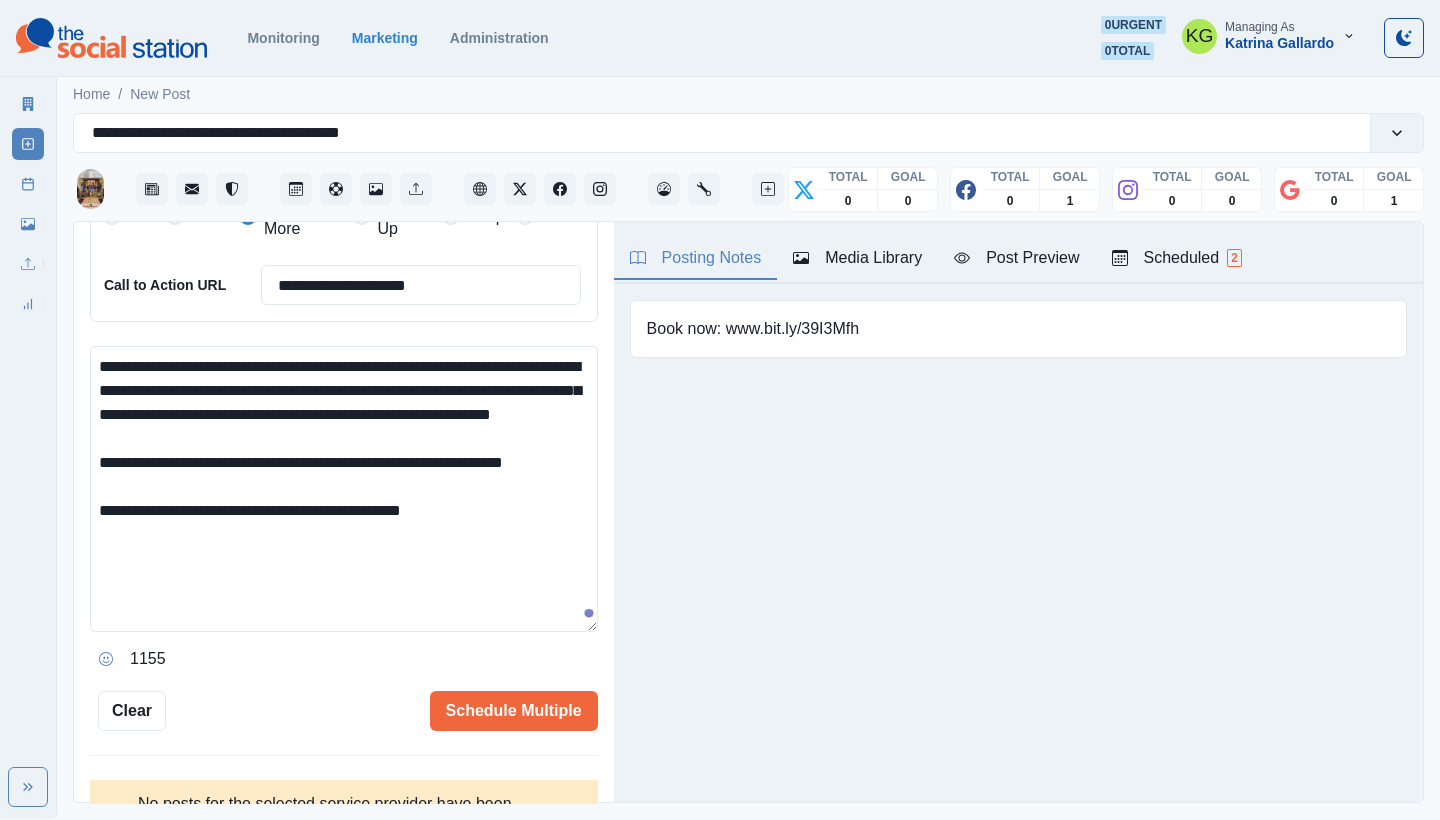 paste on "**********" 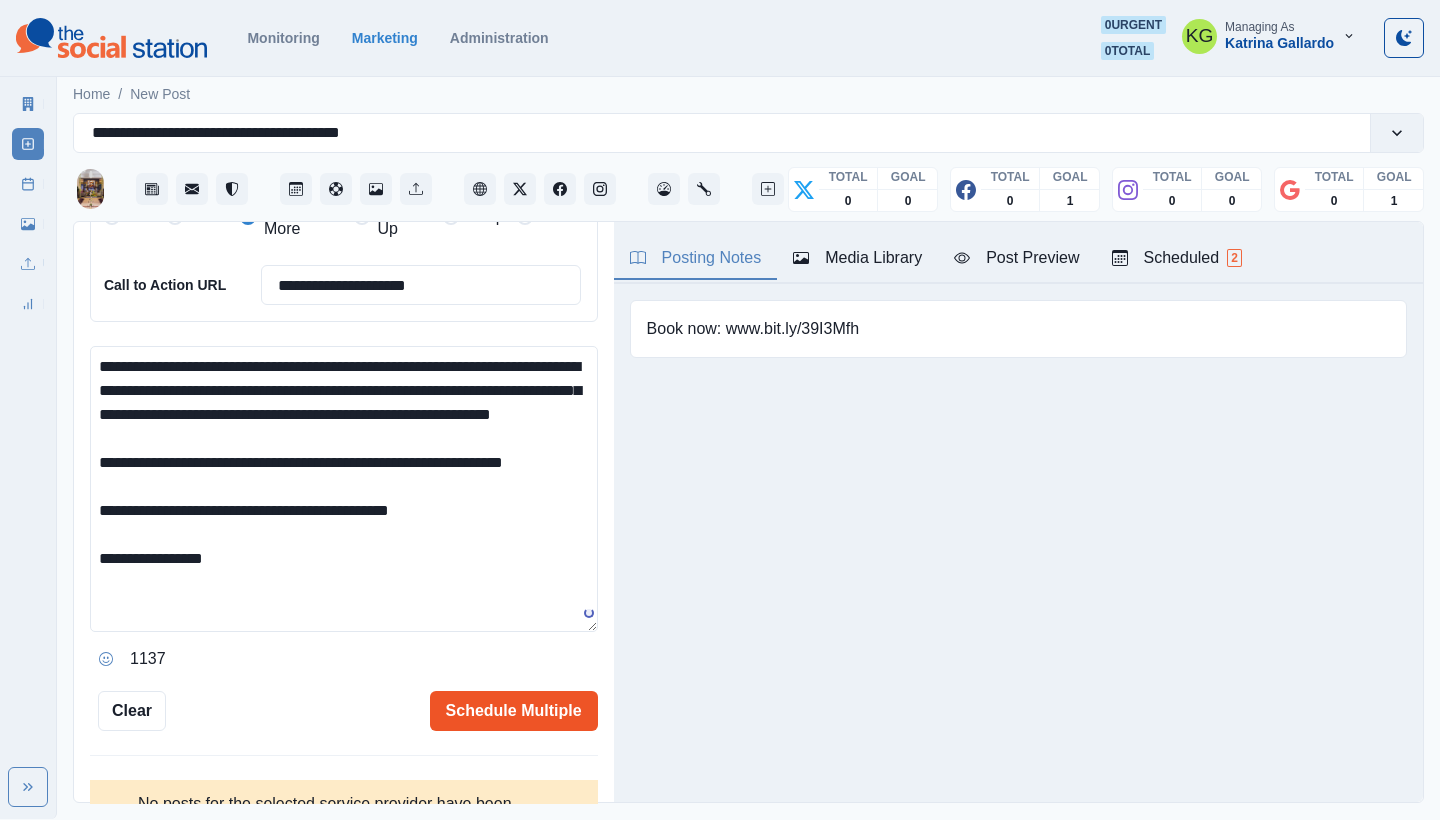 type on "**********" 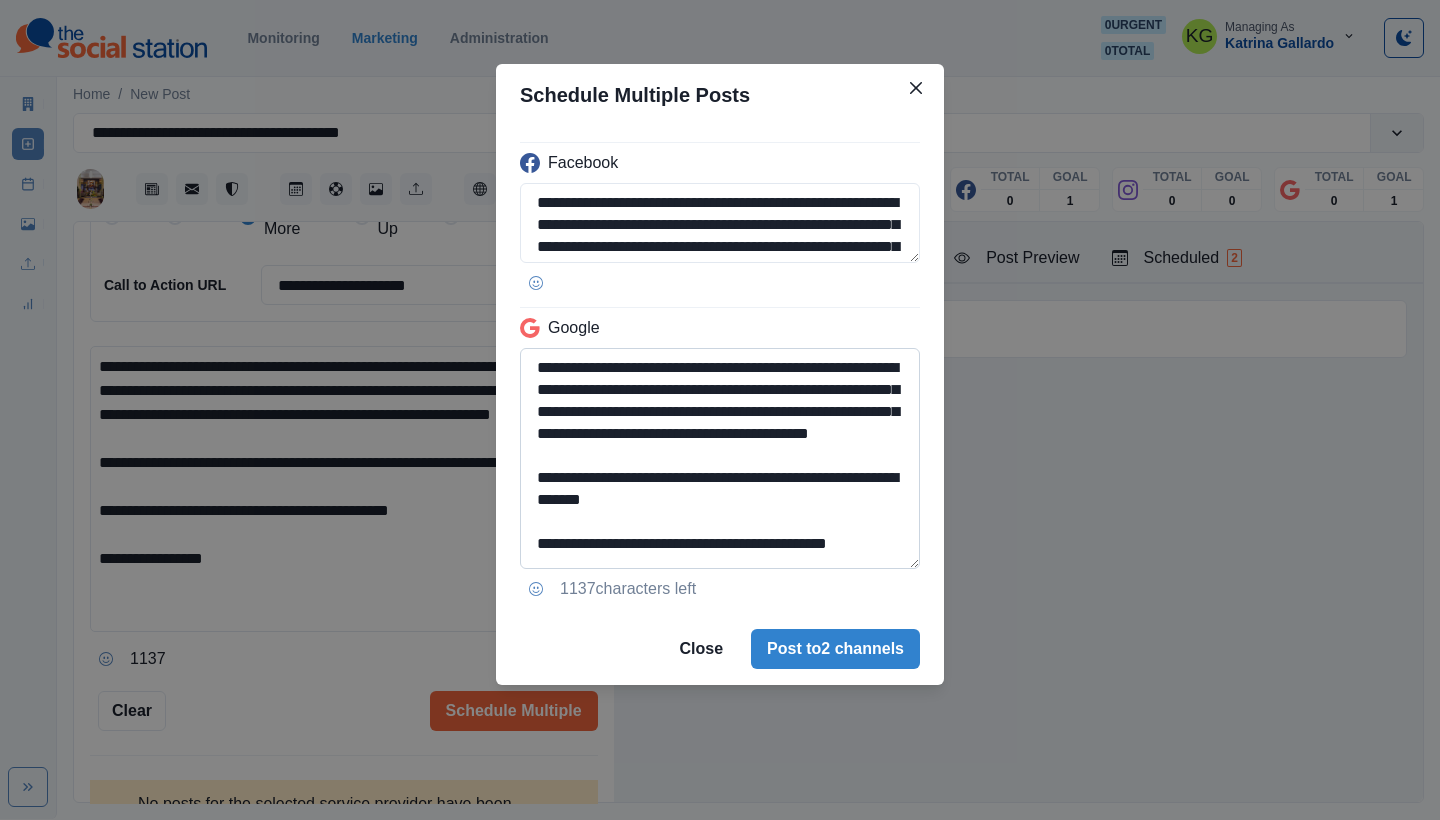 click on "**********" at bounding box center [720, 458] 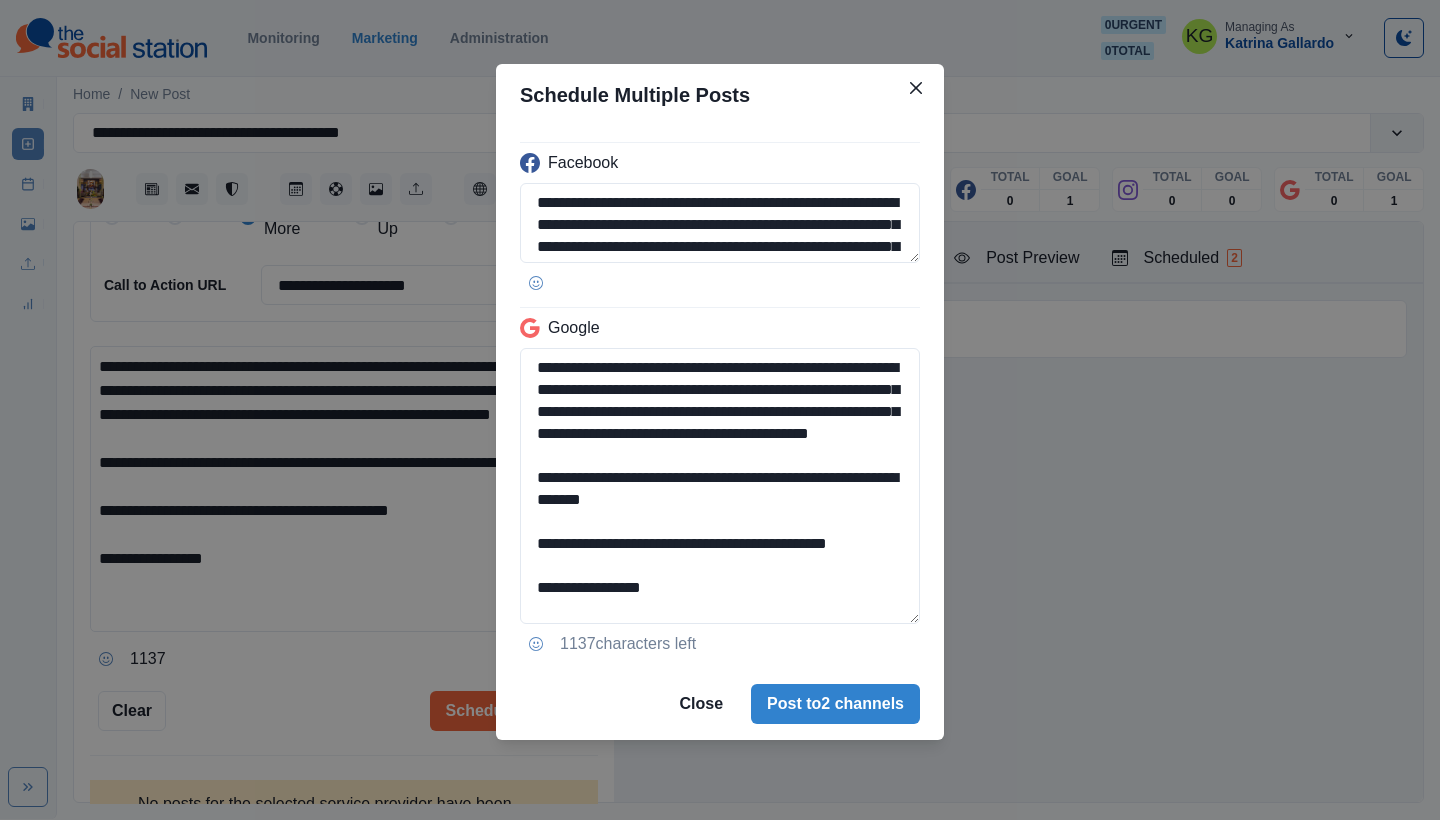 drag, startPoint x: 906, startPoint y: 571, endPoint x: 517, endPoint y: 571, distance: 389 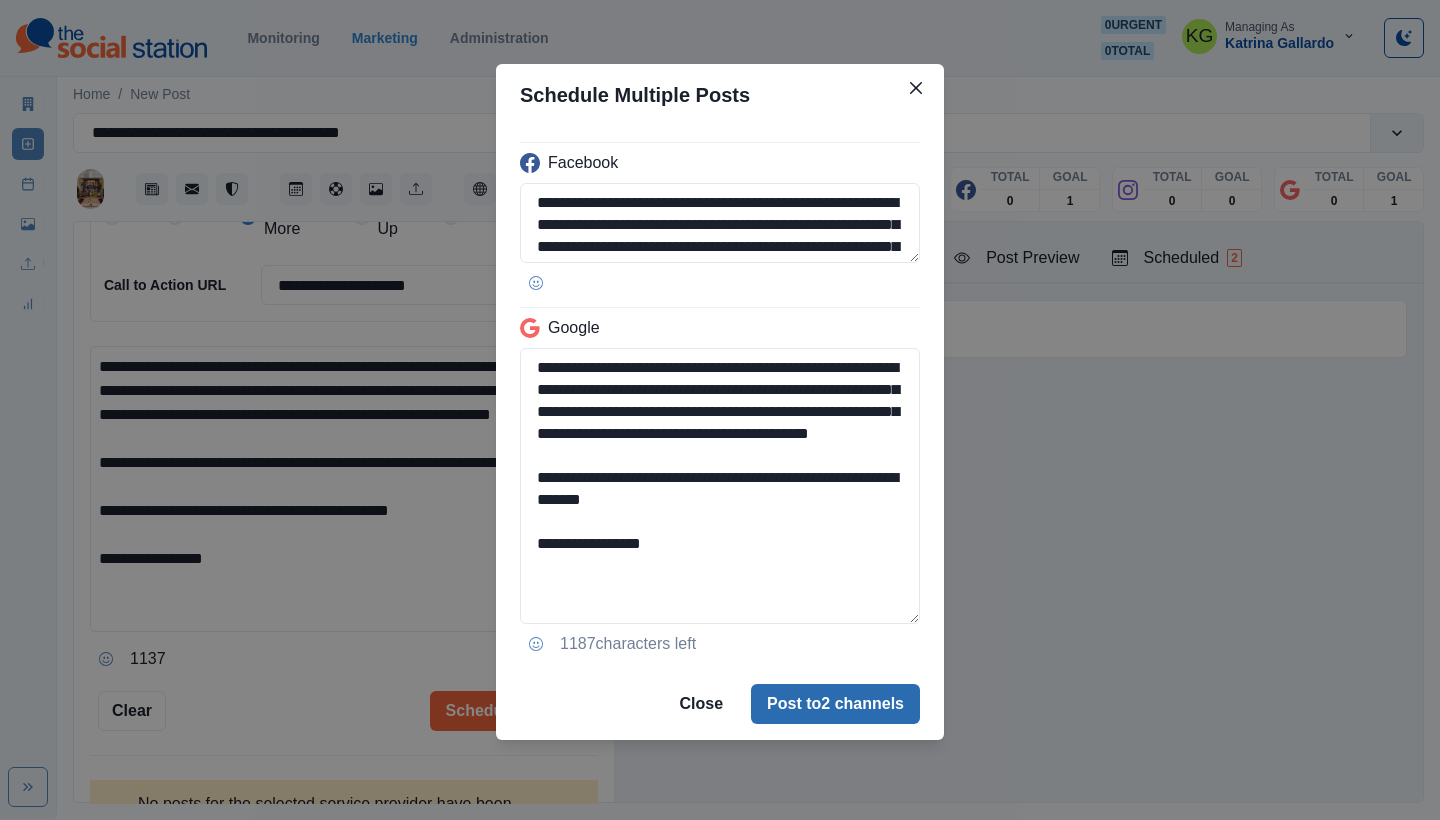 type on "**********" 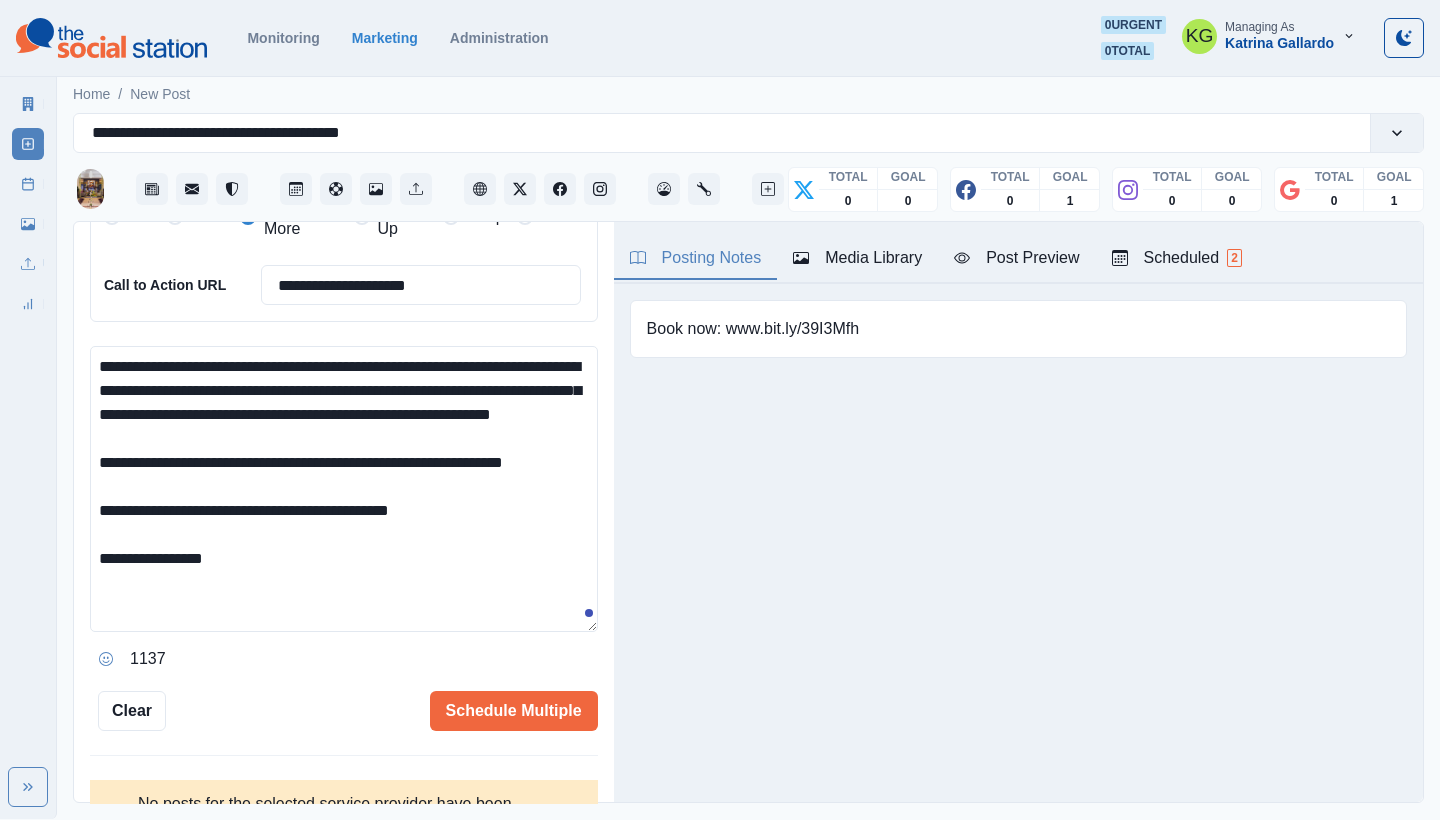 type 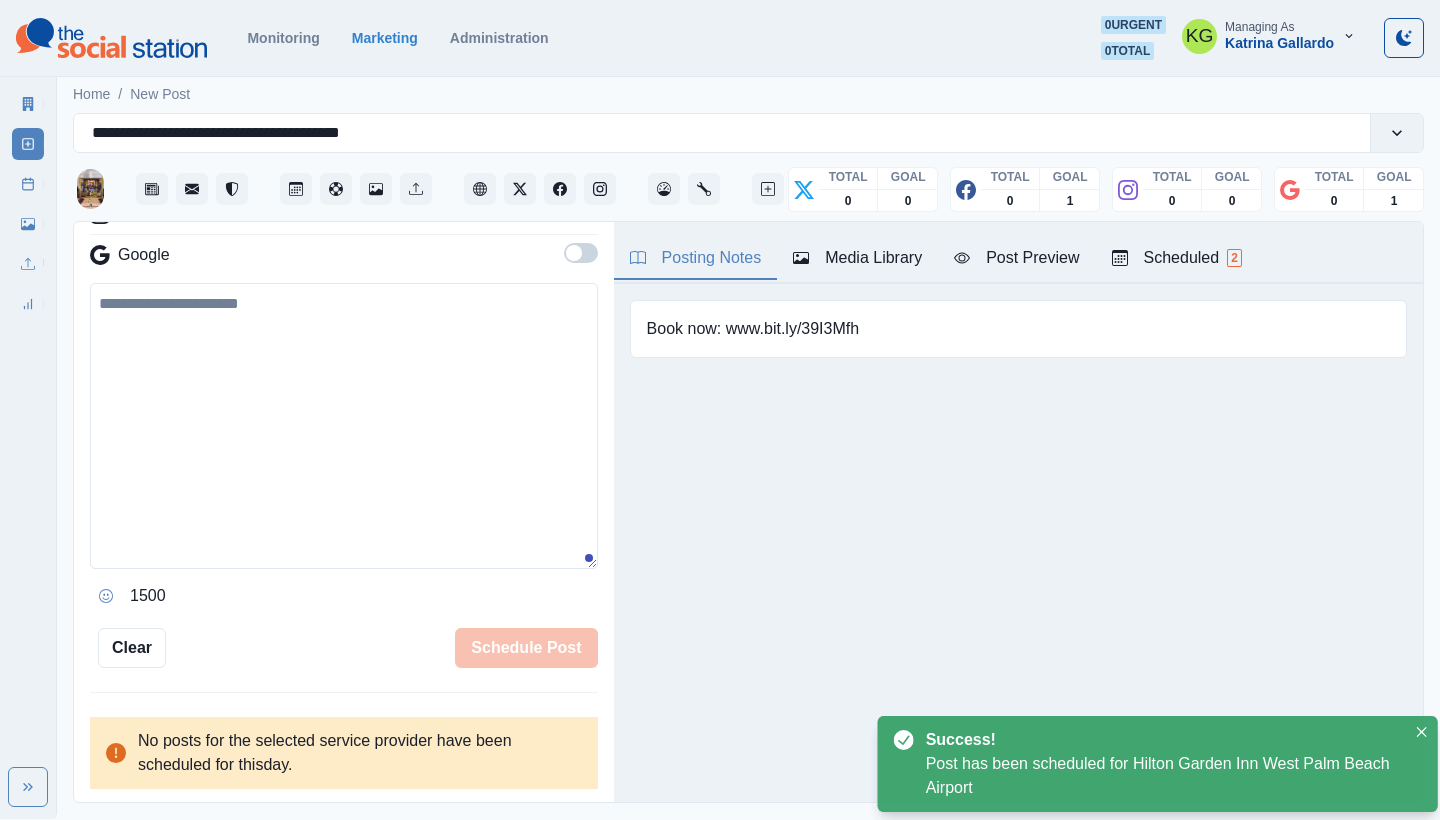 scroll, scrollTop: 294, scrollLeft: 0, axis: vertical 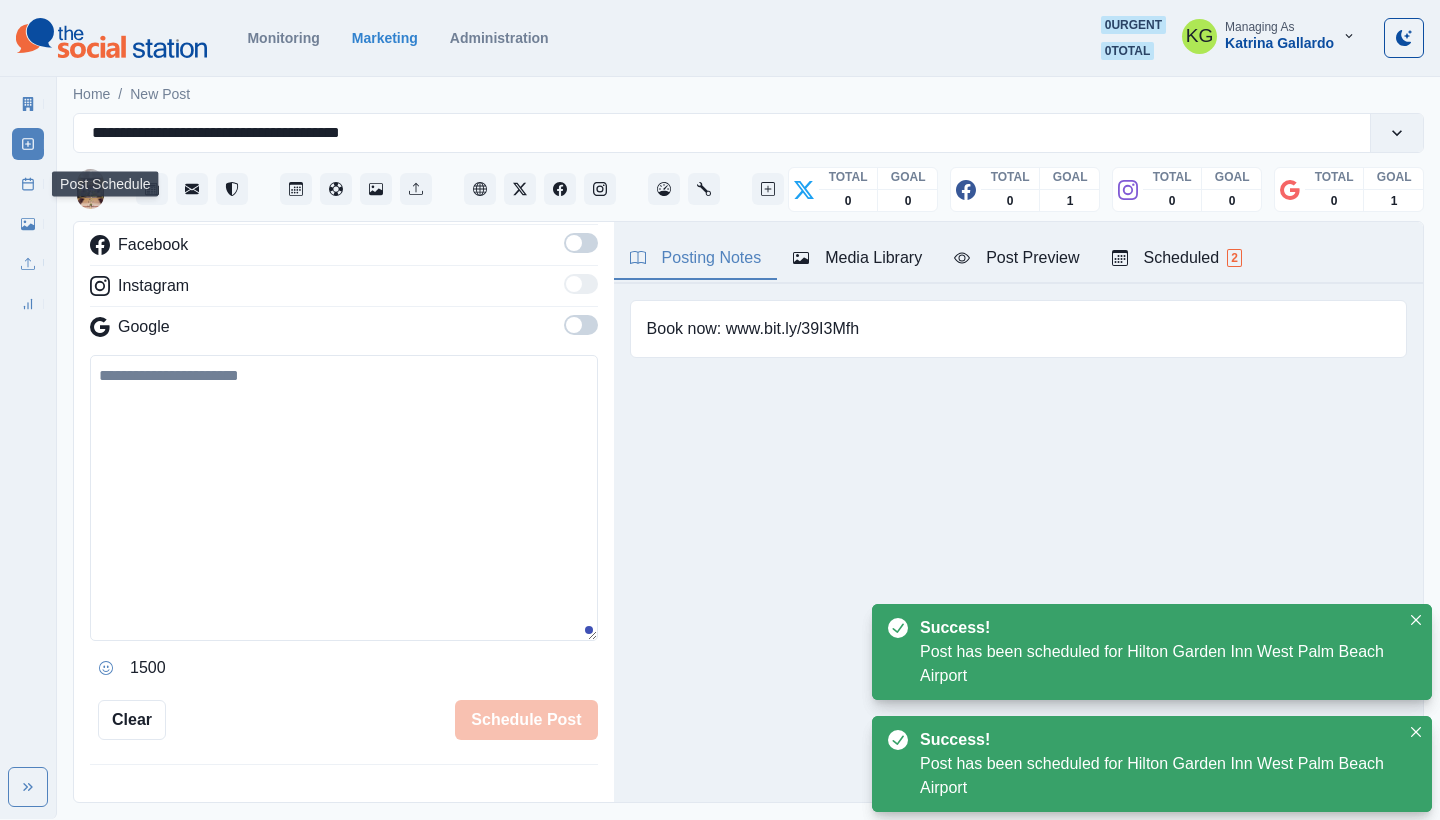 click 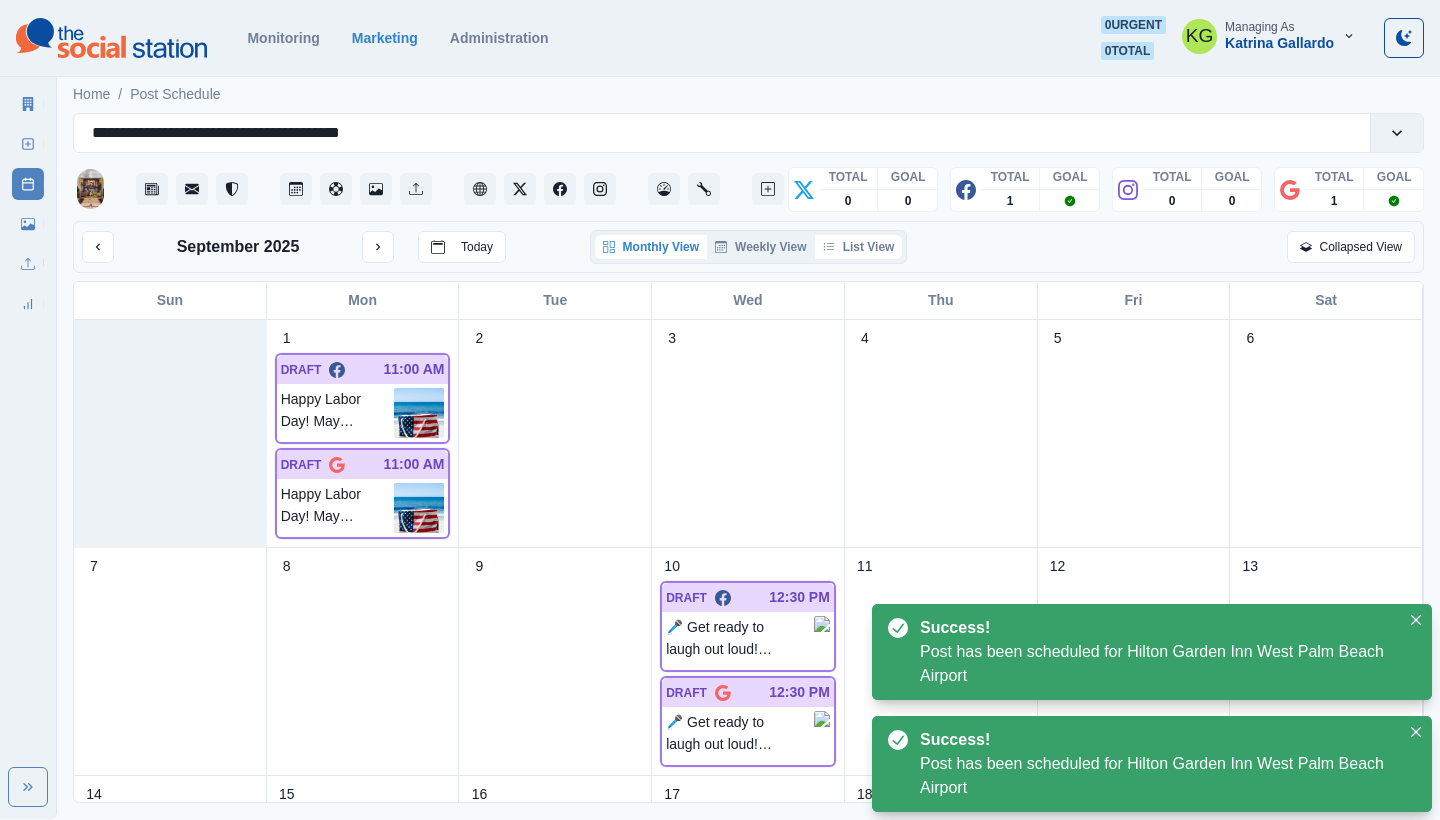 click on "List View" at bounding box center [859, 247] 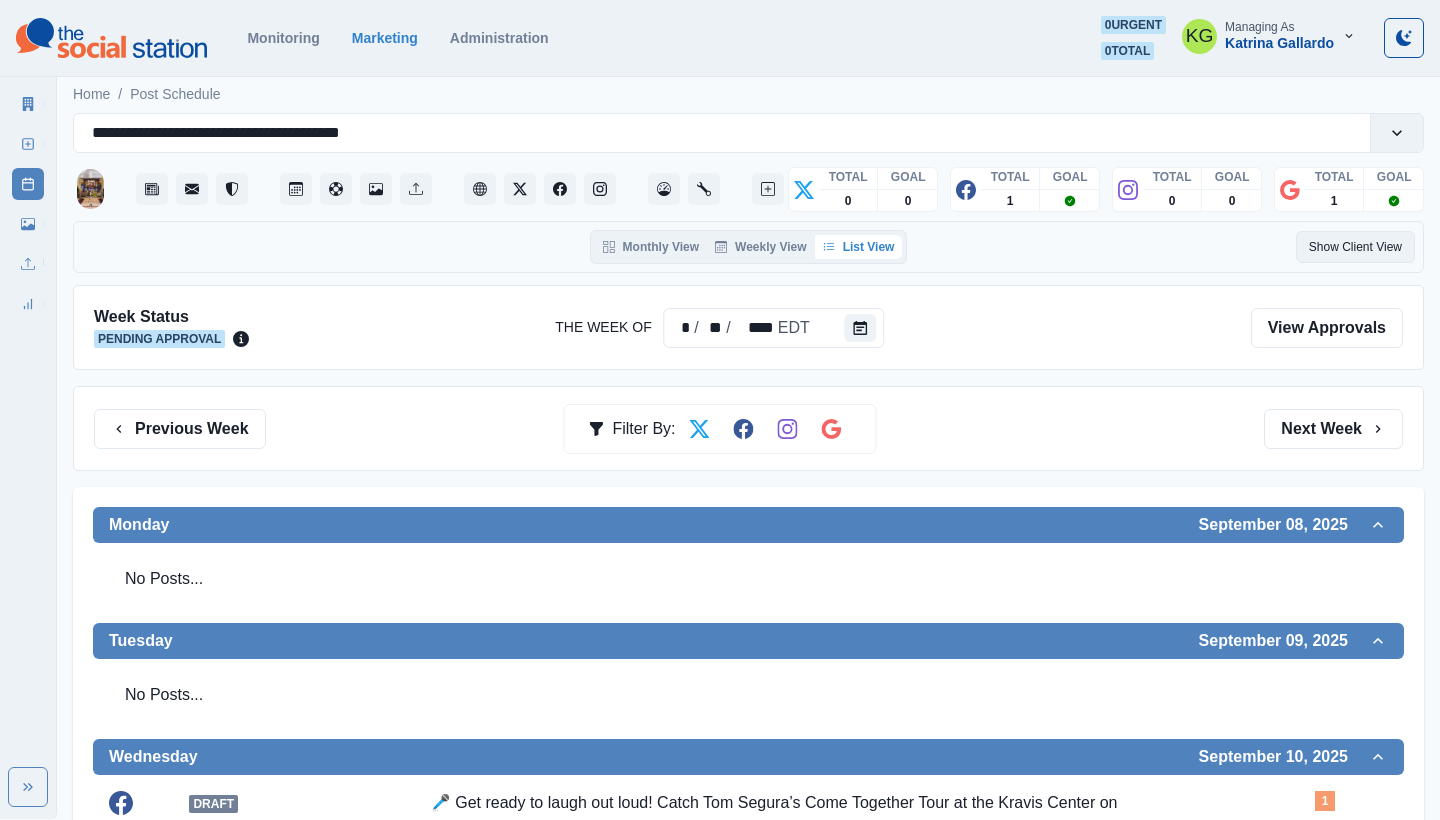 scroll, scrollTop: 0, scrollLeft: 0, axis: both 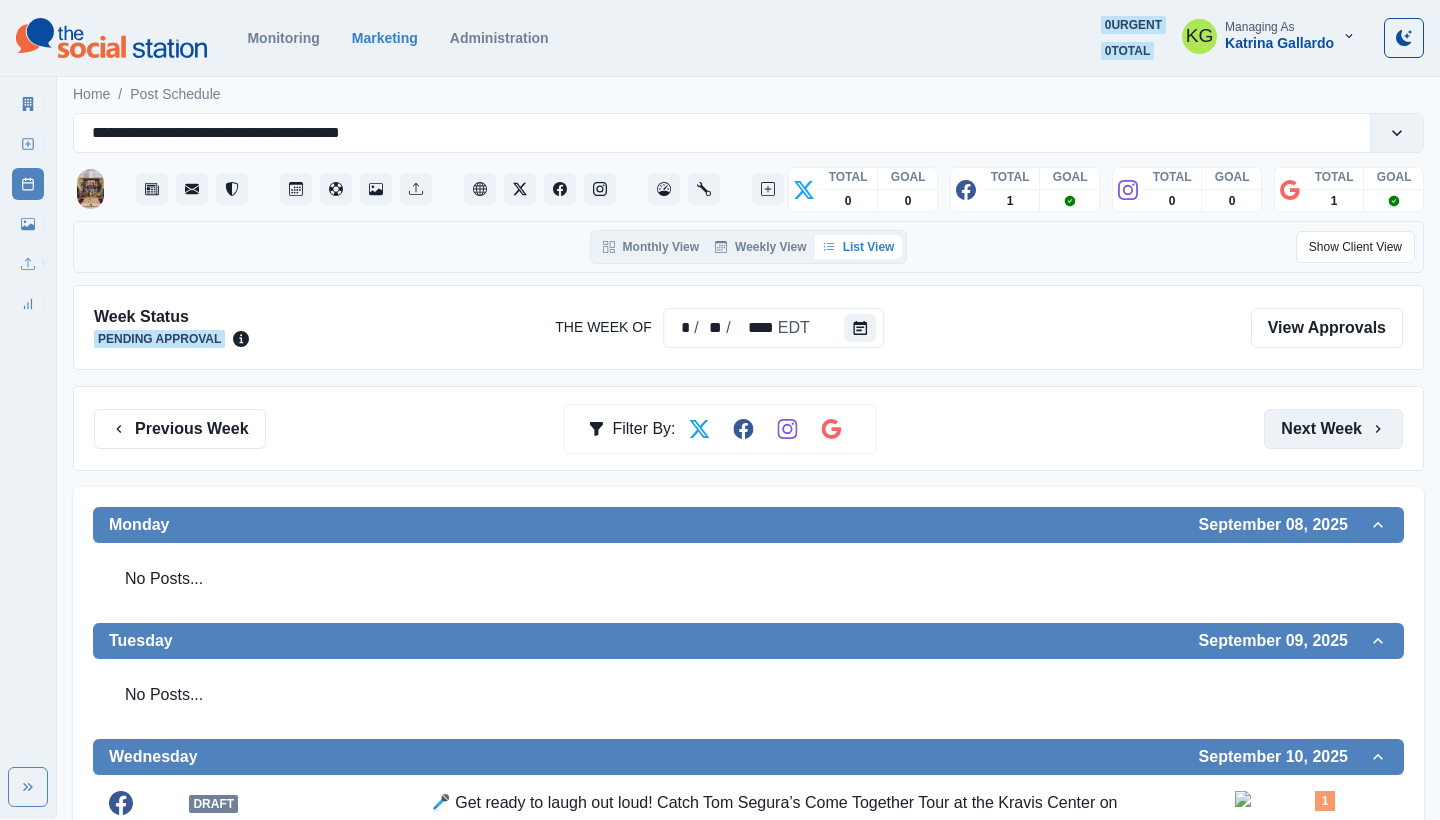click on "Next Week" at bounding box center [1333, 429] 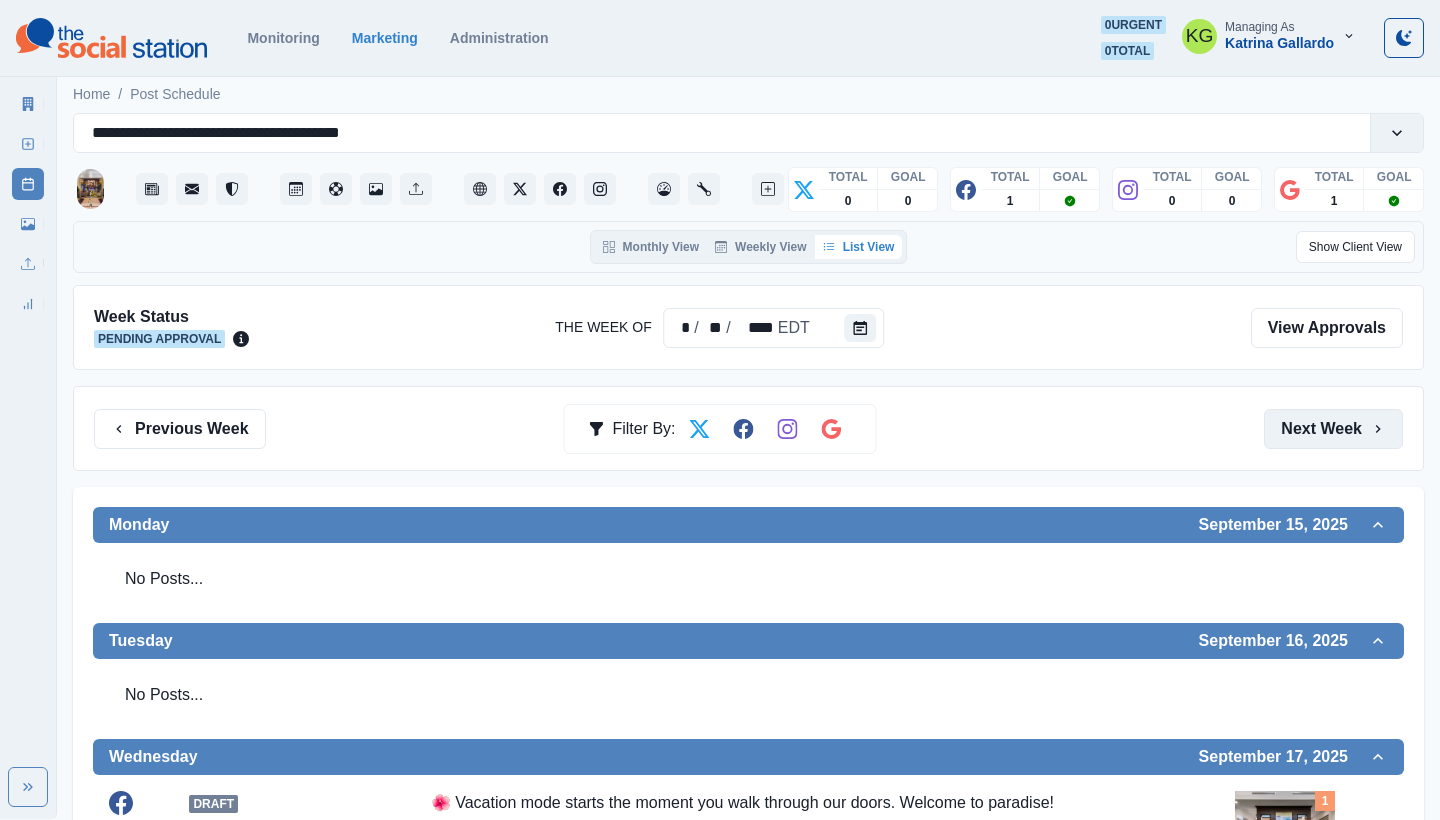 click on "Next Week" at bounding box center (1333, 429) 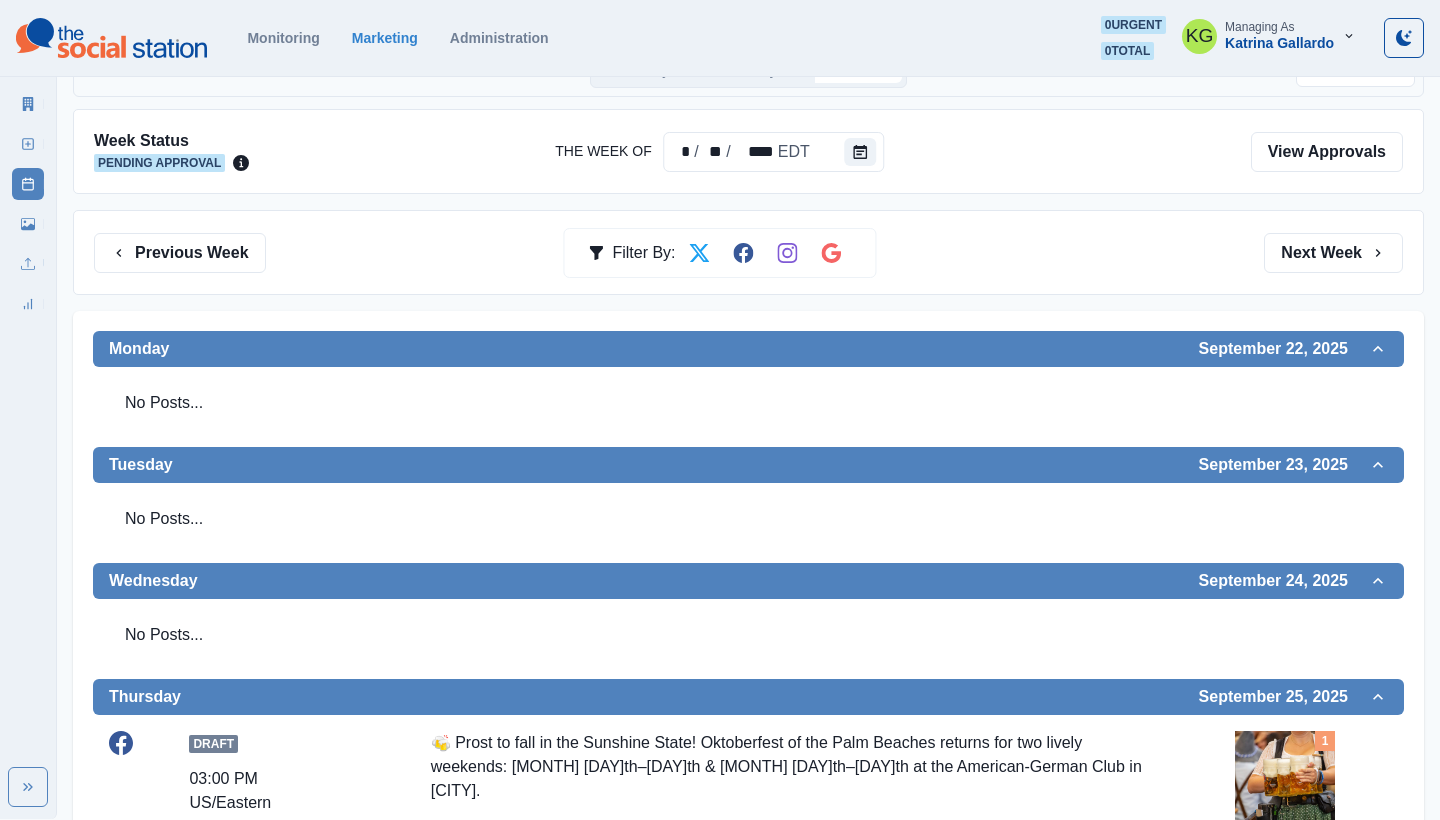 scroll, scrollTop: 61, scrollLeft: 0, axis: vertical 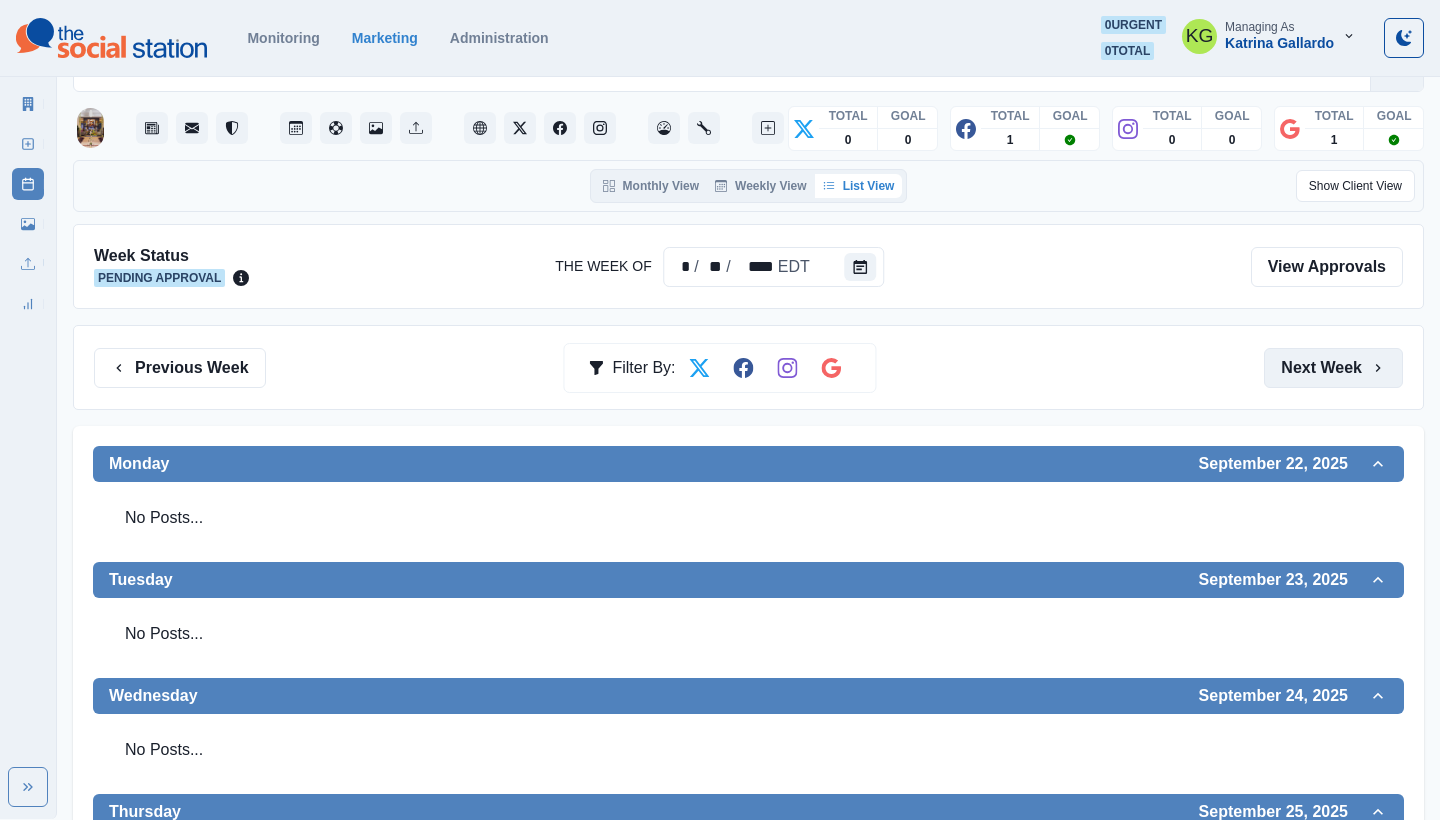 click on "Next Week" at bounding box center [1333, 368] 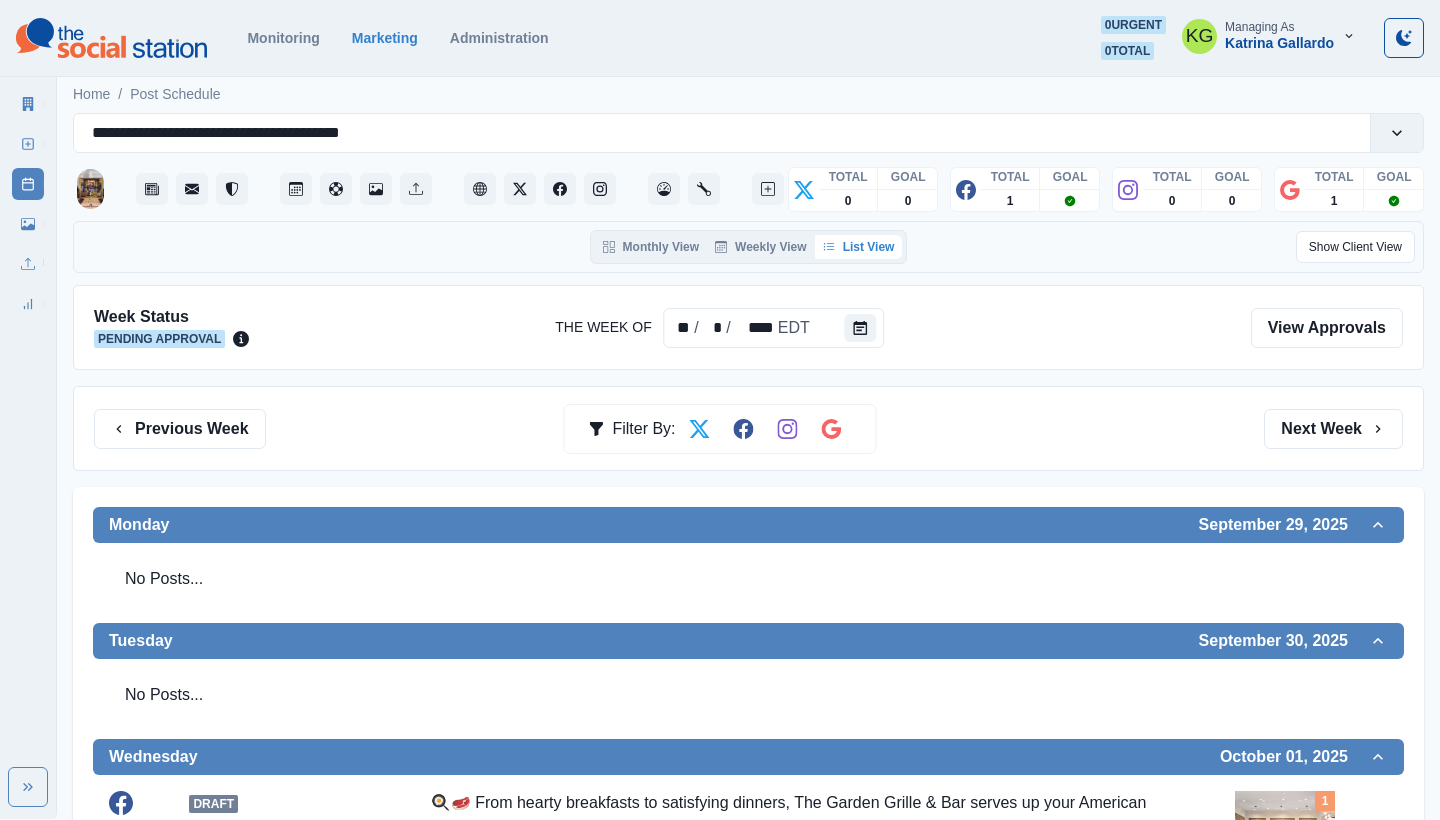 scroll, scrollTop: 0, scrollLeft: 0, axis: both 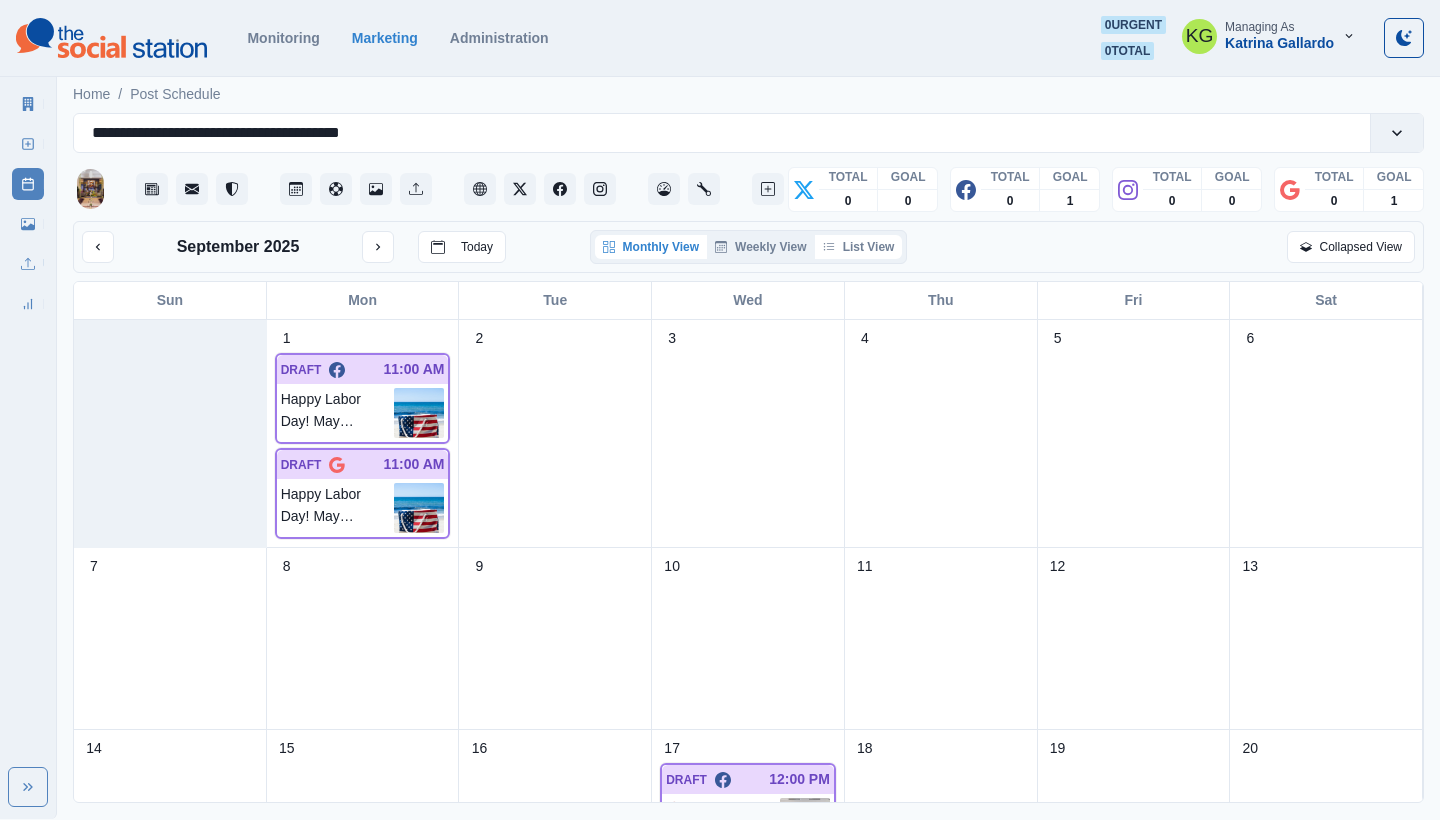 click on "List View" at bounding box center [859, 247] 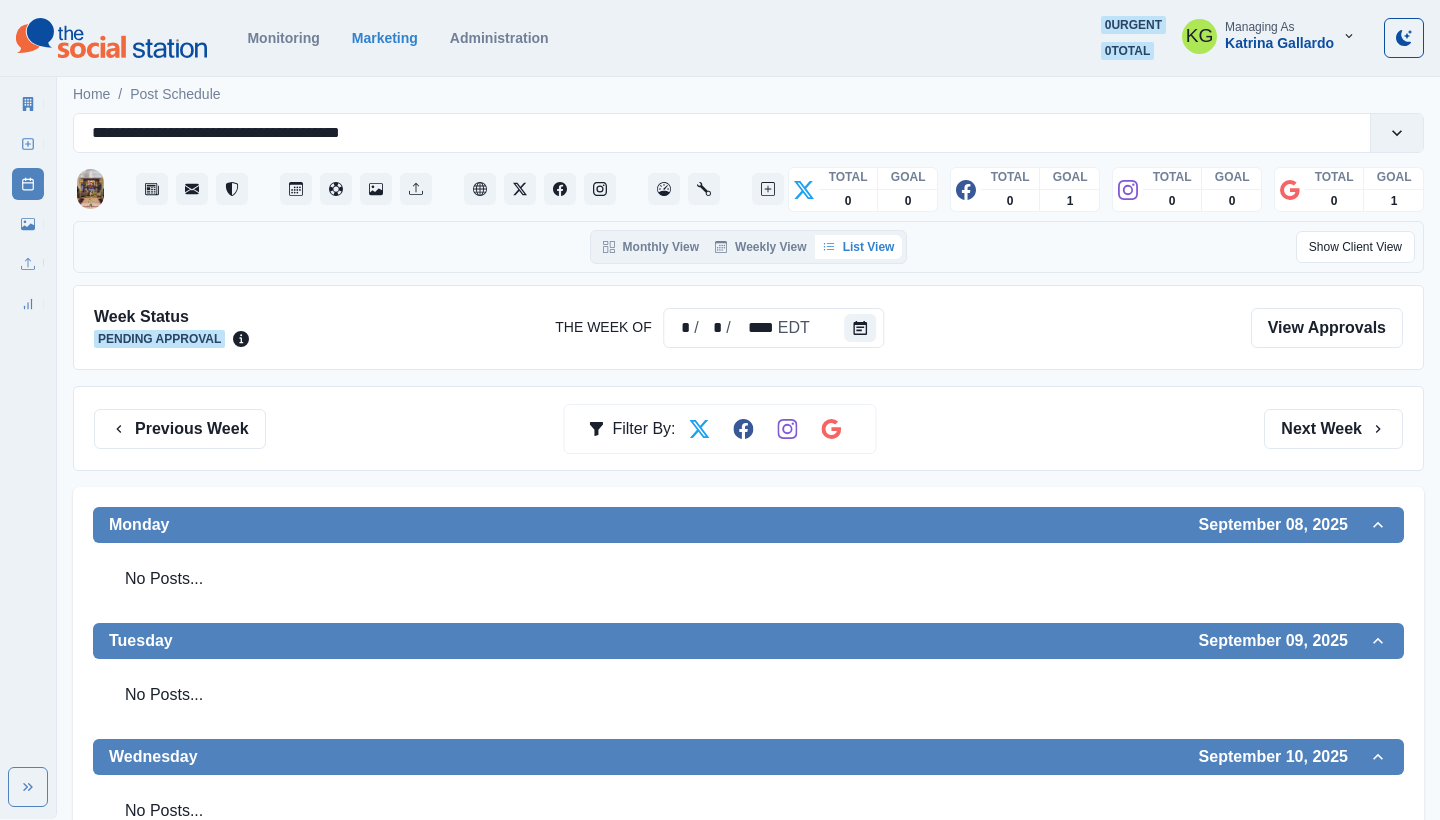 scroll, scrollTop: 0, scrollLeft: 0, axis: both 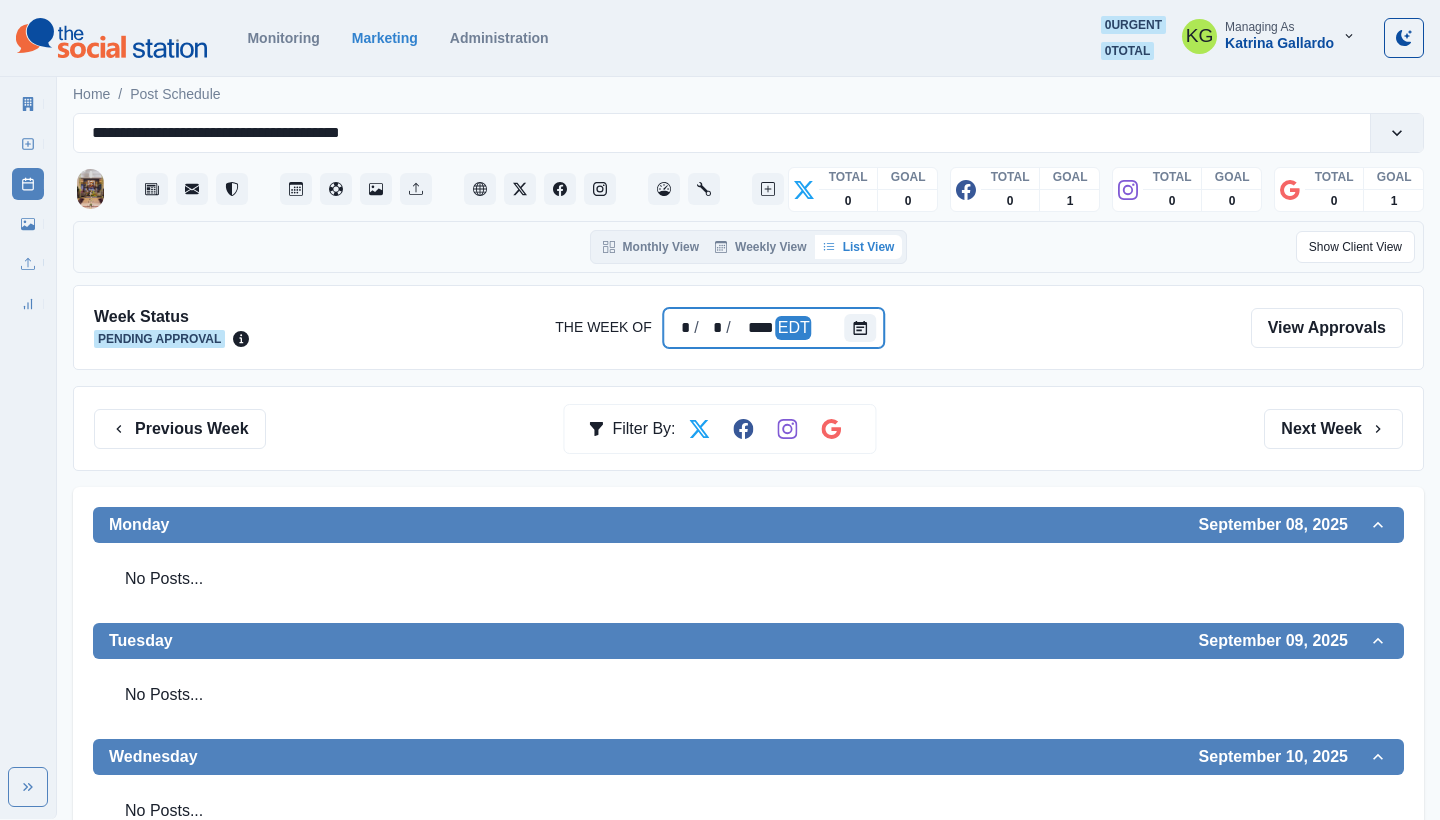 click at bounding box center (865, 328) 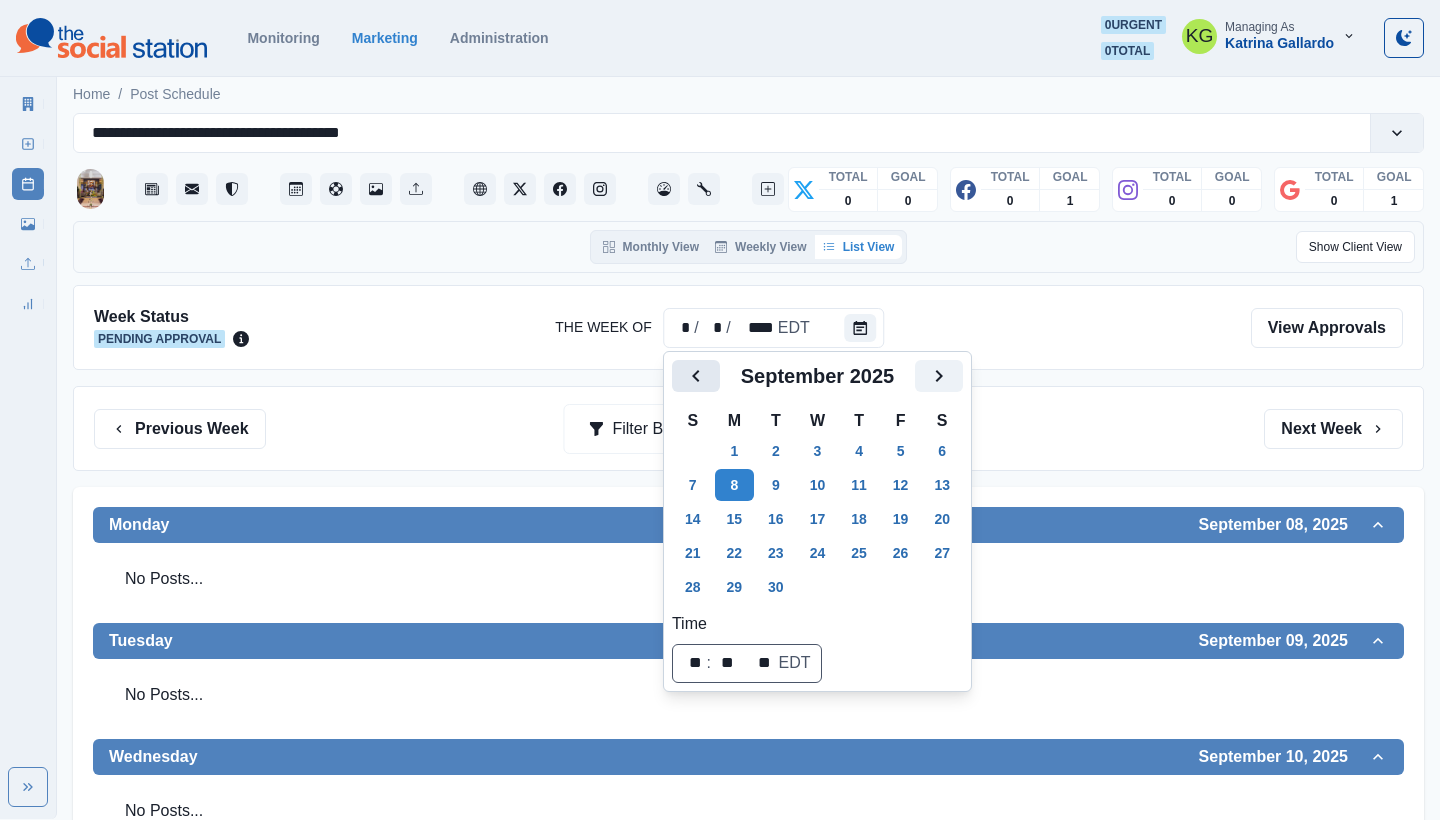 click at bounding box center (696, 376) 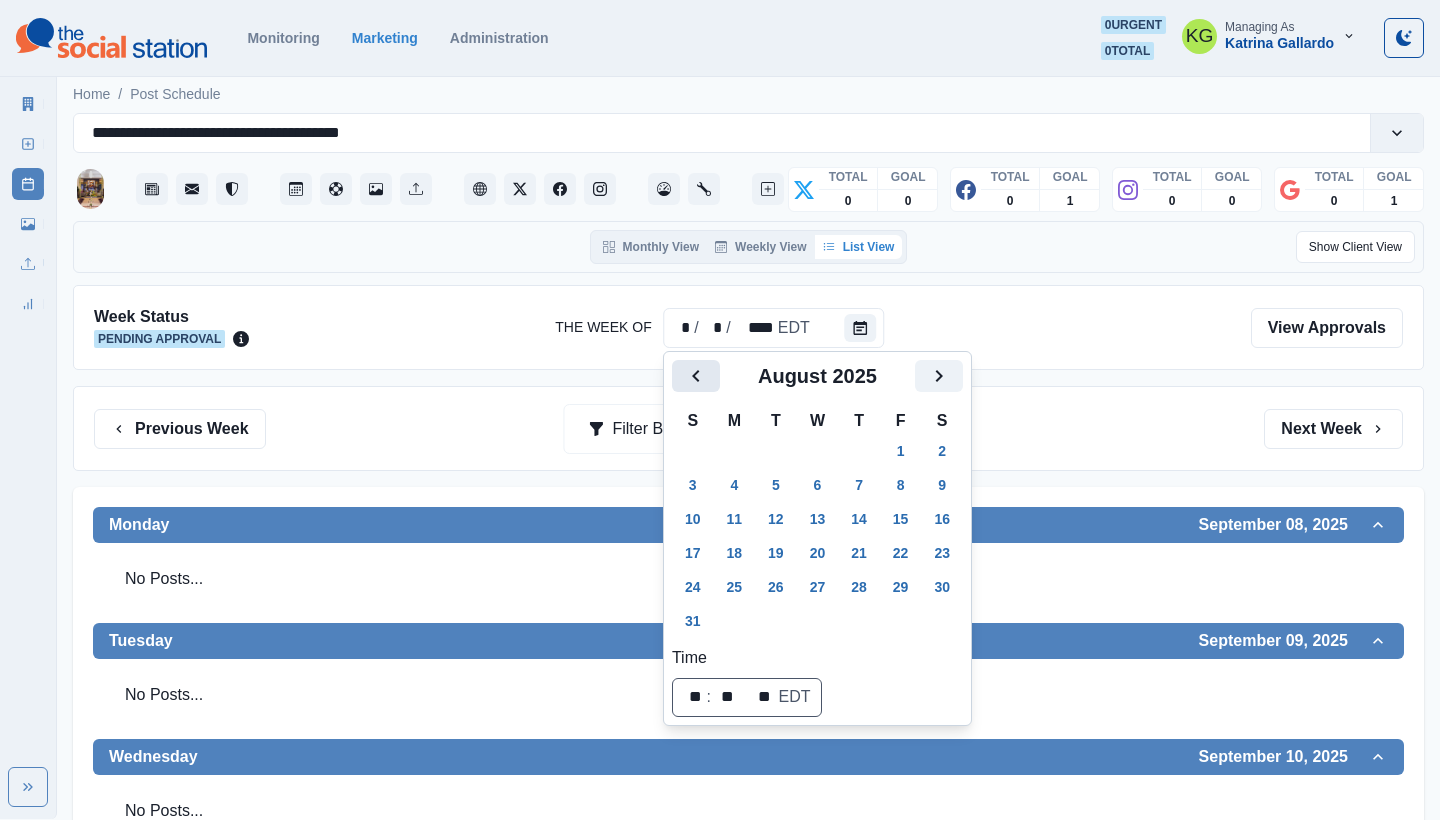 click at bounding box center [696, 376] 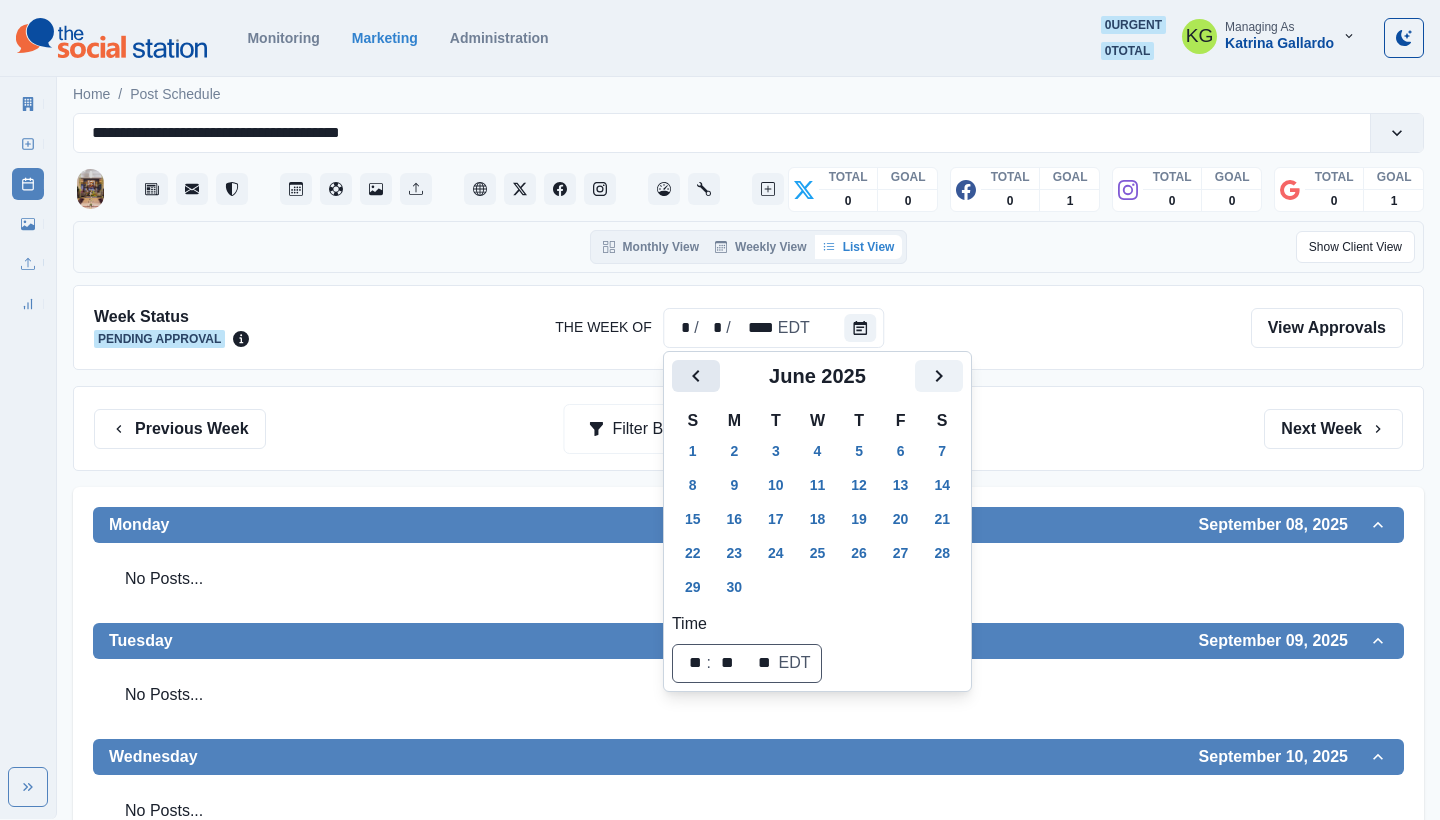 click at bounding box center [696, 376] 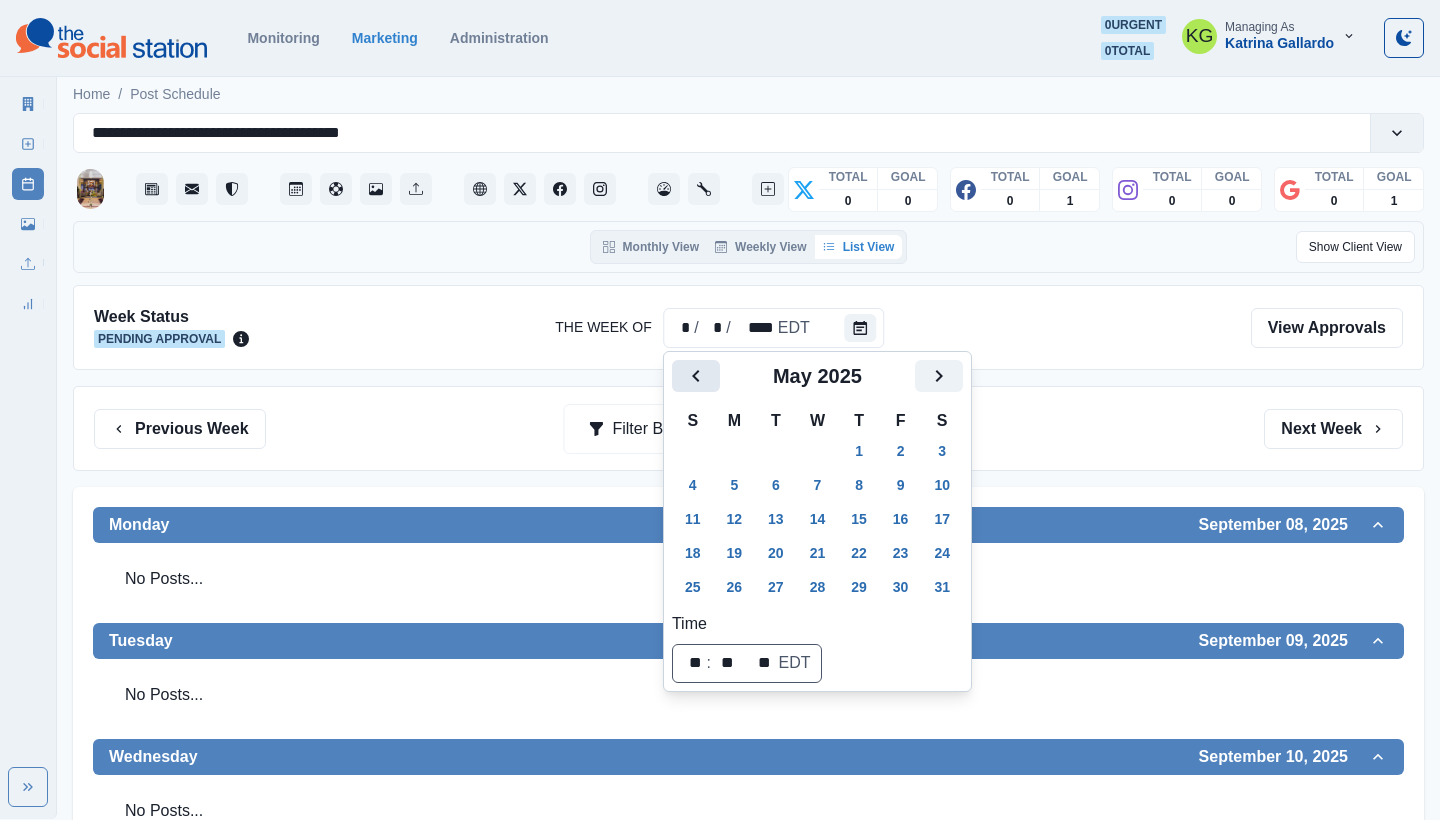 click at bounding box center [696, 376] 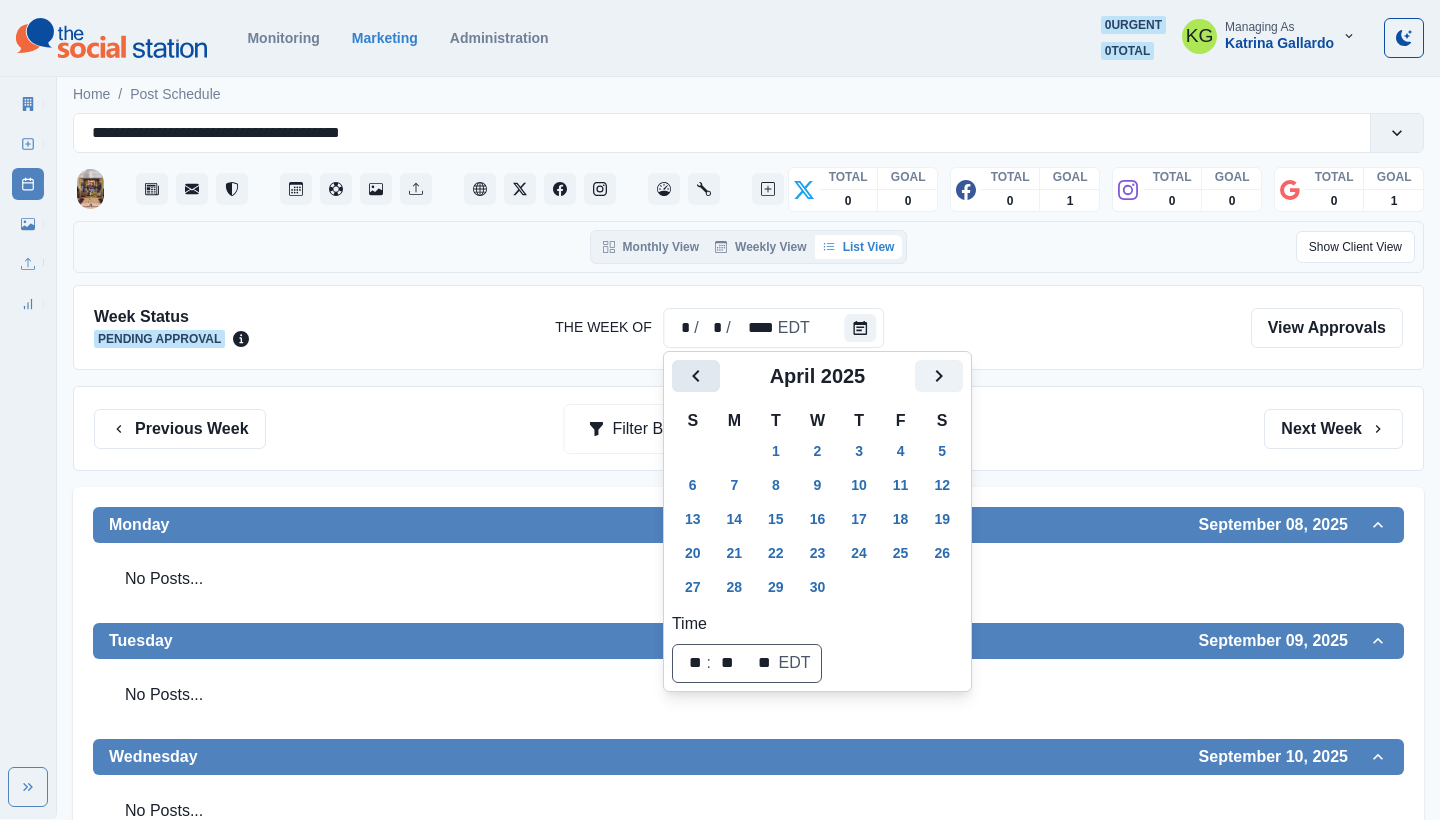 click at bounding box center (696, 376) 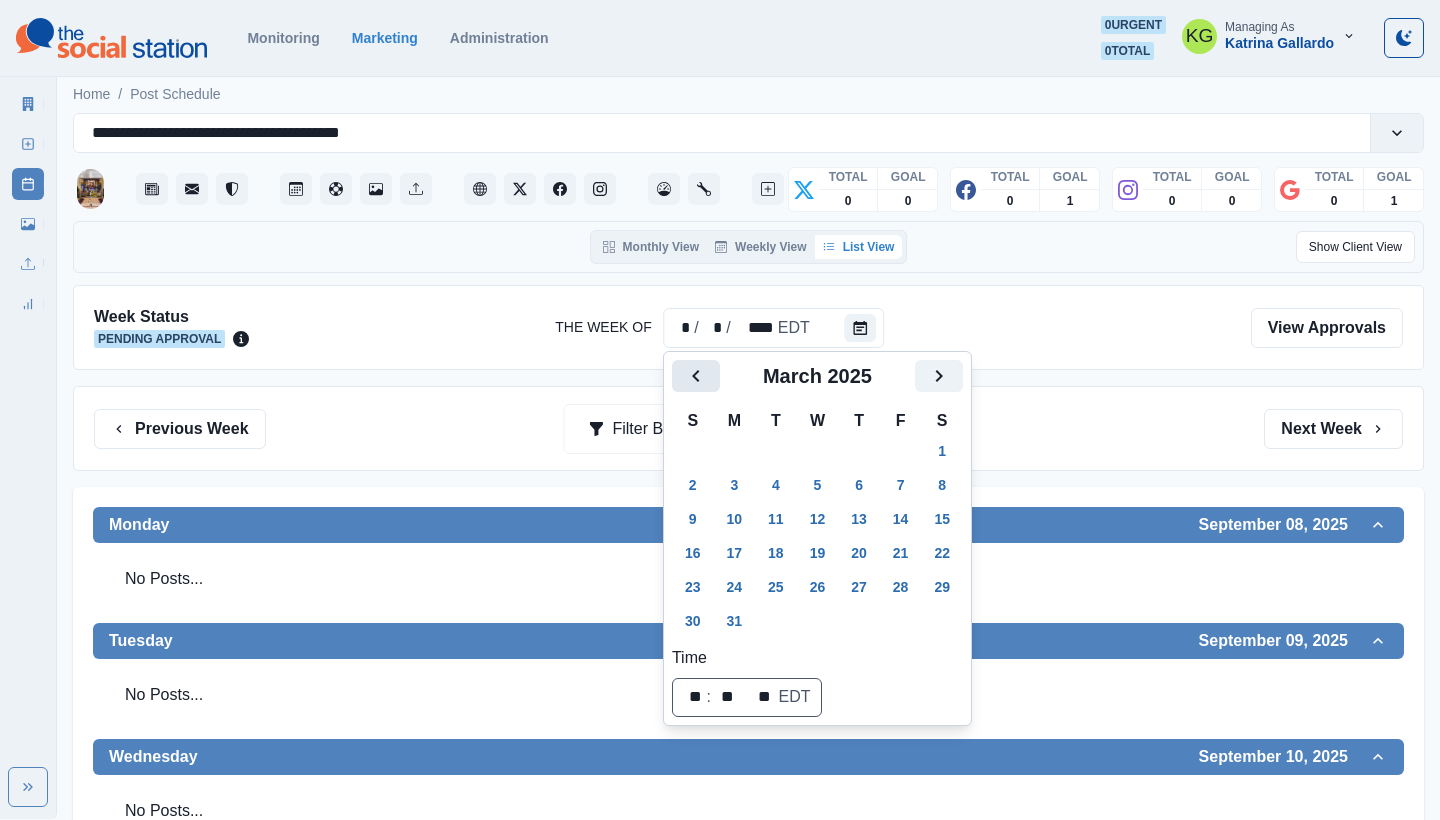 click at bounding box center [696, 376] 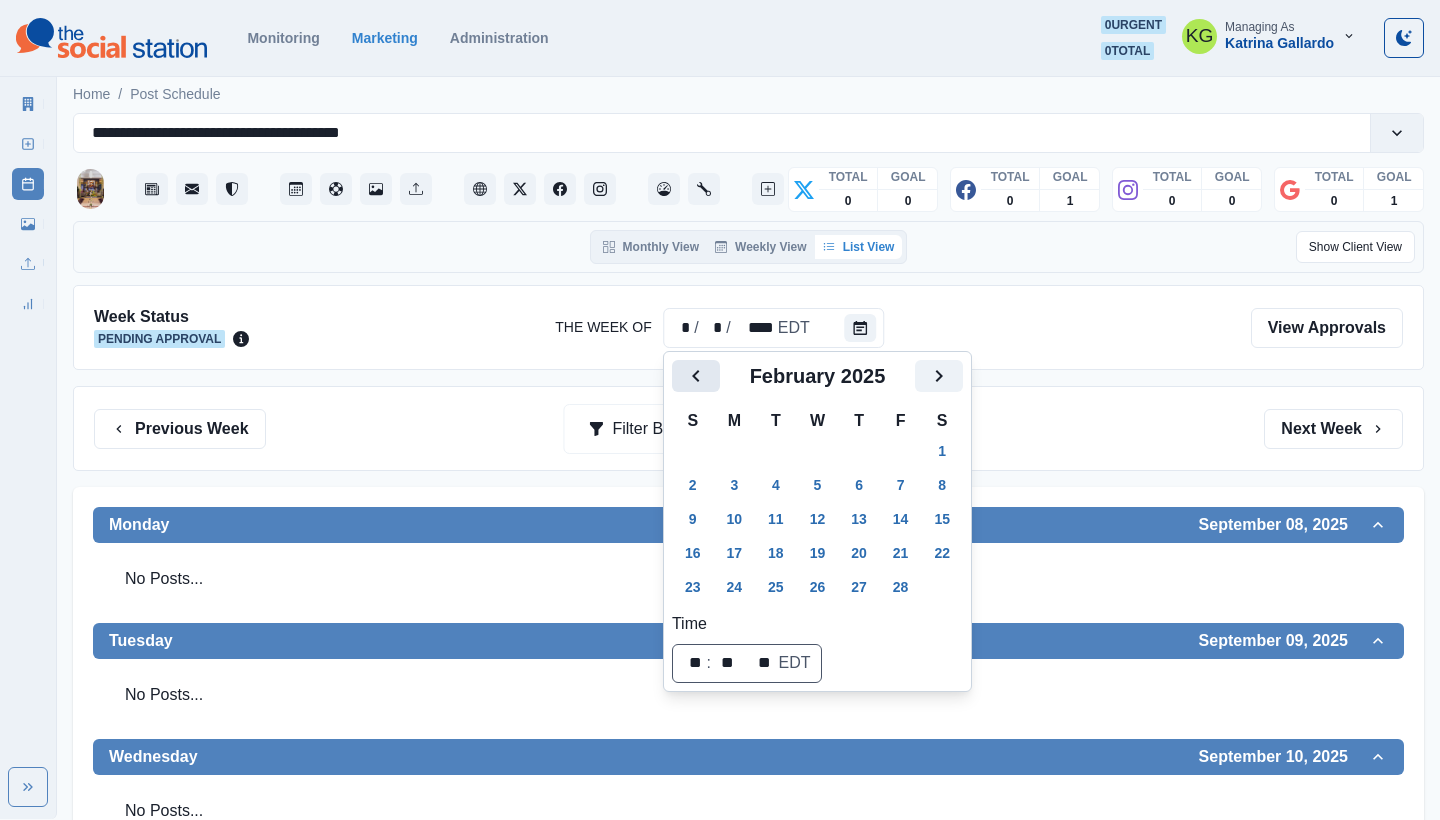 click at bounding box center (696, 376) 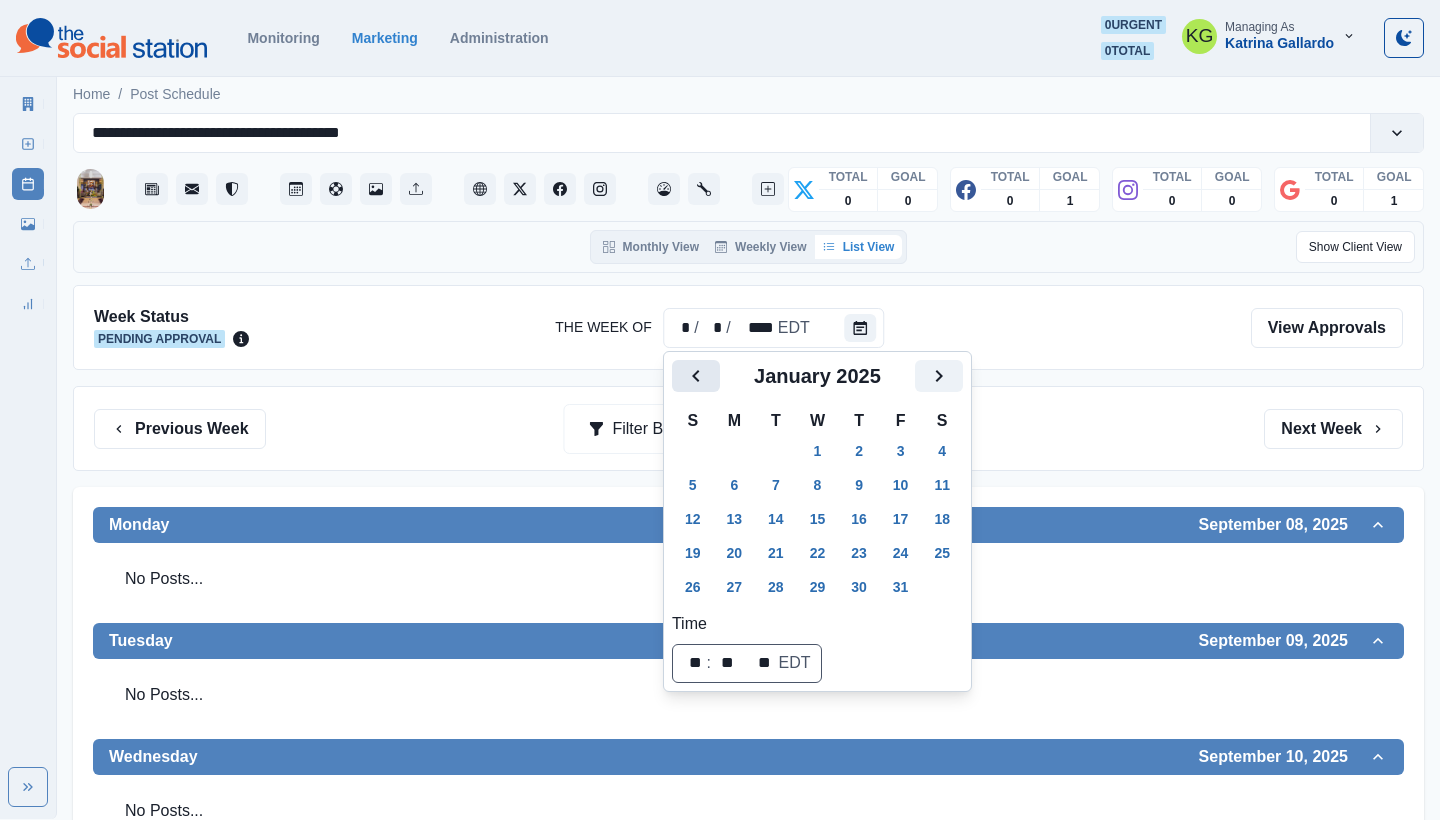 click at bounding box center [696, 376] 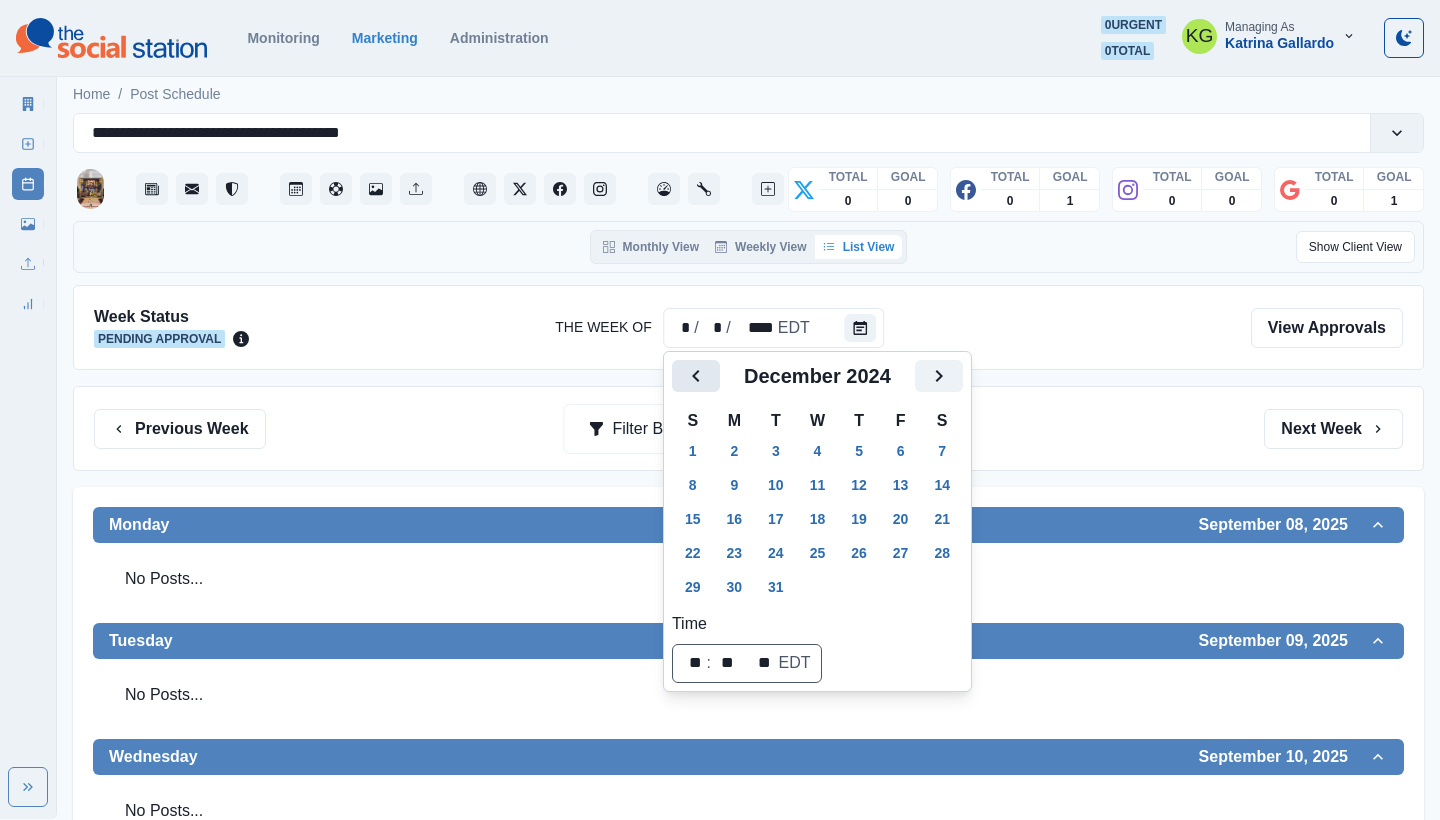 click at bounding box center [696, 376] 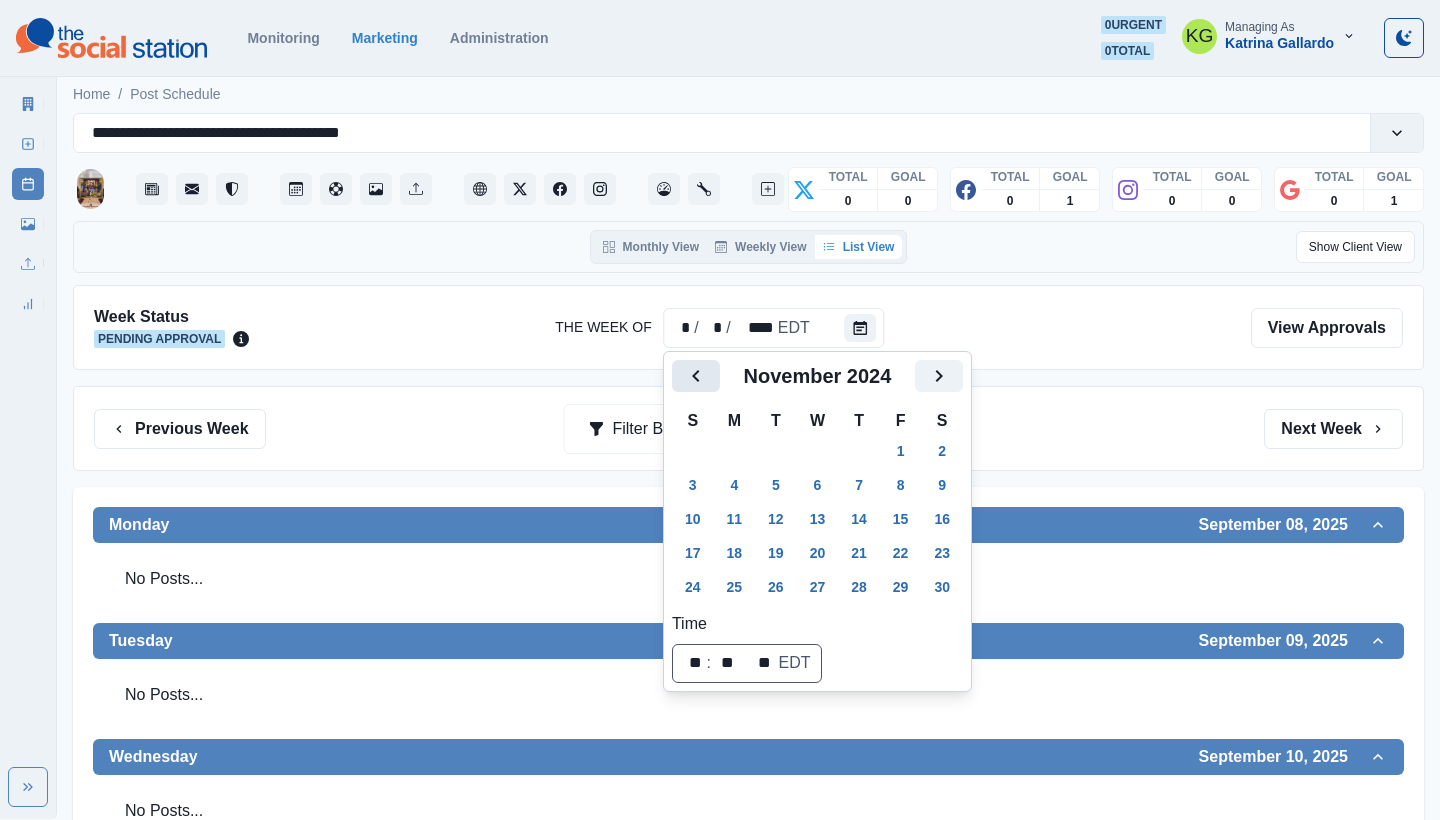 click at bounding box center [696, 376] 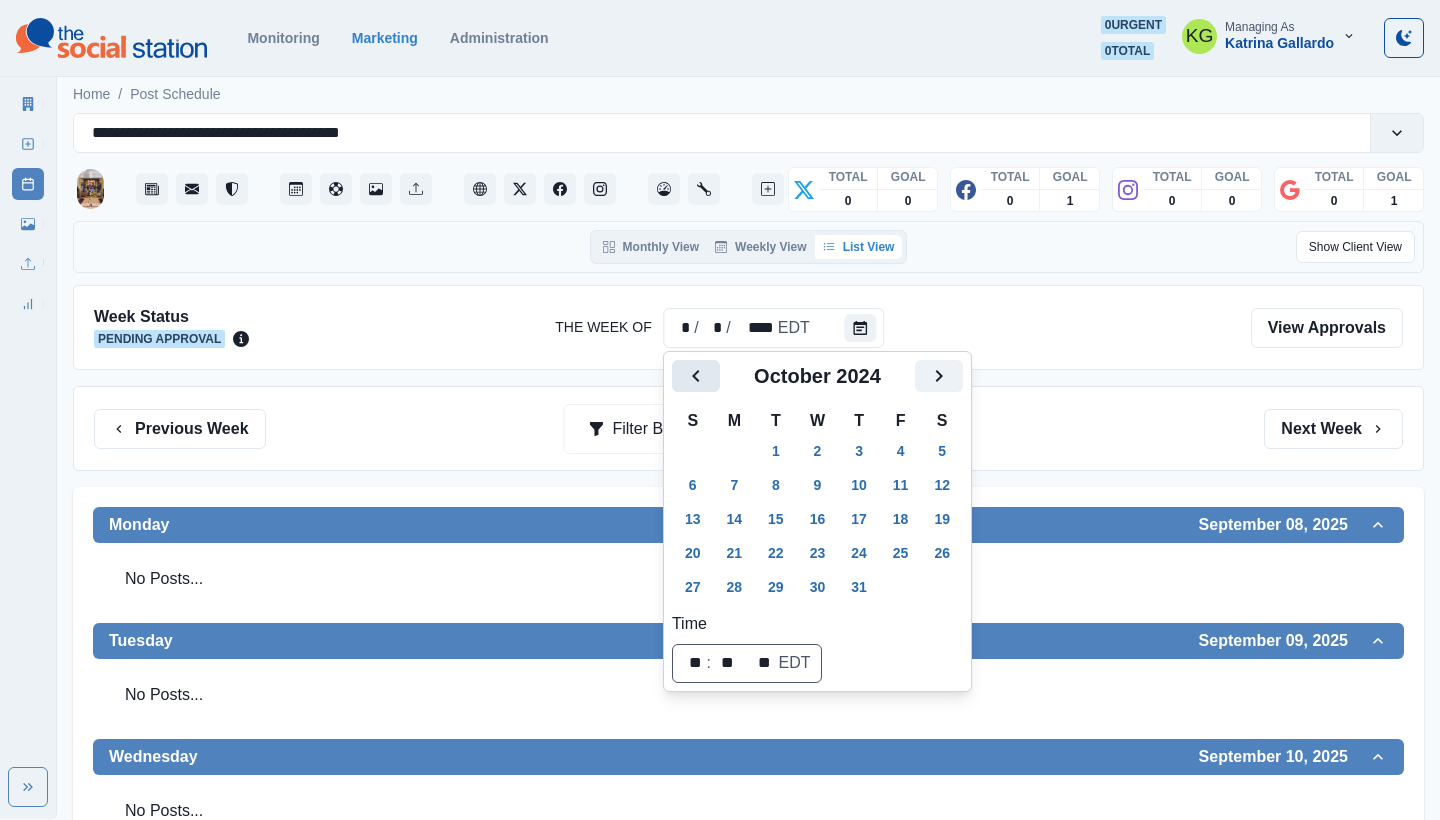 click at bounding box center (696, 376) 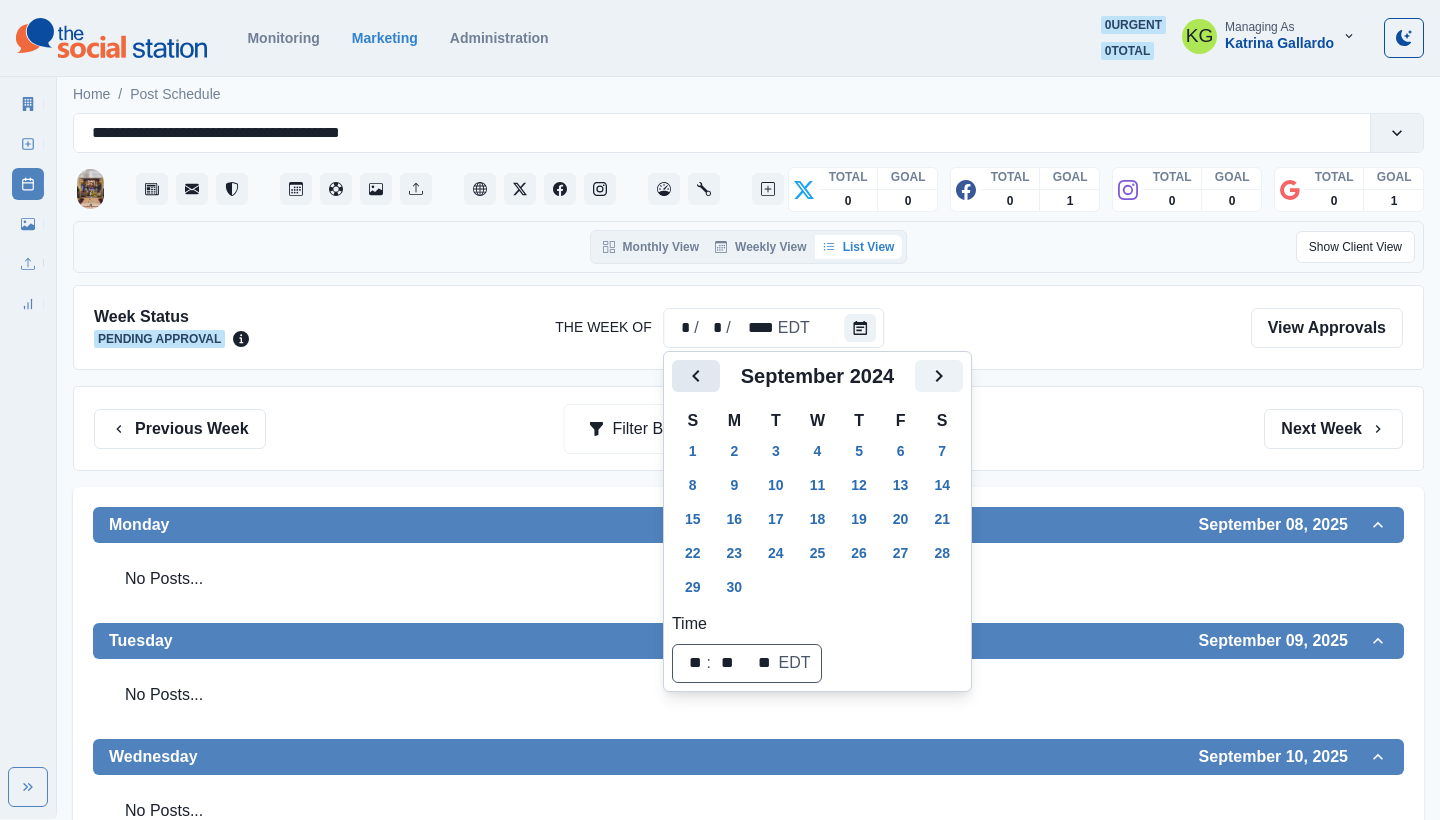 click 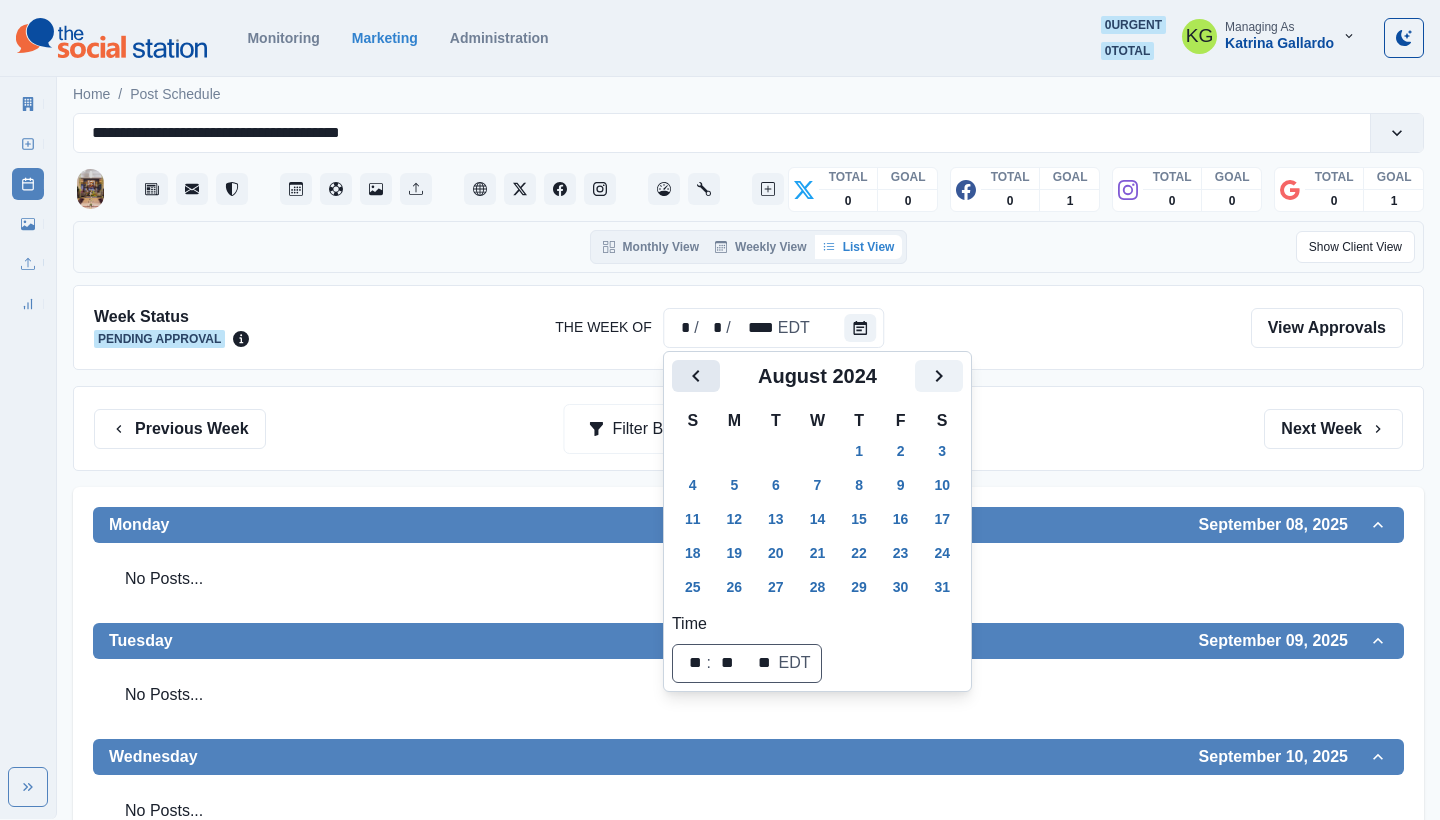 click 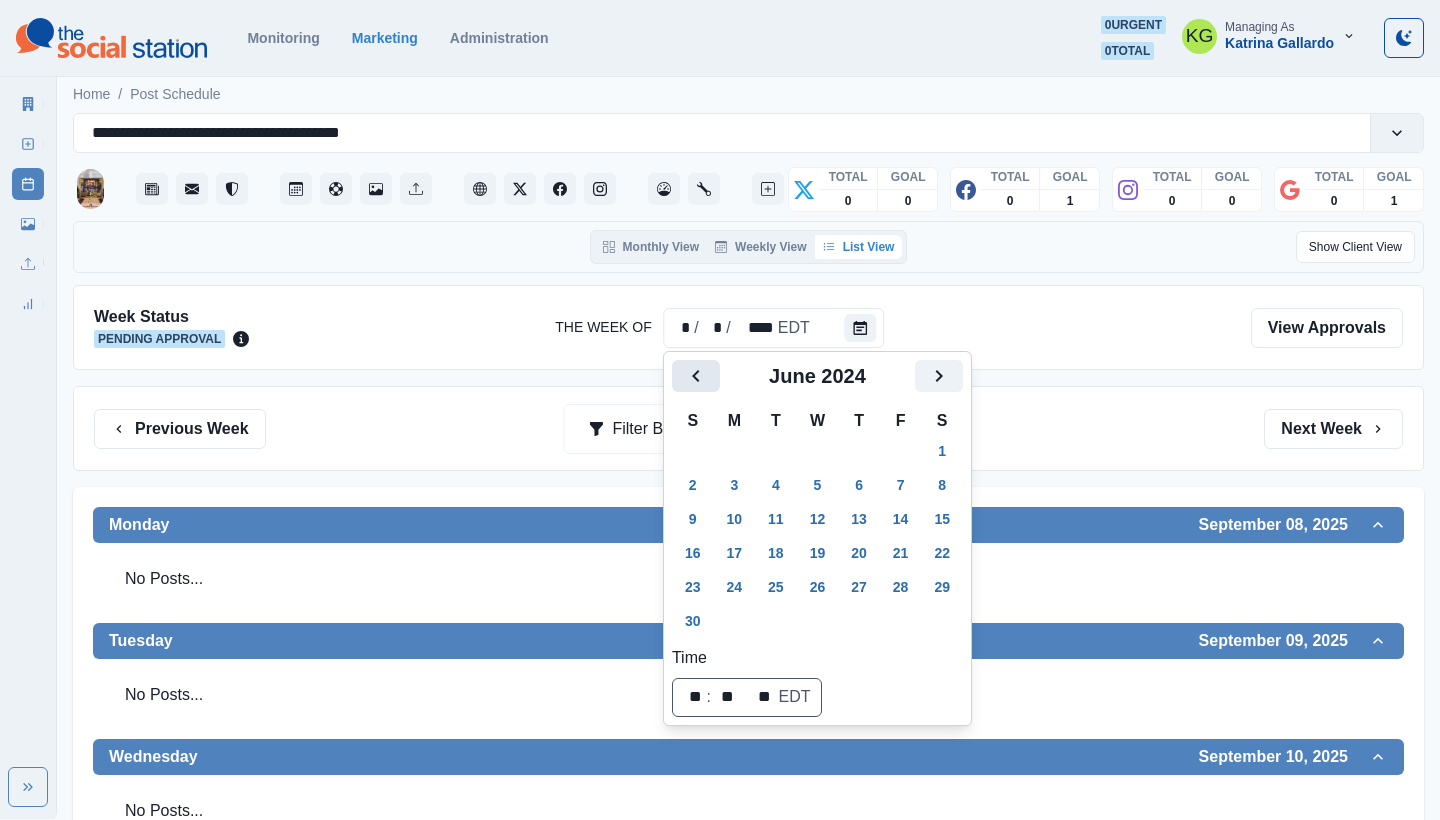 click 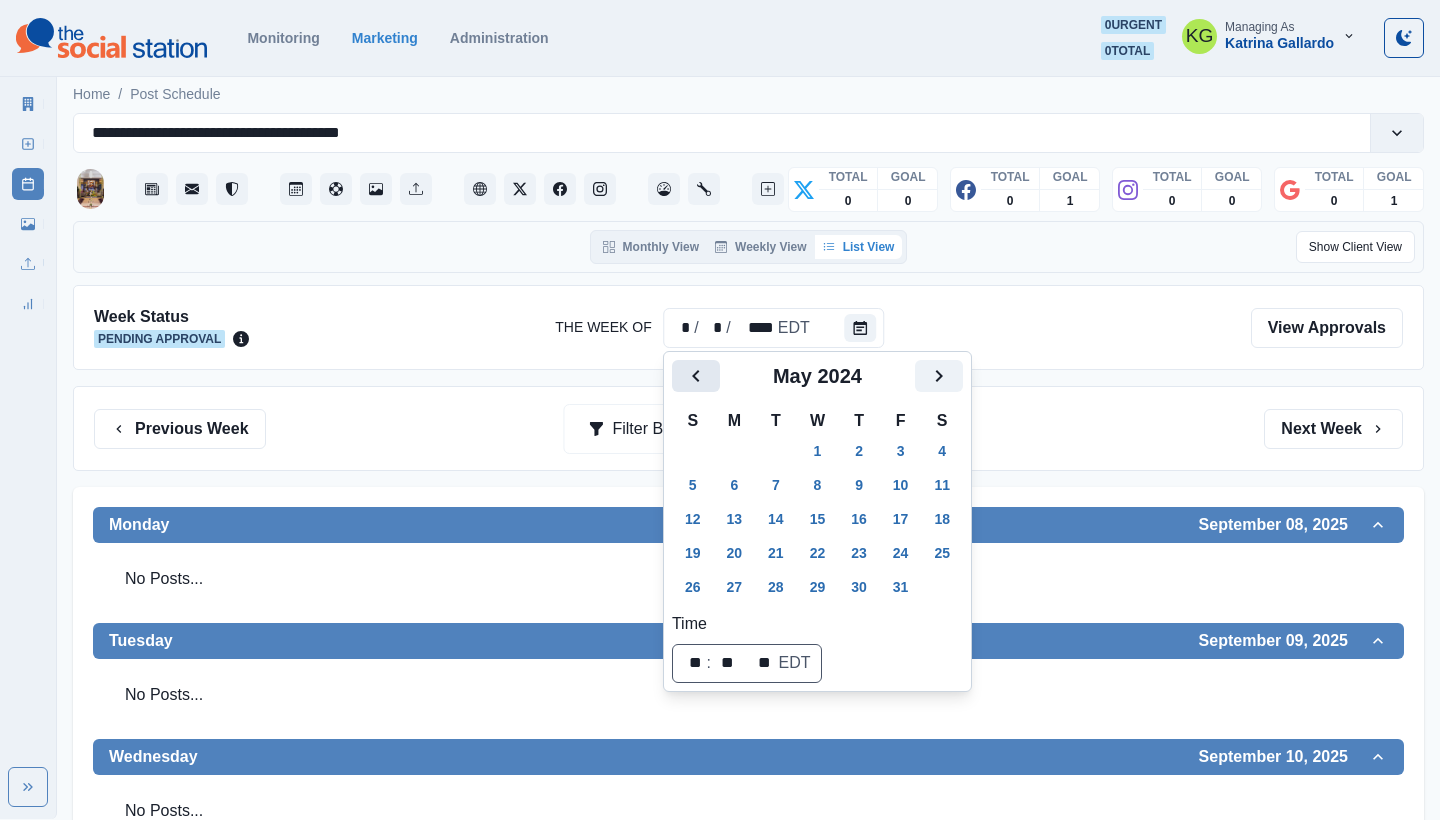 click 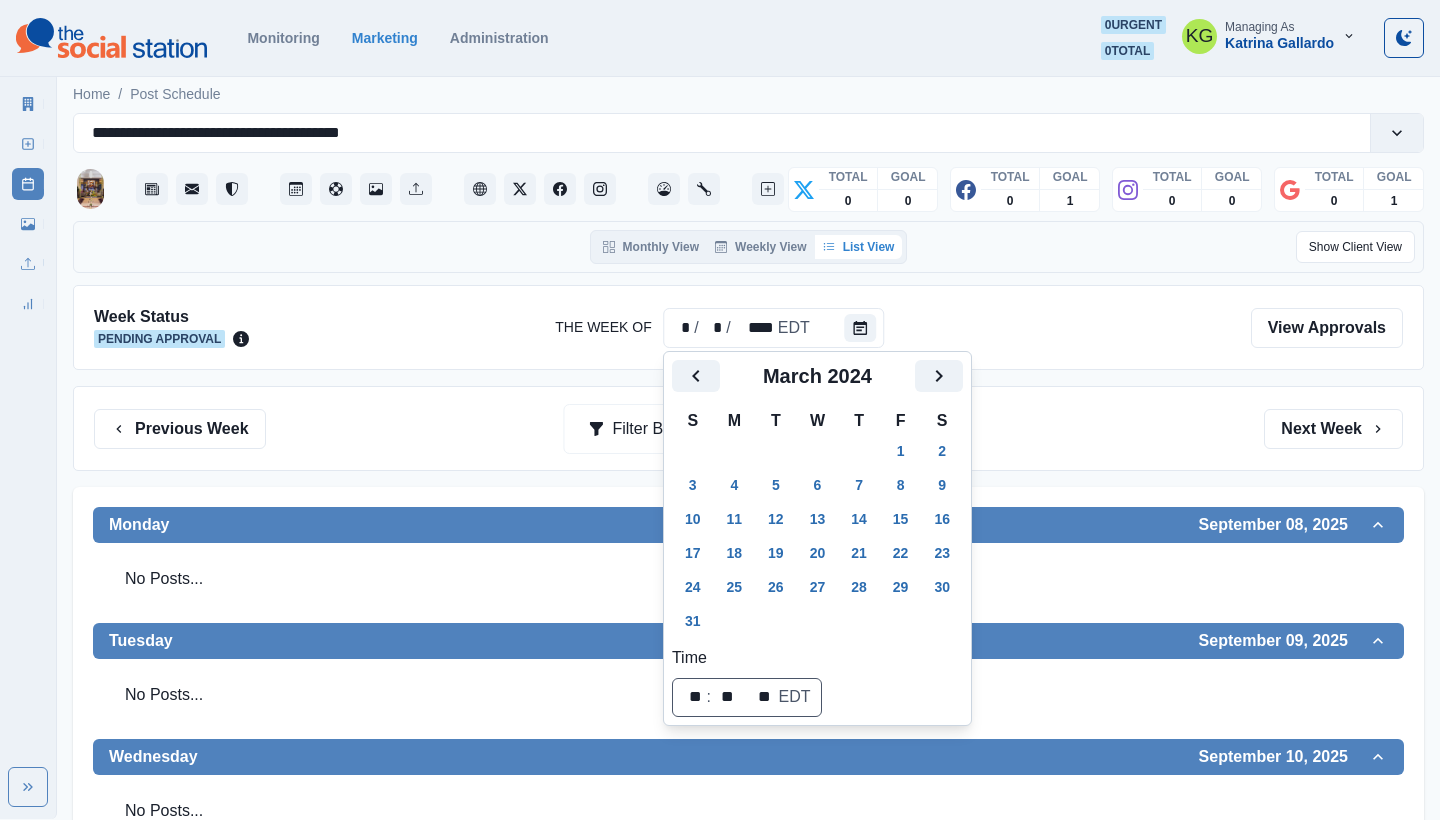 click on "March 2024" at bounding box center (817, 384) 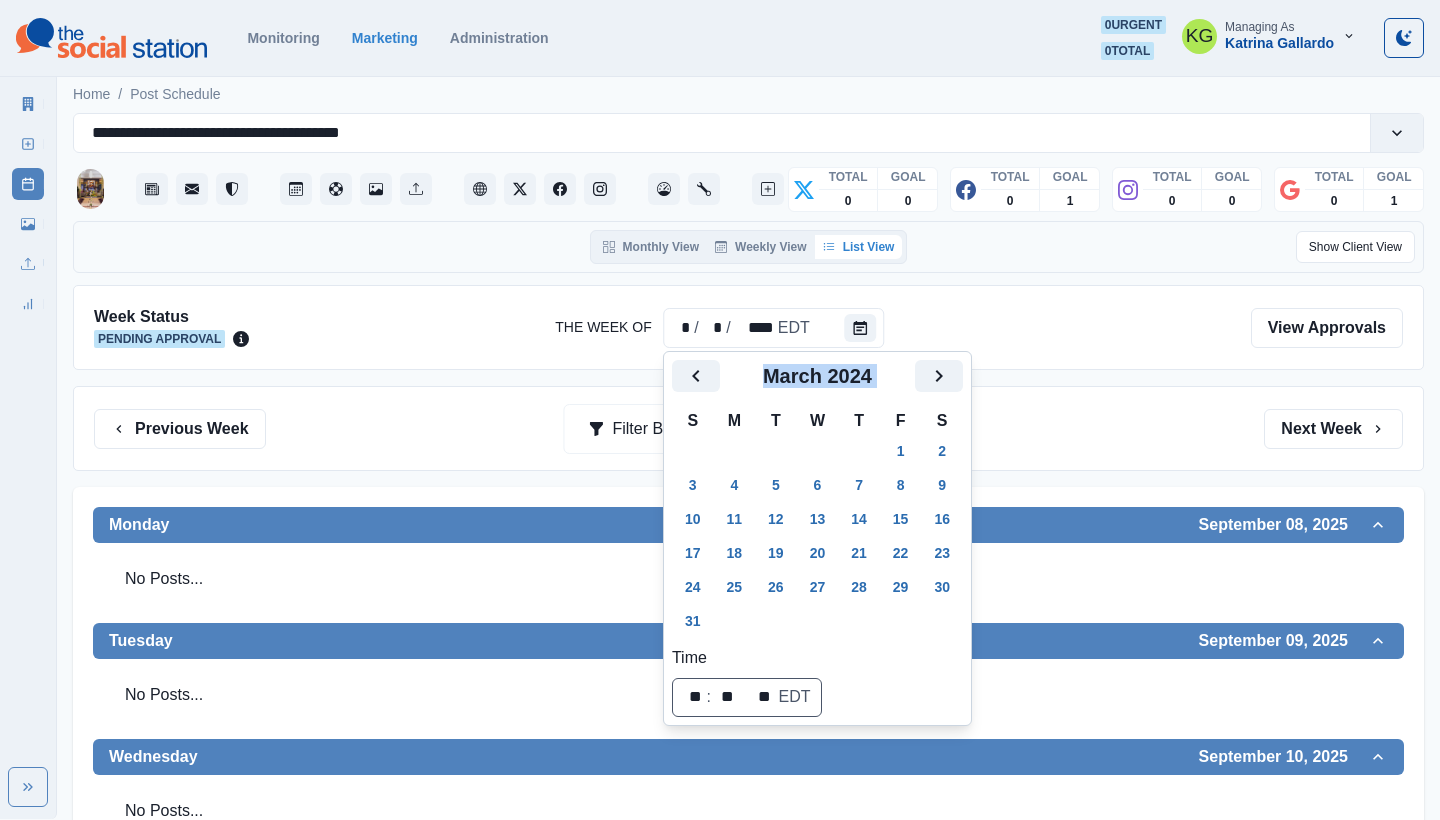click on "March 2024" at bounding box center [817, 384] 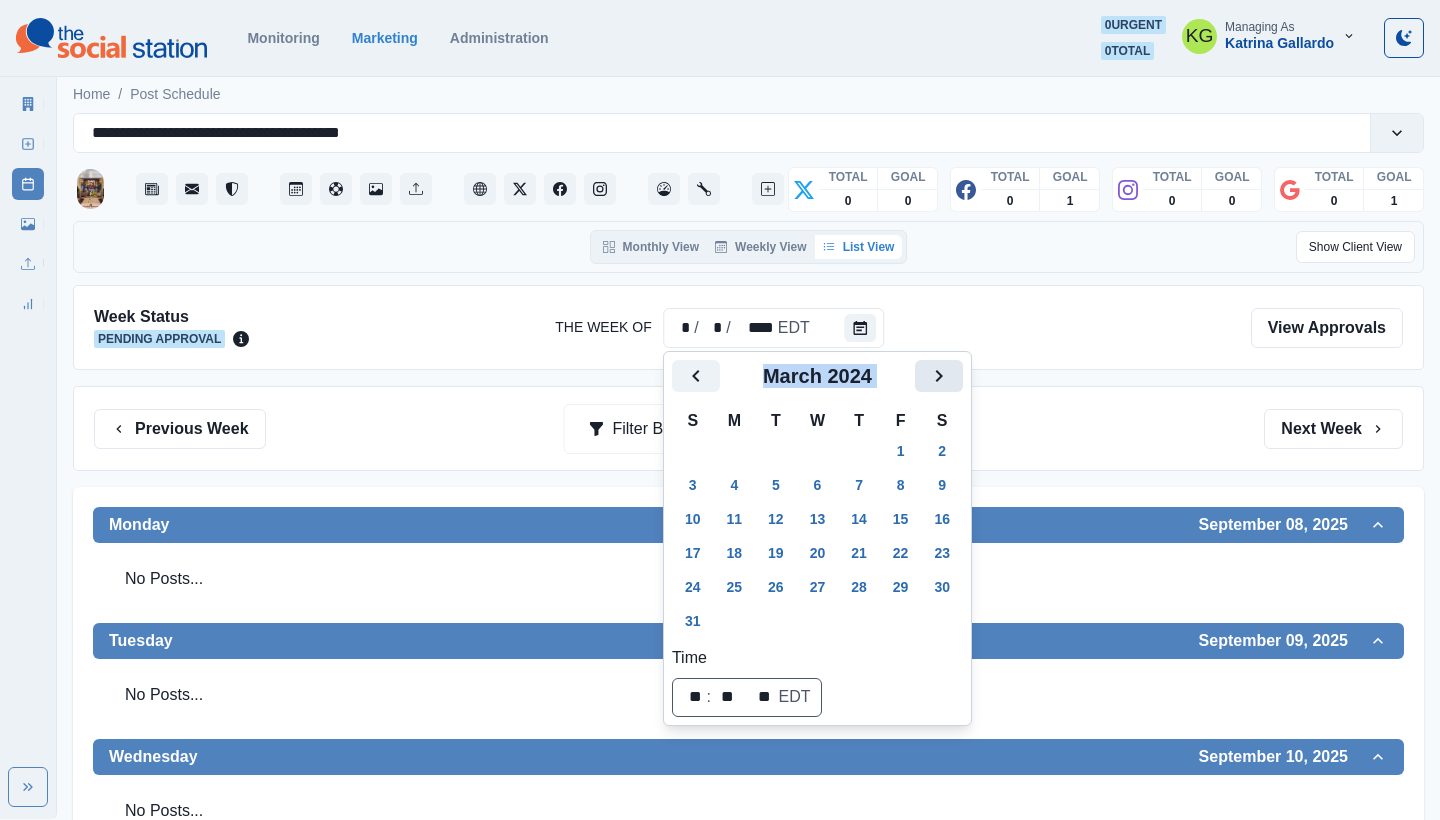 click at bounding box center [939, 376] 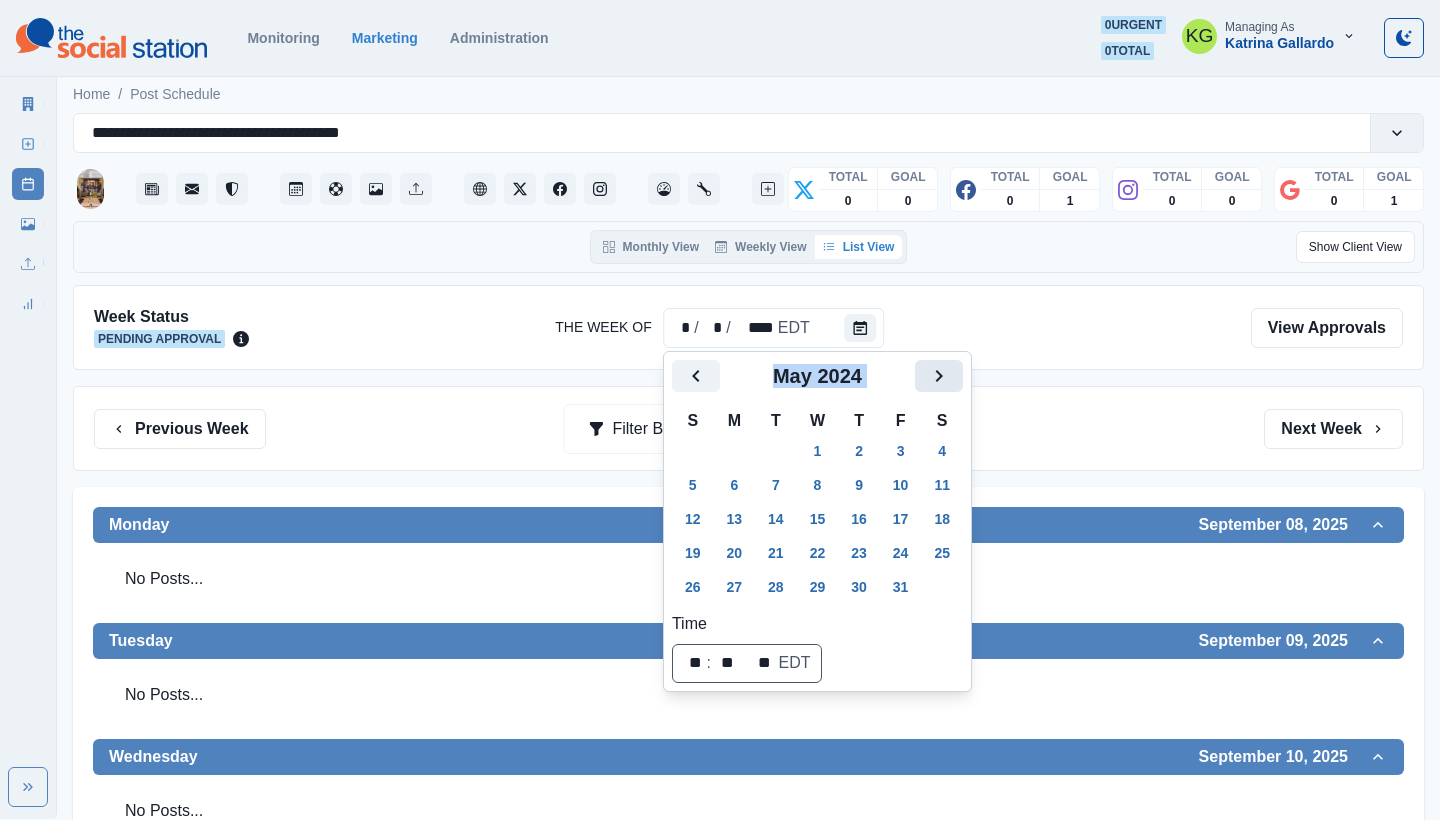 click at bounding box center [939, 376] 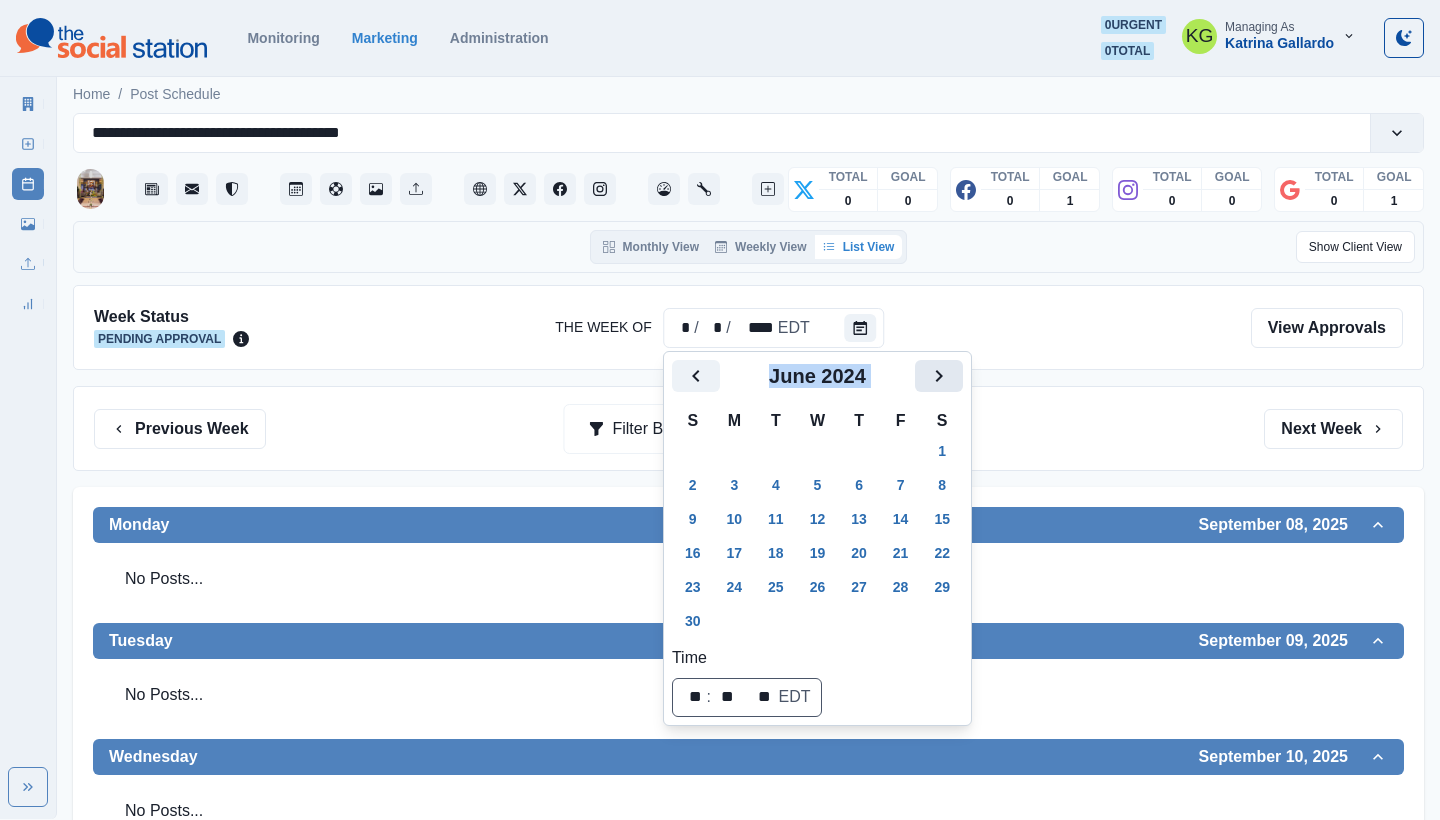 click at bounding box center (939, 376) 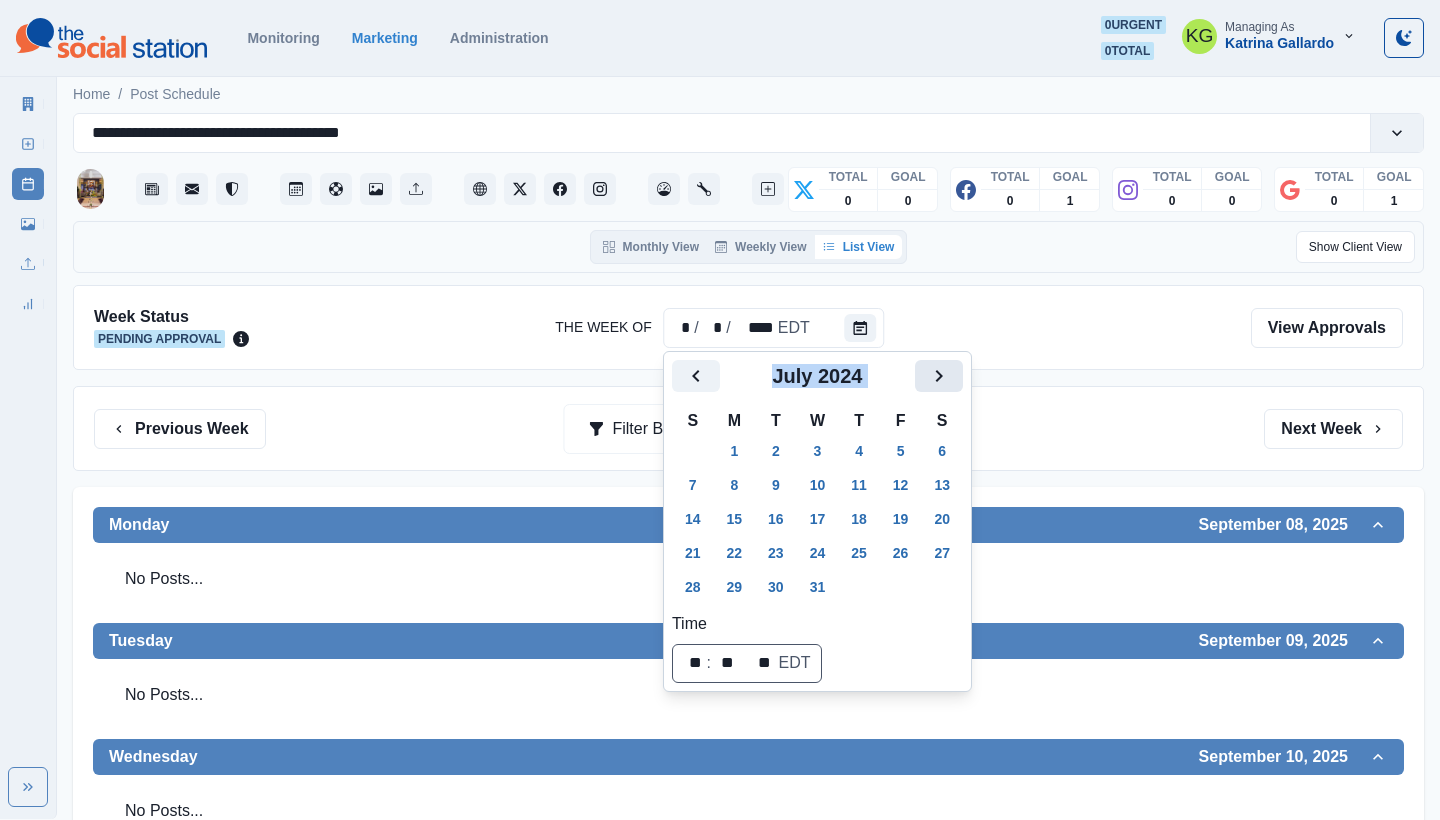 click at bounding box center [939, 376] 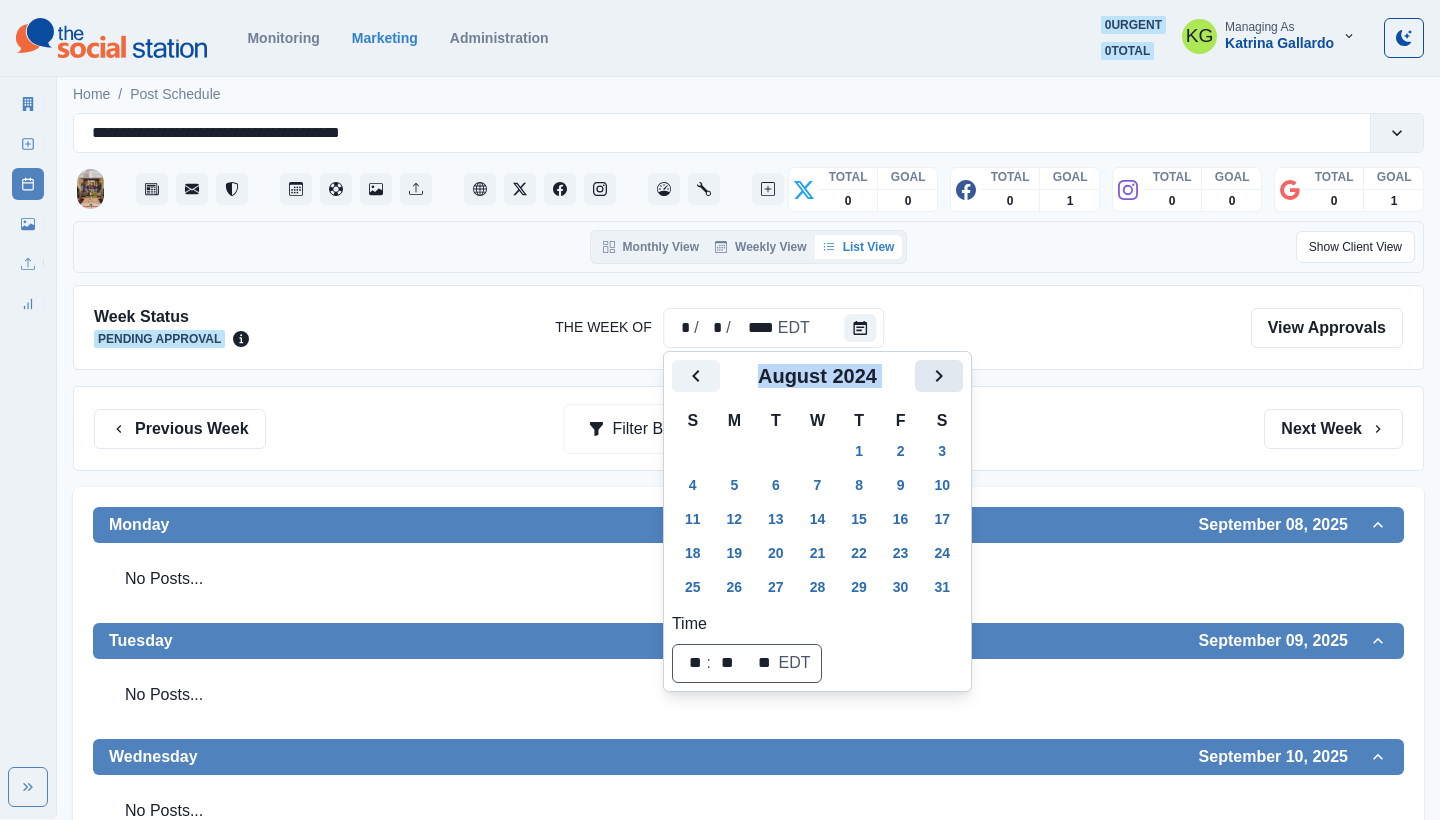 click at bounding box center [939, 376] 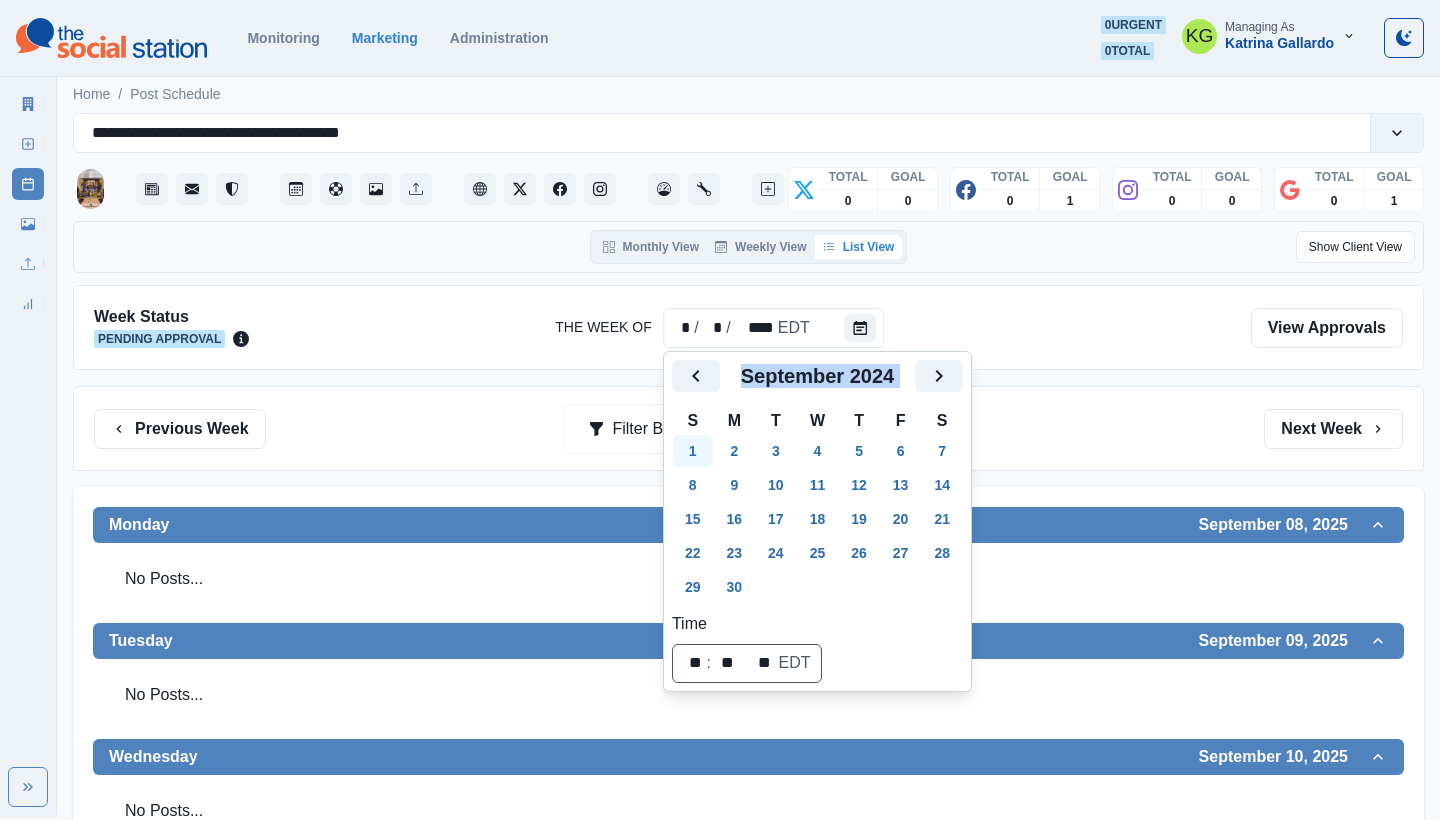 click on "1" at bounding box center (693, 451) 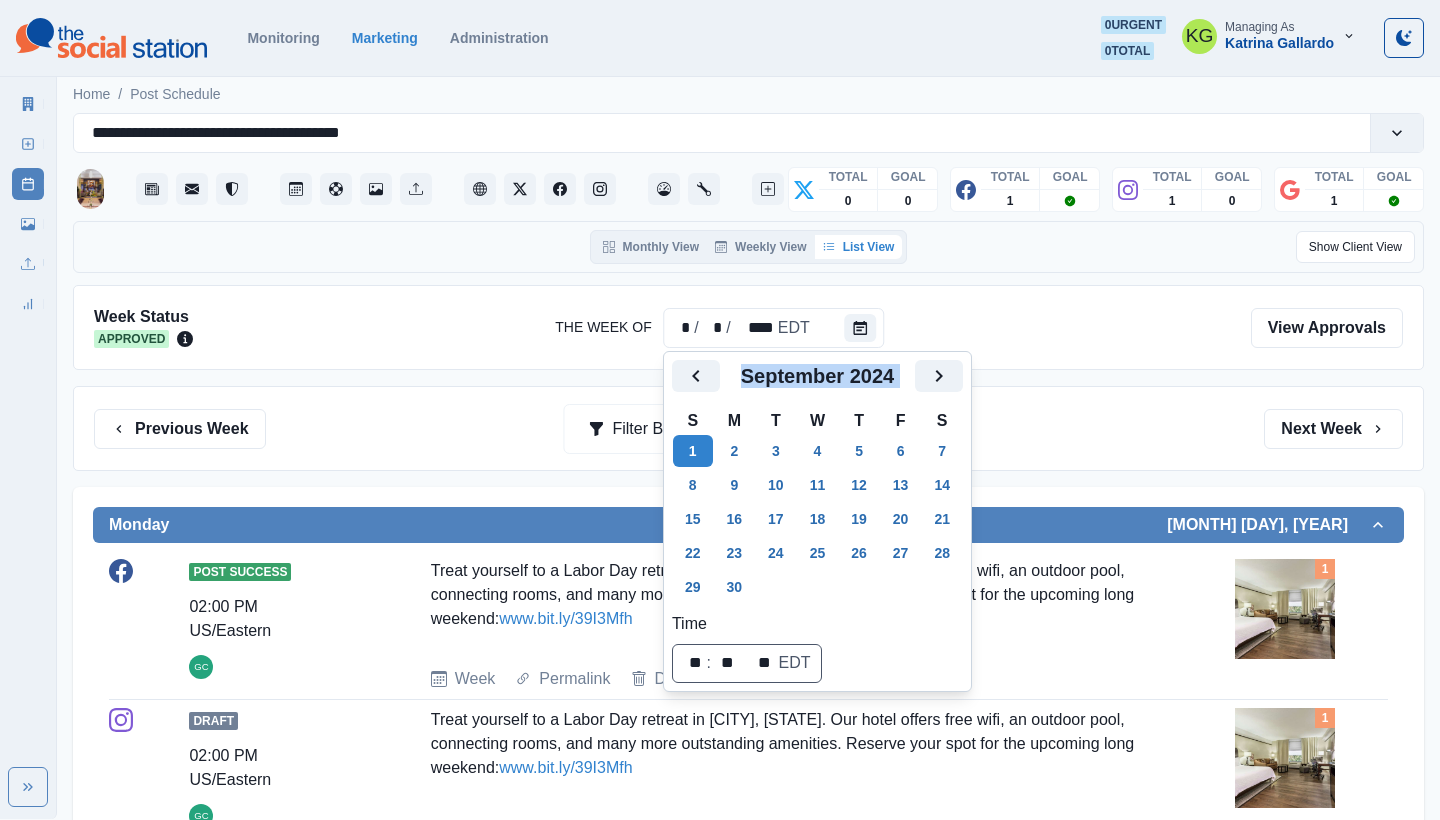 click on "Week Status  Approved The Week Of * / * / **** EDT View Approvals Previous Week Filter By: Next Week Monday August 26, 2024 Post Success 02:00 PM US/Eastern GC Treat yourself to a Labor Day retreat in West Palm Beach. Our hotel offers free wifi, an outdoor pool, connecting rooms, and many more outstanding amenities. Reserve your spot for the upcoming long weekend:  www.bit.ly/39I3Mfh Week Permalink Delete 1 Draft  02:00 PM US/Eastern GC Treat yourself to a Labor Day retreat in West Palm Beach. Our hotel offers free wifi, an outdoor pool, connecting rooms, and many more outstanding amenities. Reserve your spot for the upcoming long weekend:  www.bit.ly/39I3Mfh Week Permalink Edit 1 Post Success Call to Action 02:00 PM US/Eastern GC Treat yourself to a Labor Day retreat in West Palm Beach. Our hotel offers free wifi, an outdoor pool, connecting rooms, and many more outstanding amenities. Reserve your spot for the upcoming long weekend:  www.bit.ly/39I3Mfh Week Permalink Delete 1 Tuesday August 27, 2024 Thursday" at bounding box center [748, 1016] 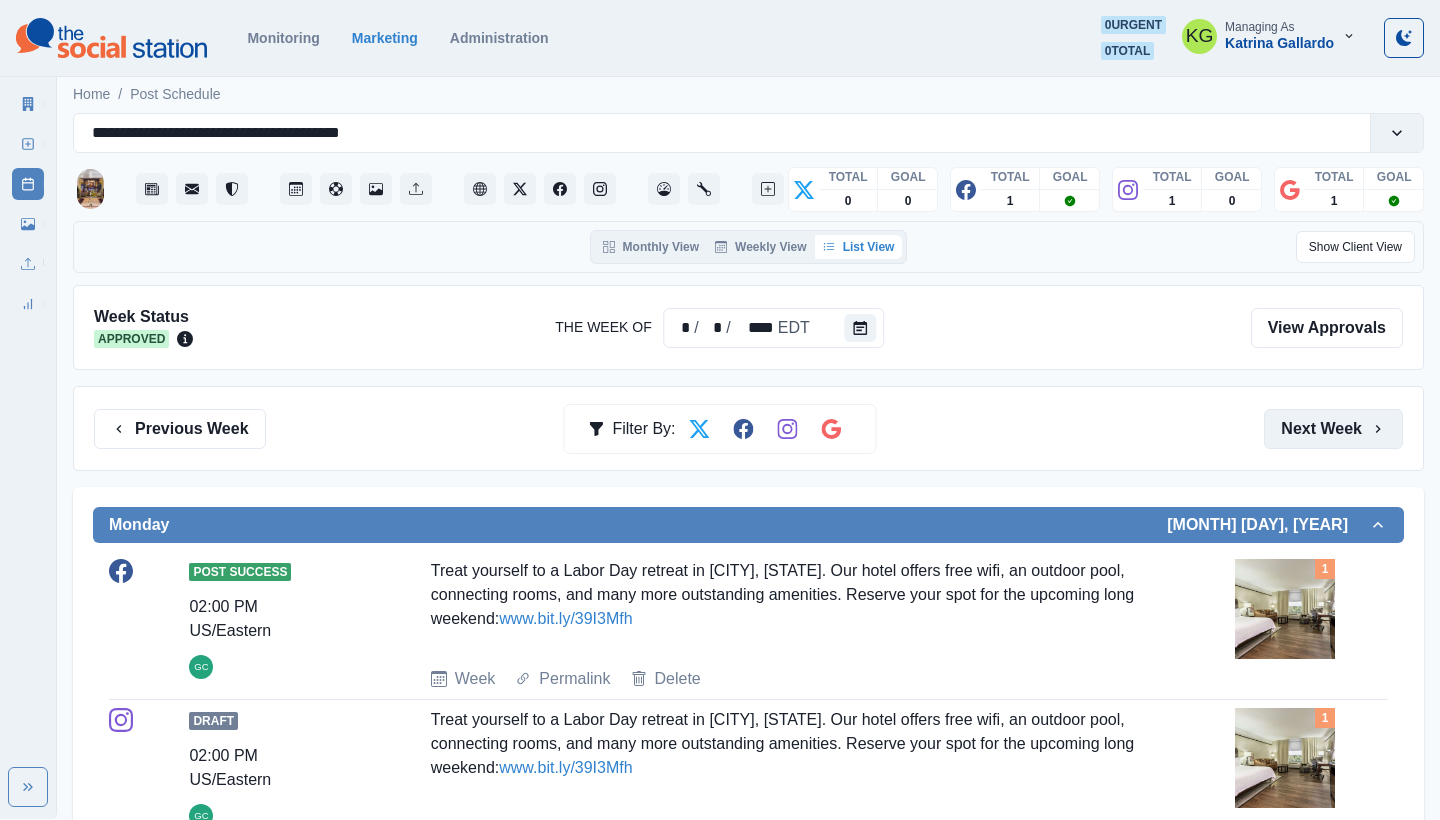 click on "Next Week" at bounding box center (1333, 429) 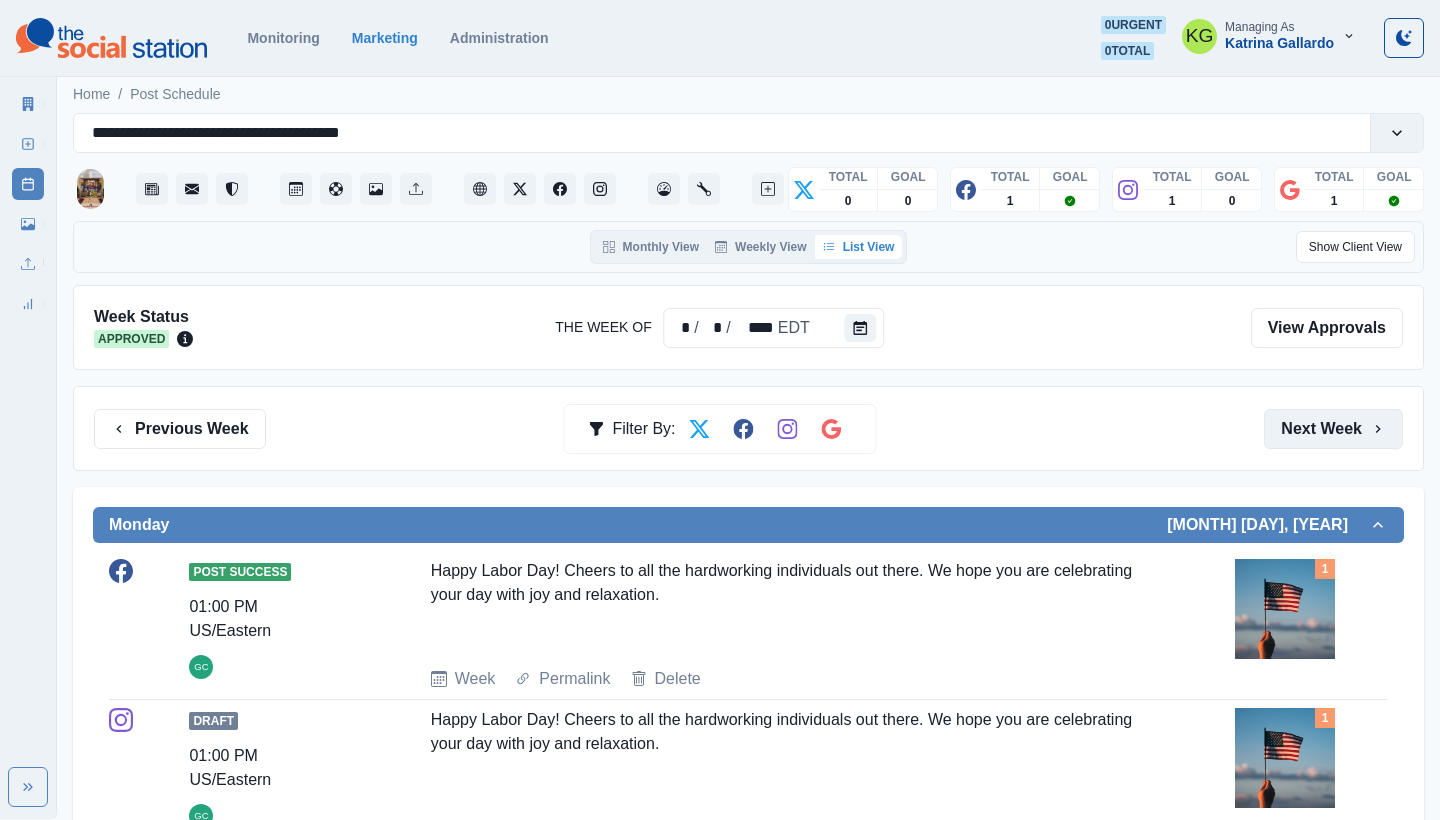 click on "Next Week" at bounding box center (1333, 429) 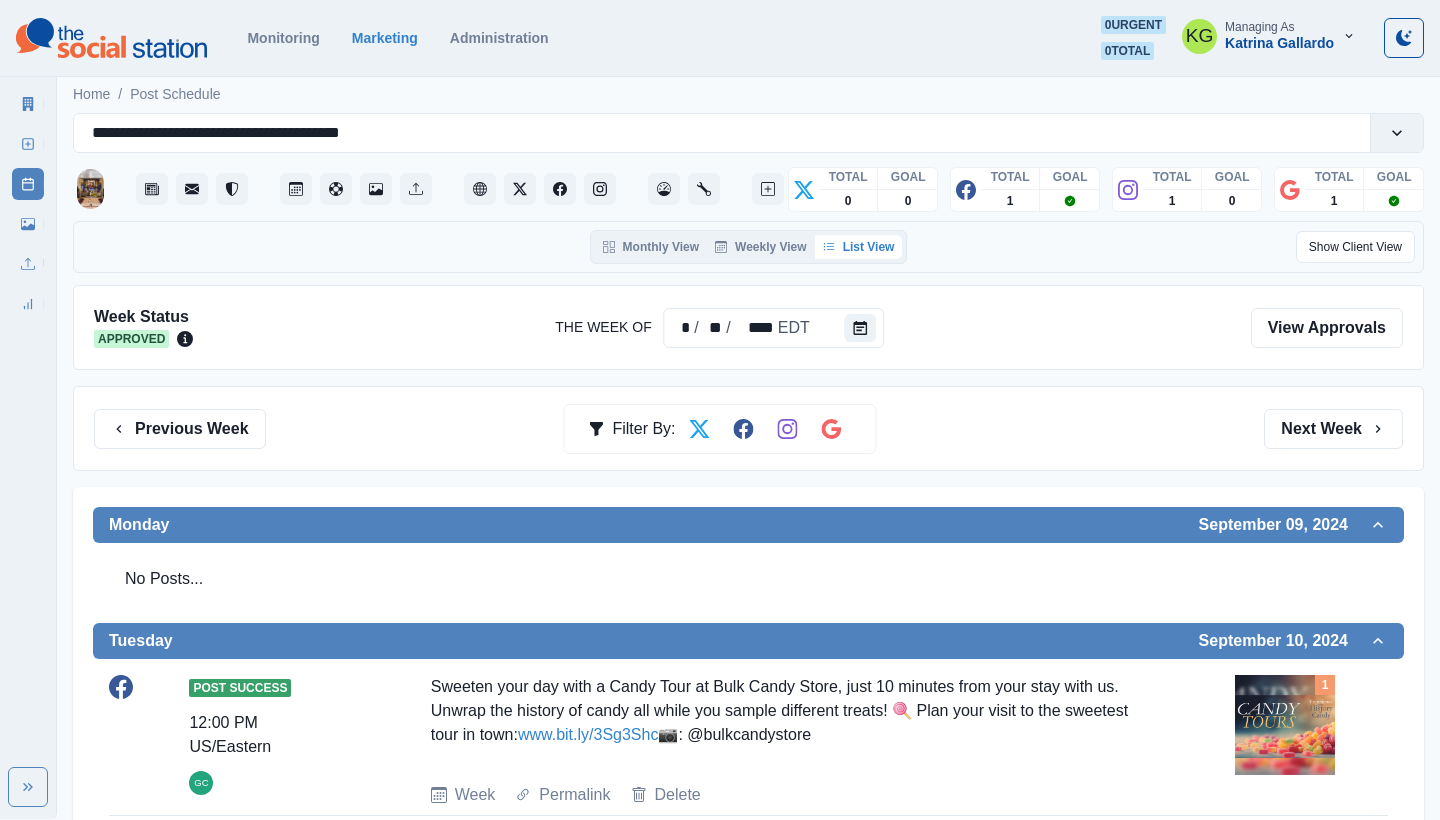click on "Previous Week Filter By: Next Week" at bounding box center (748, 428) 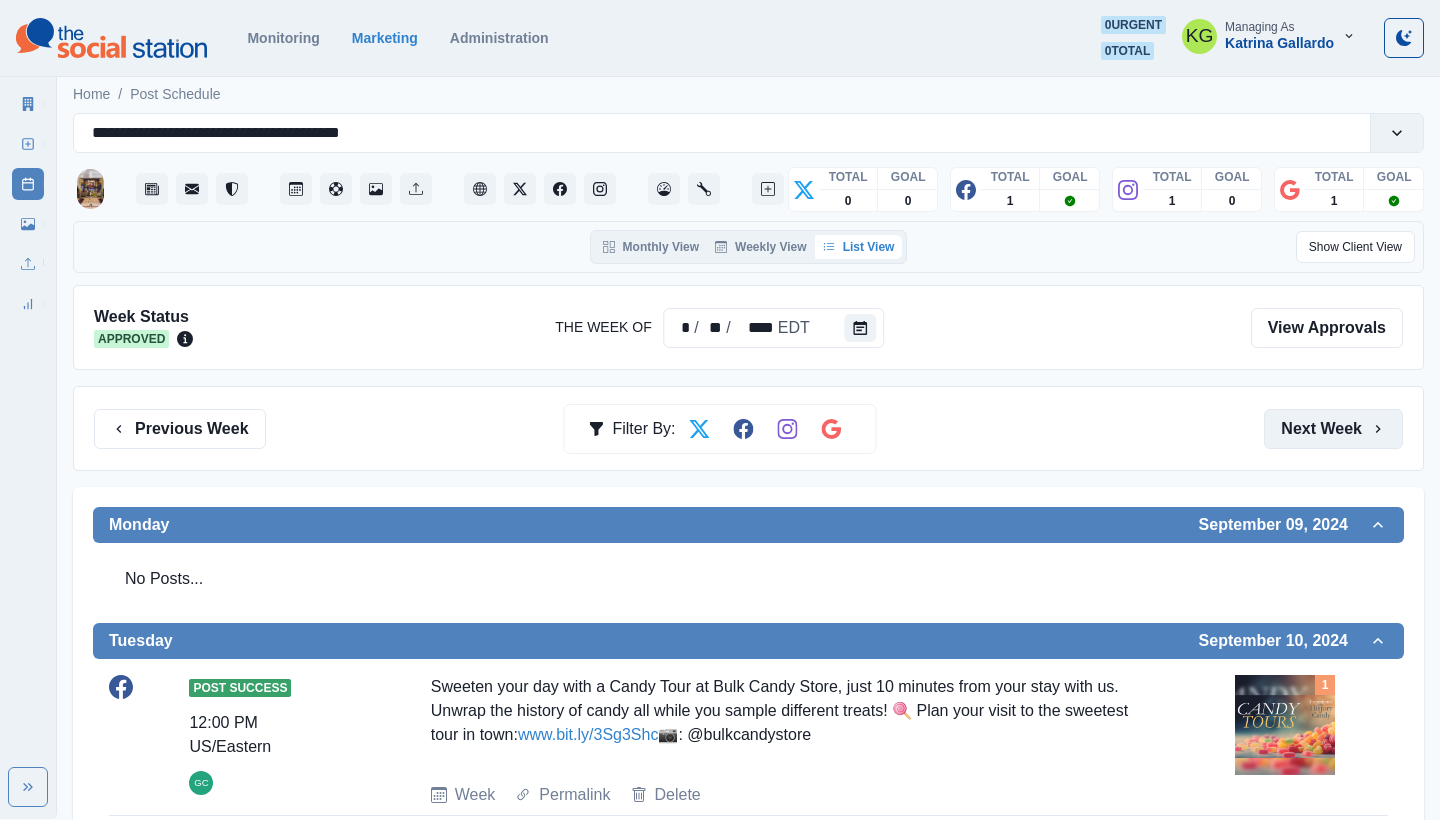 click on "Next Week" at bounding box center [1333, 429] 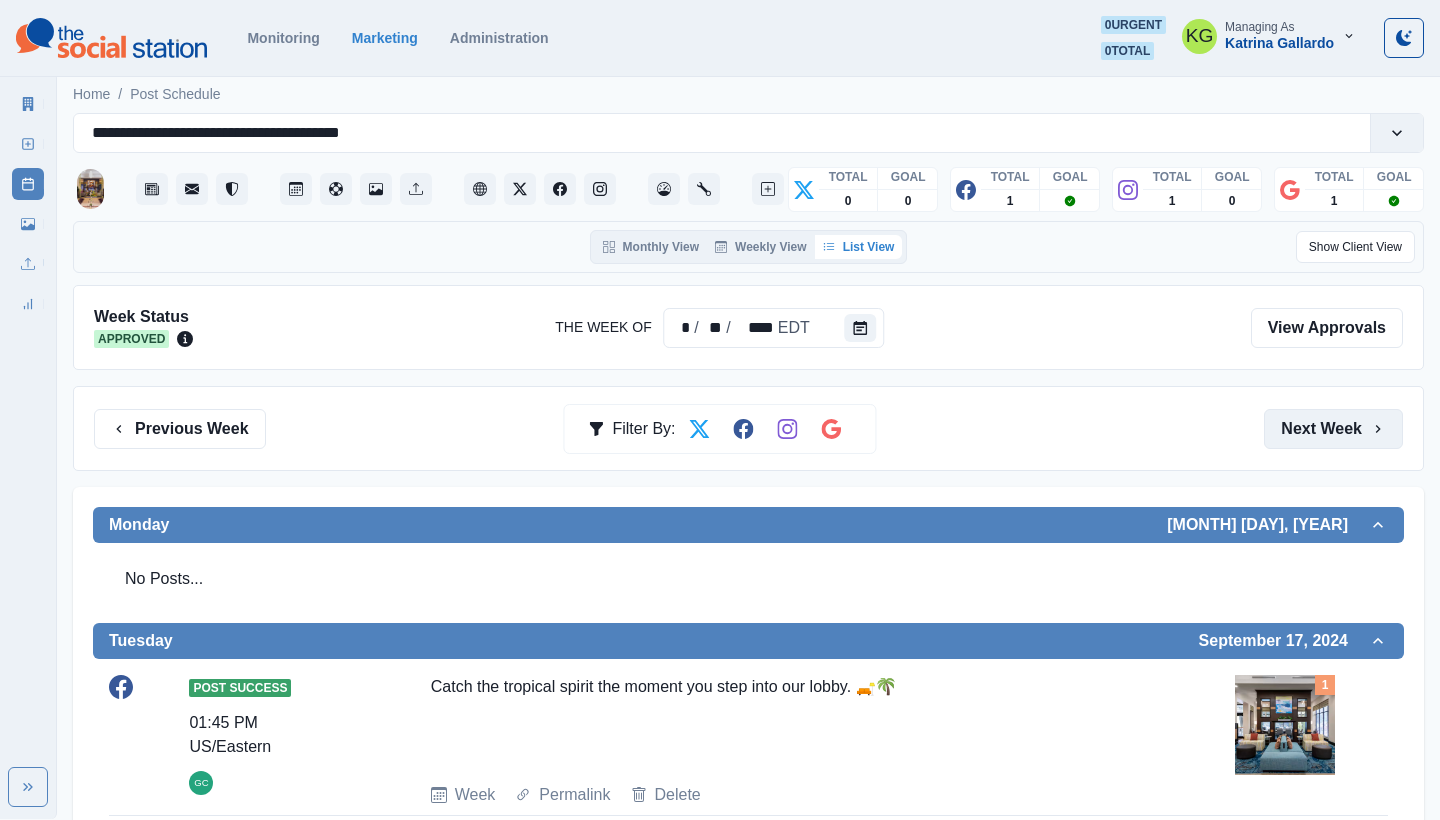 click on "Next Week" at bounding box center (1333, 429) 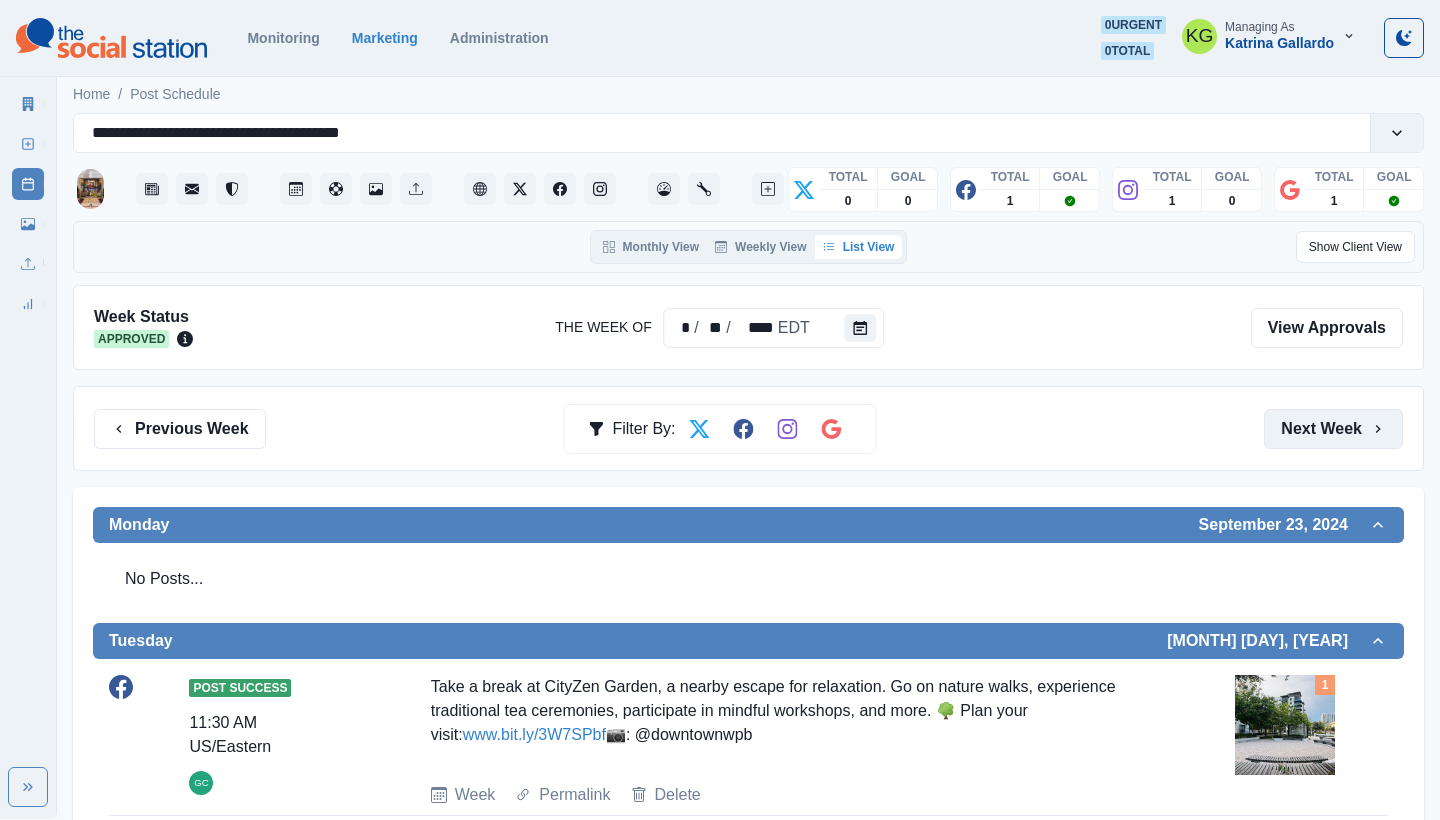 click on "Next Week" at bounding box center (1333, 429) 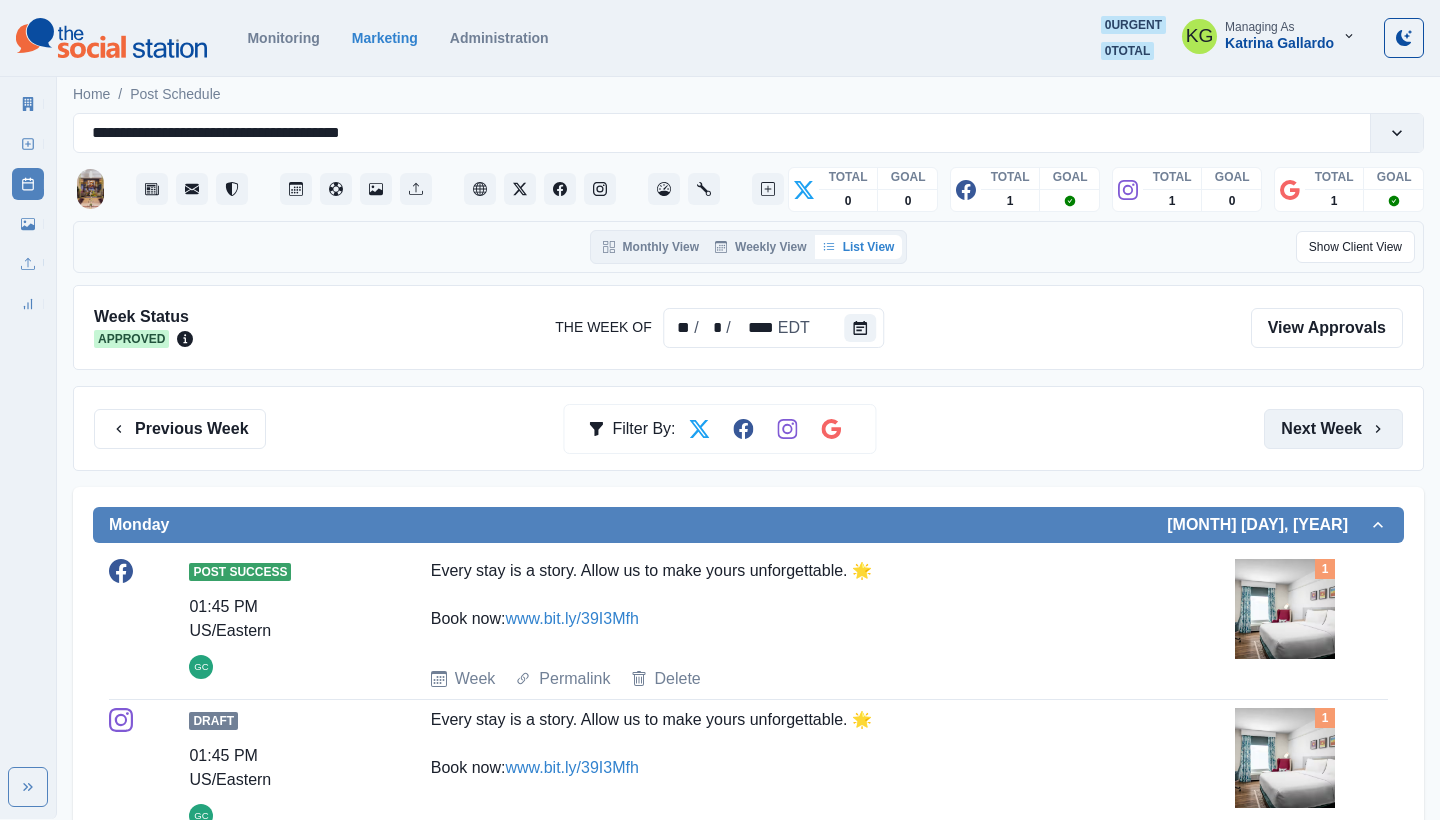 click on "Next Week" at bounding box center [1333, 429] 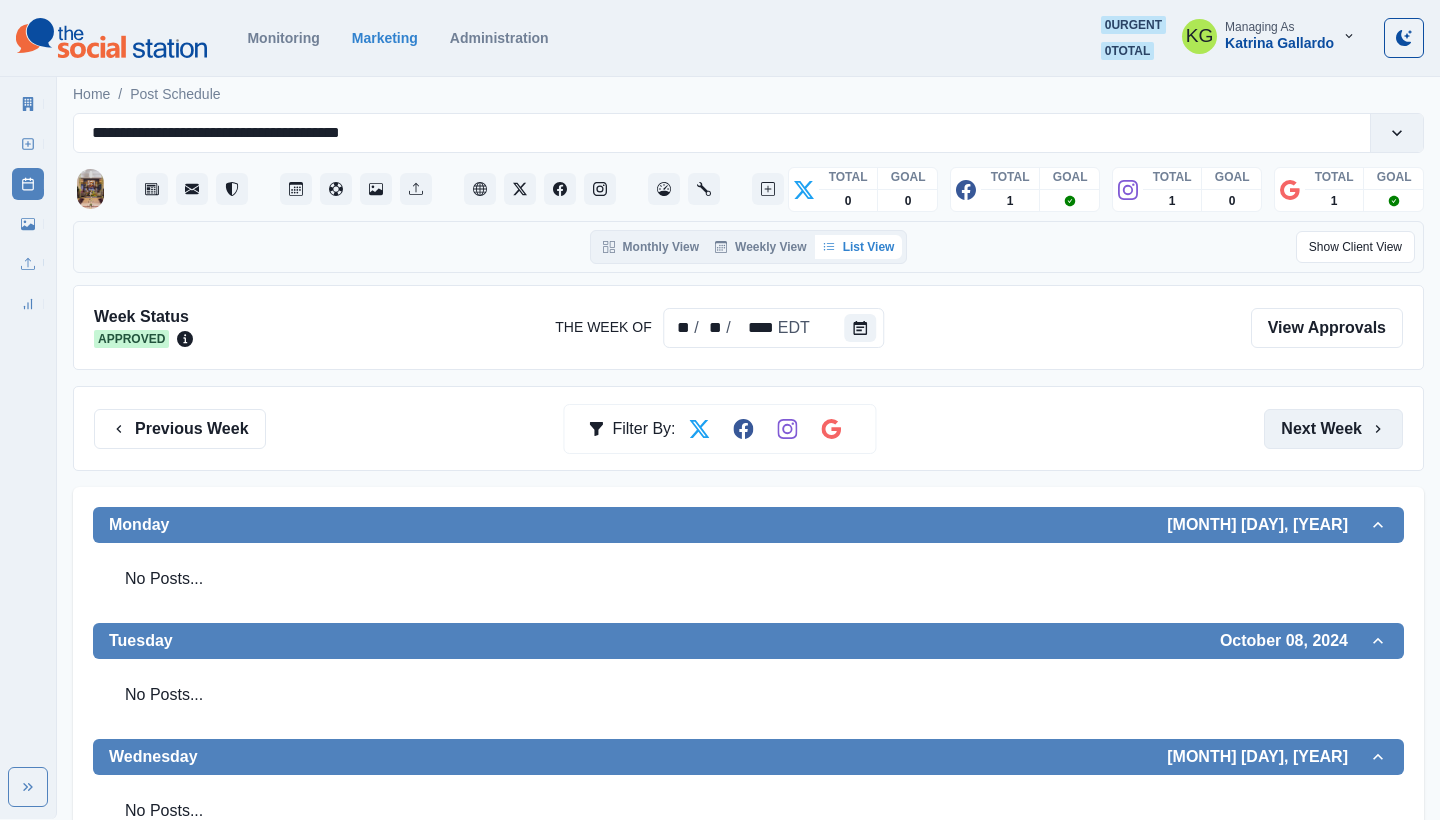 scroll, scrollTop: 554, scrollLeft: 0, axis: vertical 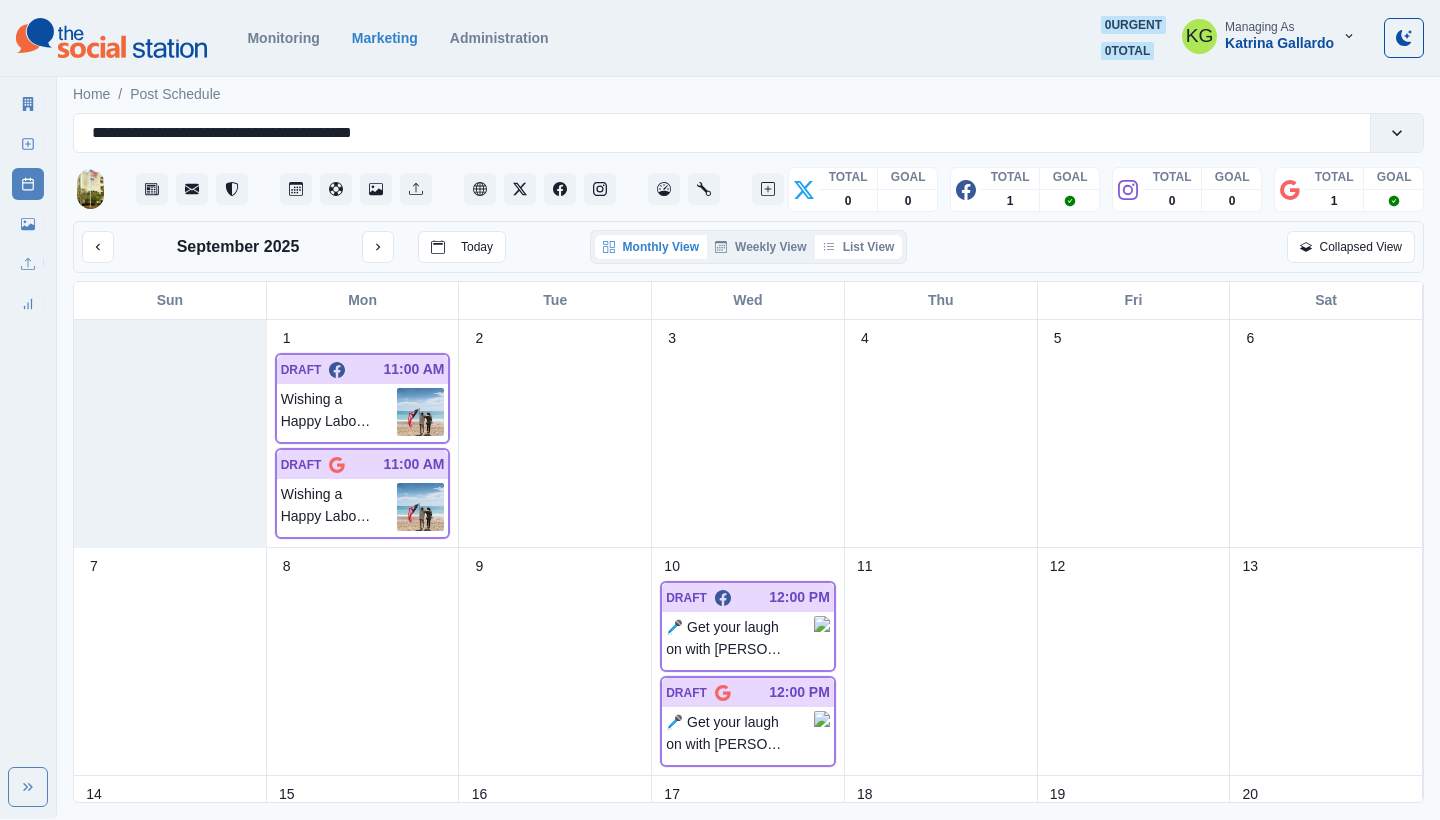 click on "List View" at bounding box center [859, 247] 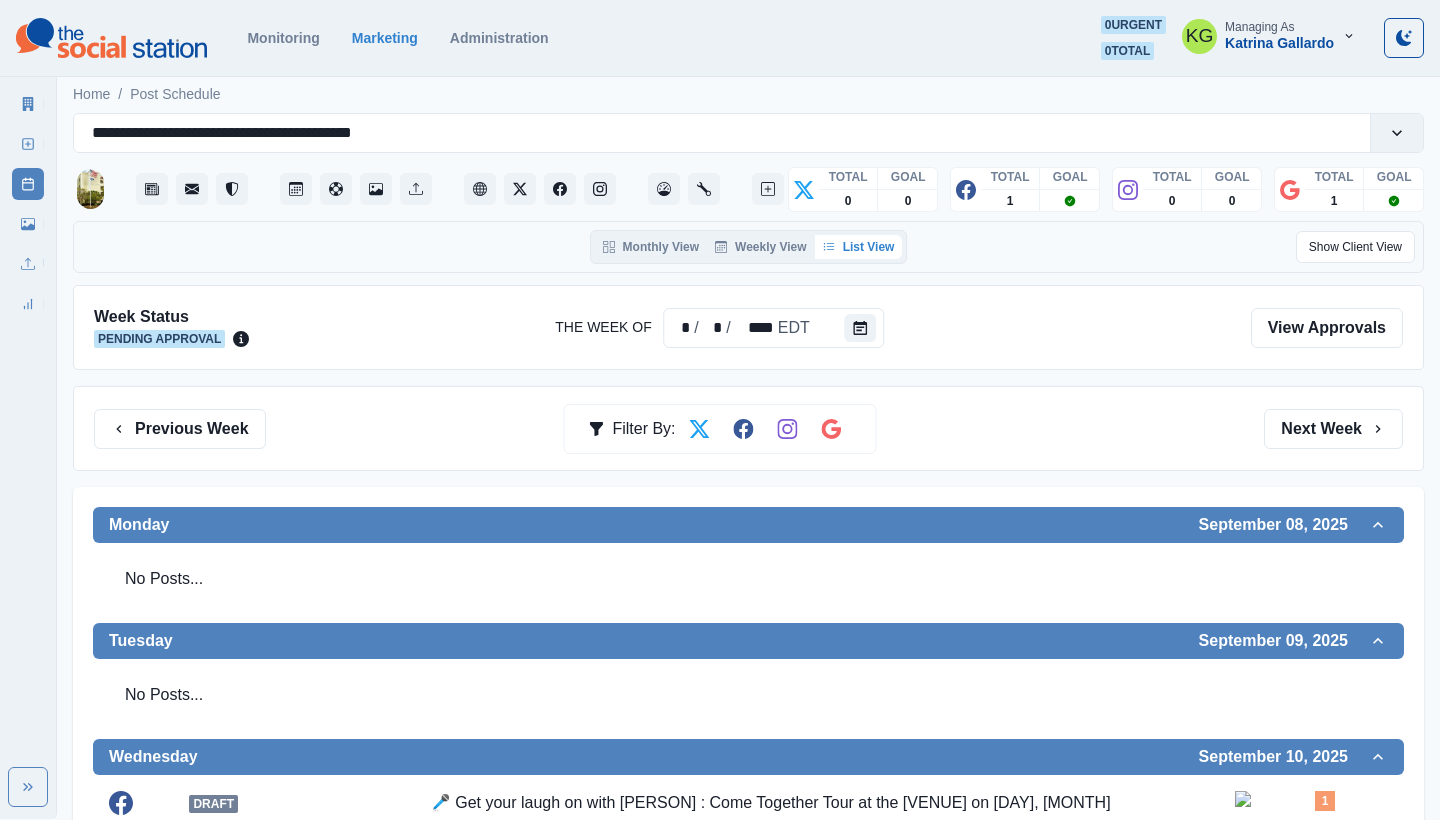 scroll, scrollTop: 357, scrollLeft: 0, axis: vertical 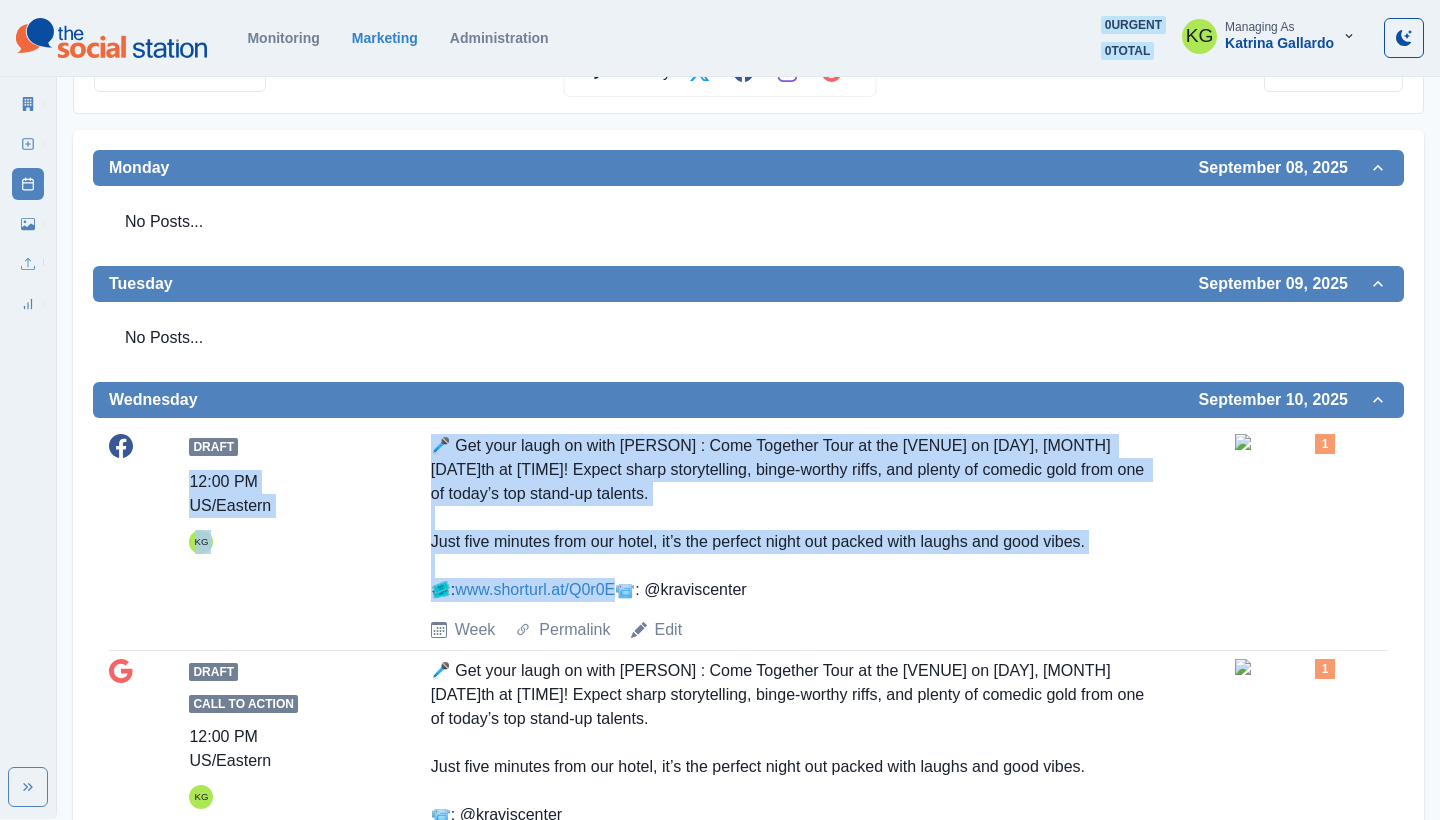 drag, startPoint x: 672, startPoint y: 589, endPoint x: 386, endPoint y: 435, distance: 324.8261 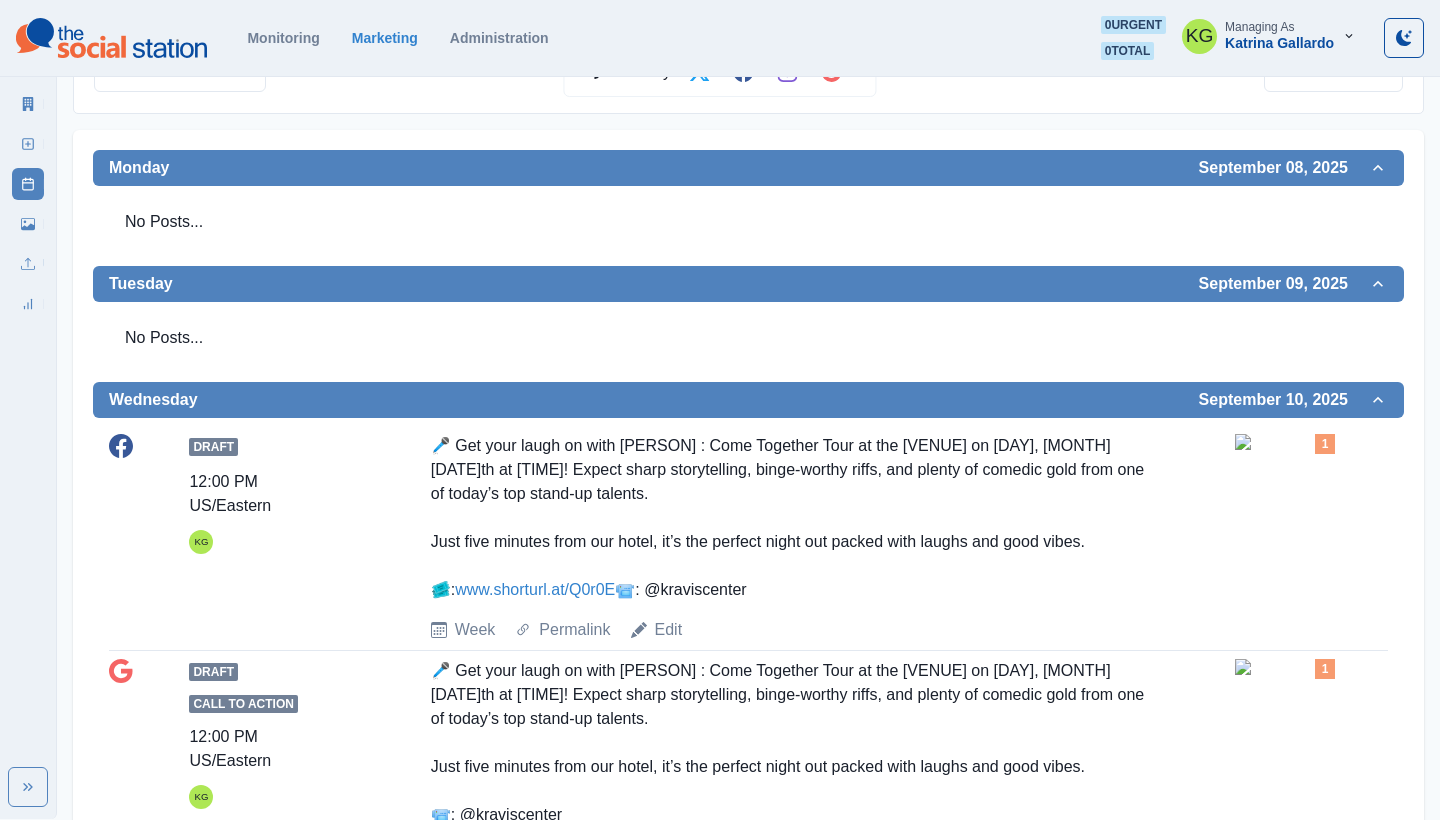 click on "Draft [TIME] [TIMEZONE] KG 🎤 Get your laugh on with [PERSON] : Come Together Tour at the [VENUE] on [DAY], [MONTH] [DATE]th at [TIME]! Expect sharp storytelling, binge-worthy riffs, and plenty of comedic gold from one of today’s top stand-up talents.
Just five minutes from our hotel, it’s the perfect night out packed with laughs and good vibes.
🎟️:  www.shorturl.at/Q0r0E
📹: @kraviscenter Week Permalink Edit 1" at bounding box center (748, 538) 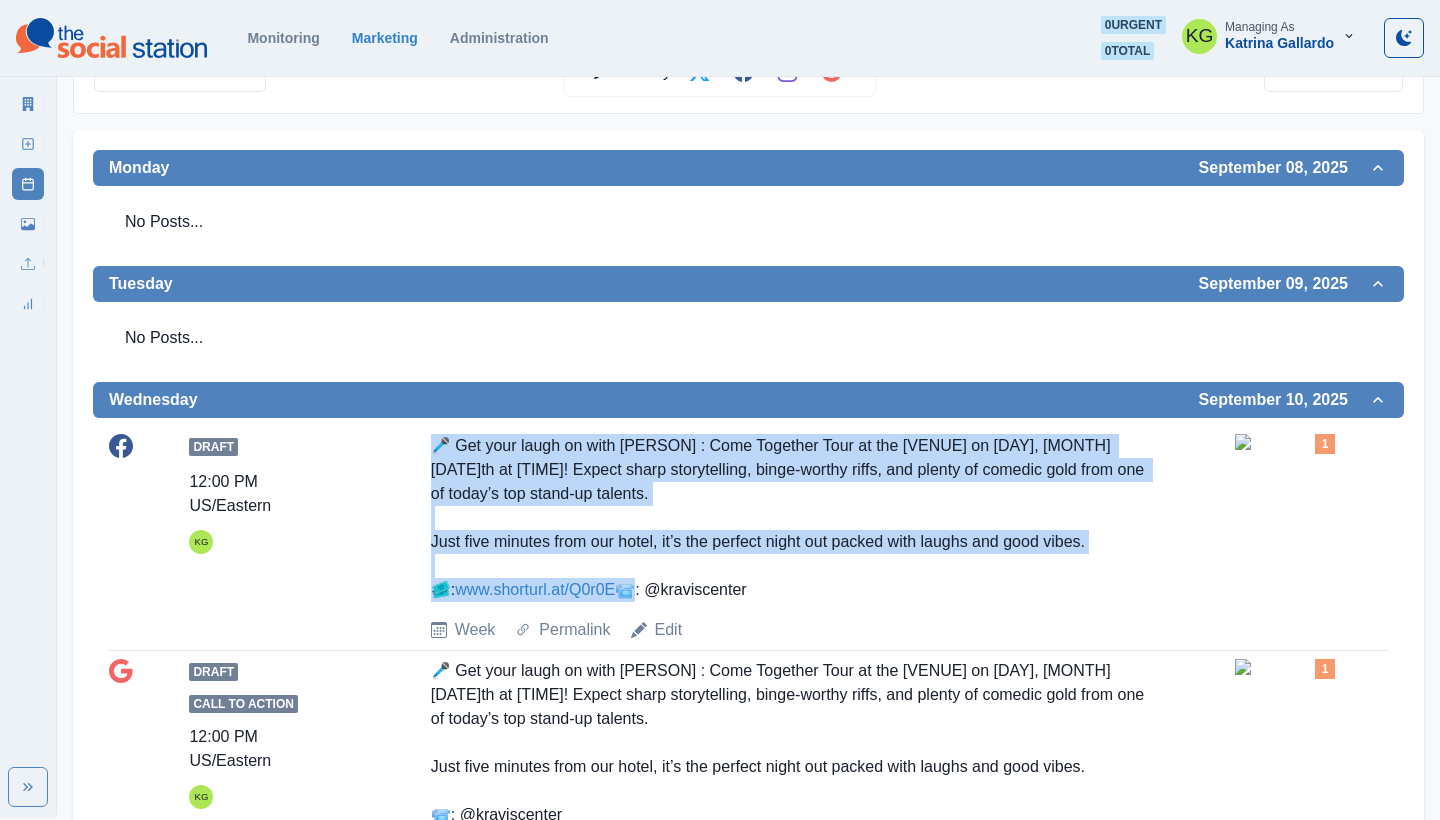 drag, startPoint x: 433, startPoint y: 439, endPoint x: 668, endPoint y: 603, distance: 286.56763 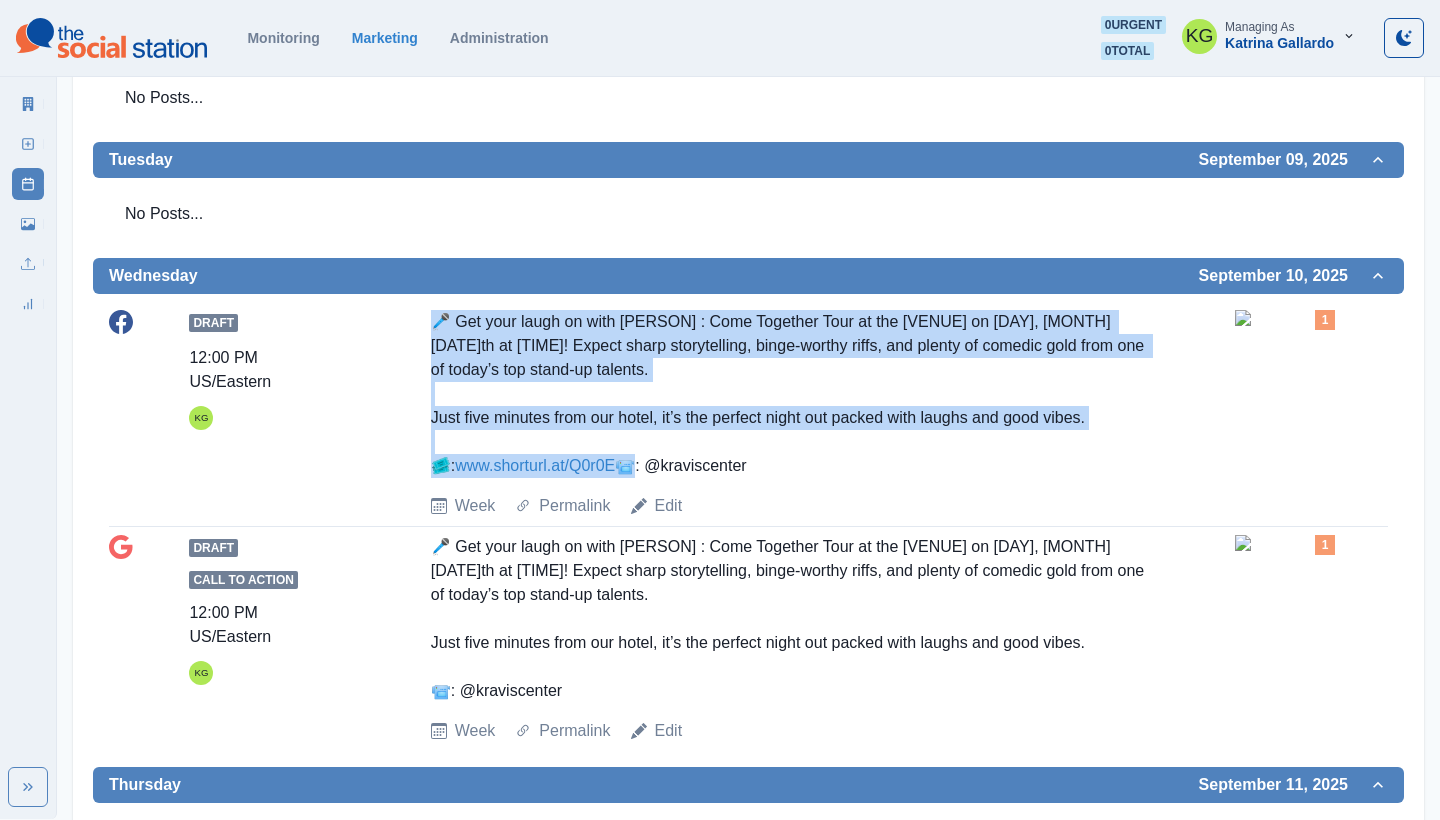 scroll, scrollTop: 686, scrollLeft: 0, axis: vertical 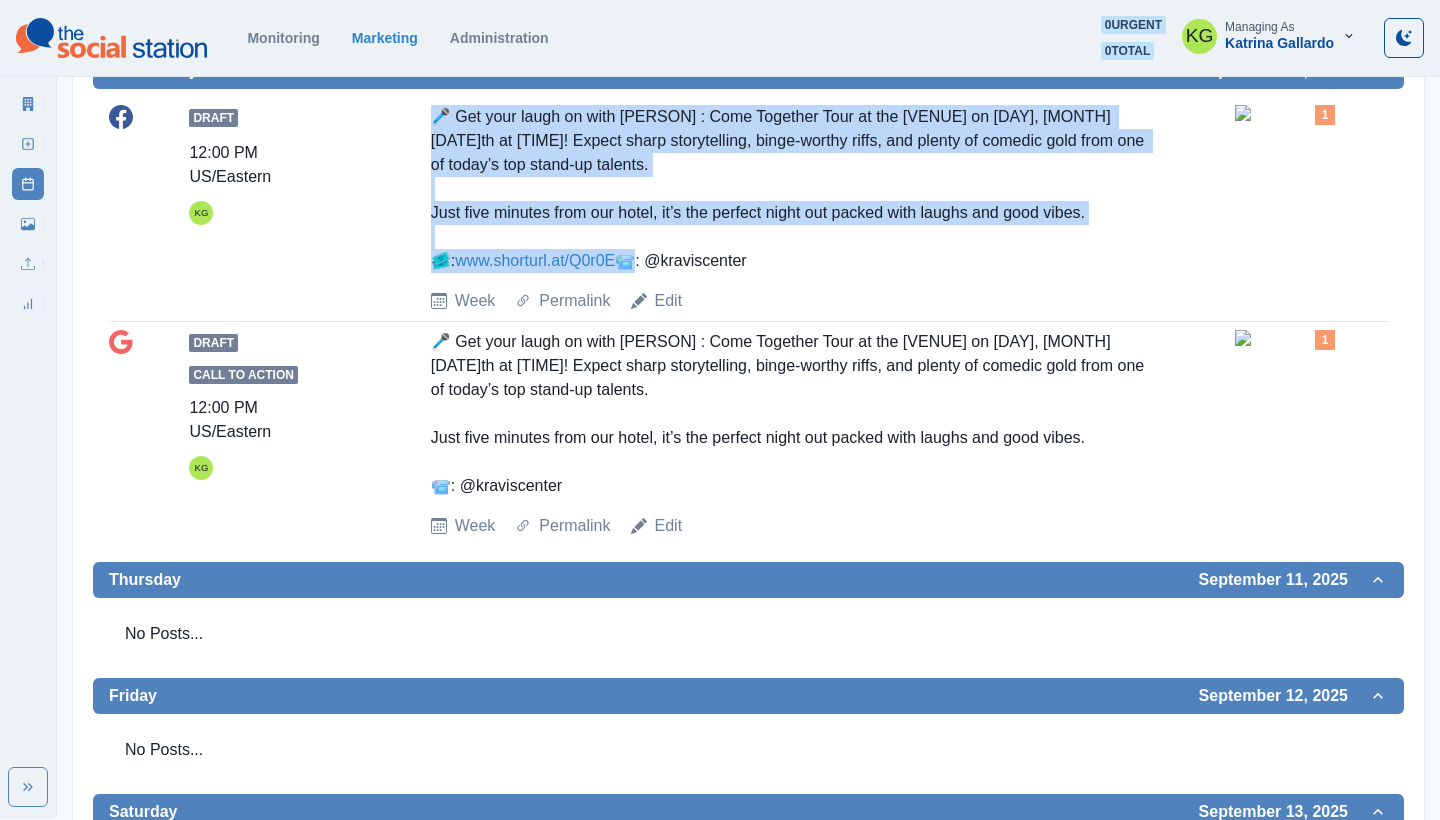drag, startPoint x: 575, startPoint y: 310, endPoint x: 416, endPoint y: 310, distance: 159 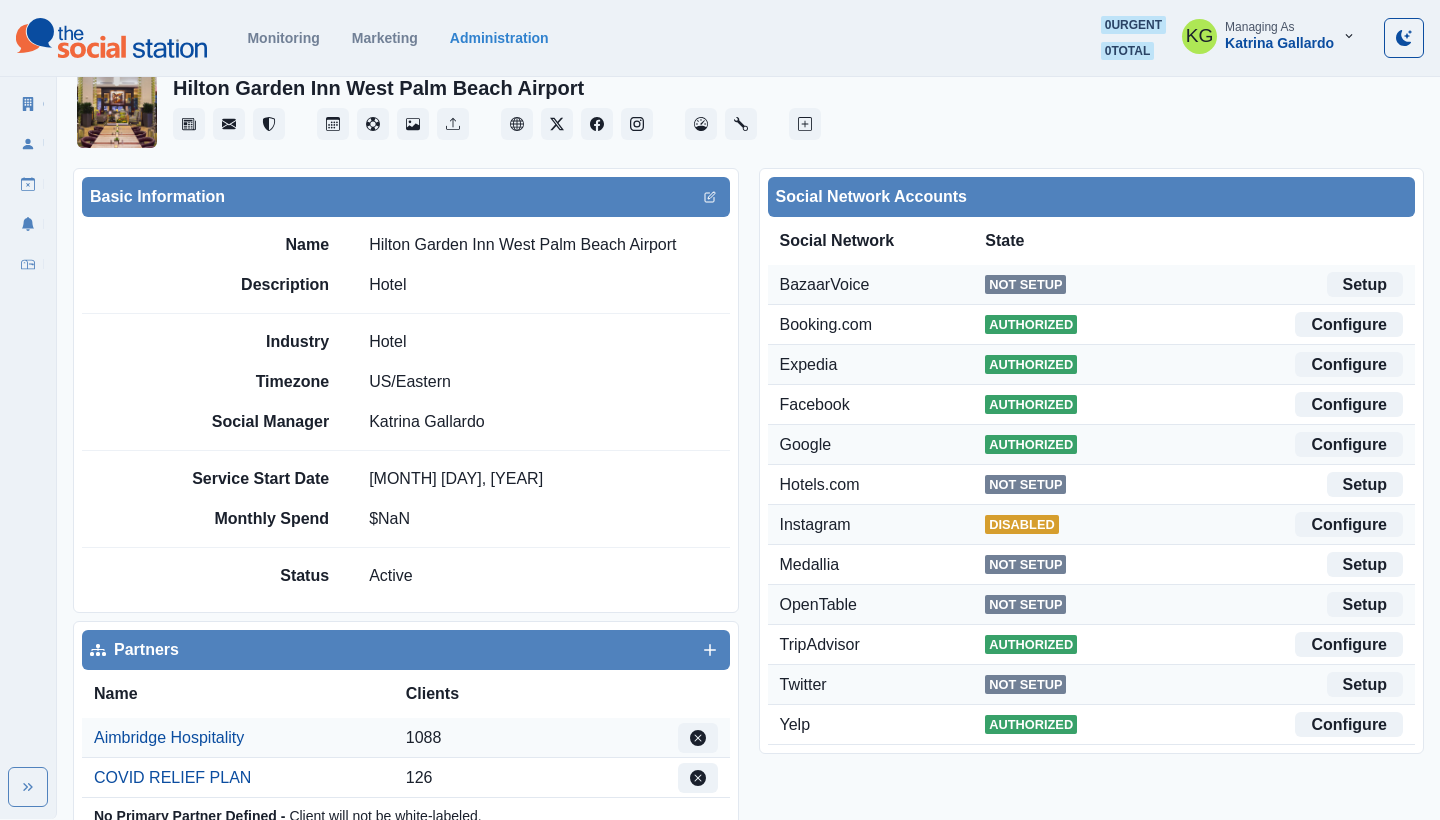scroll, scrollTop: 47, scrollLeft: 0, axis: vertical 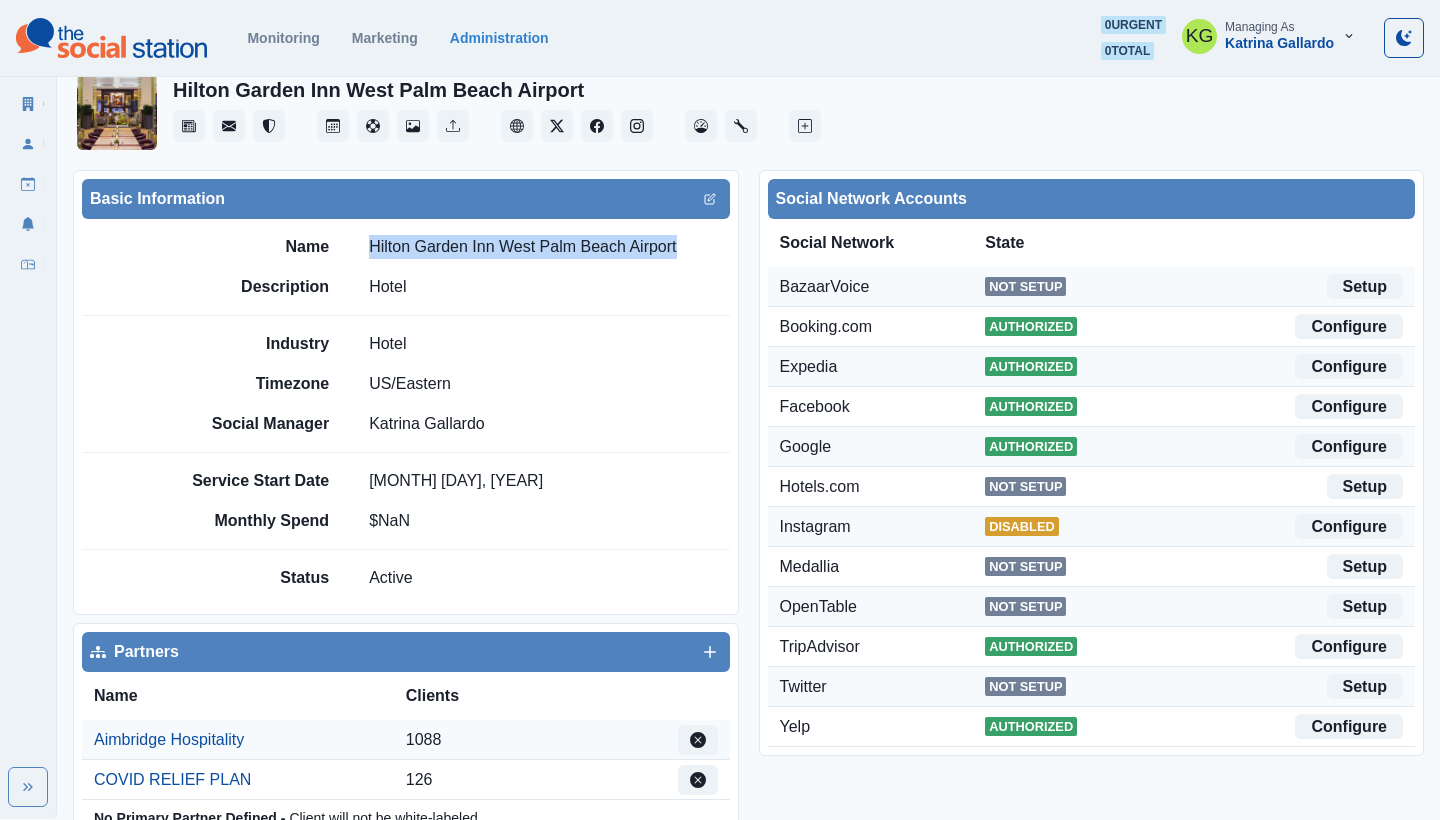 drag, startPoint x: 699, startPoint y: 247, endPoint x: 364, endPoint y: 243, distance: 335.02386 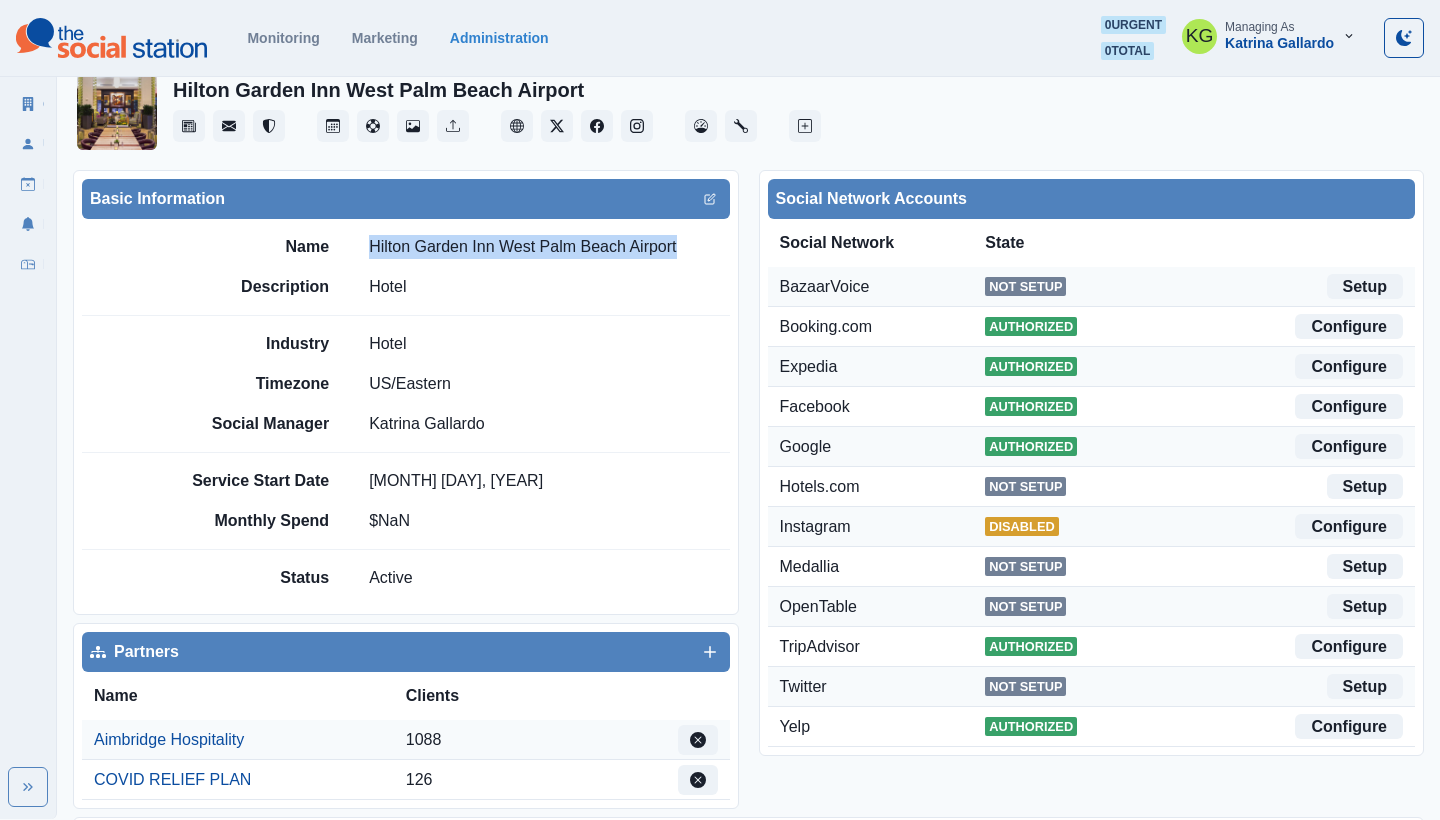 copy on "Hilton Garden Inn West Palm Beach Airport" 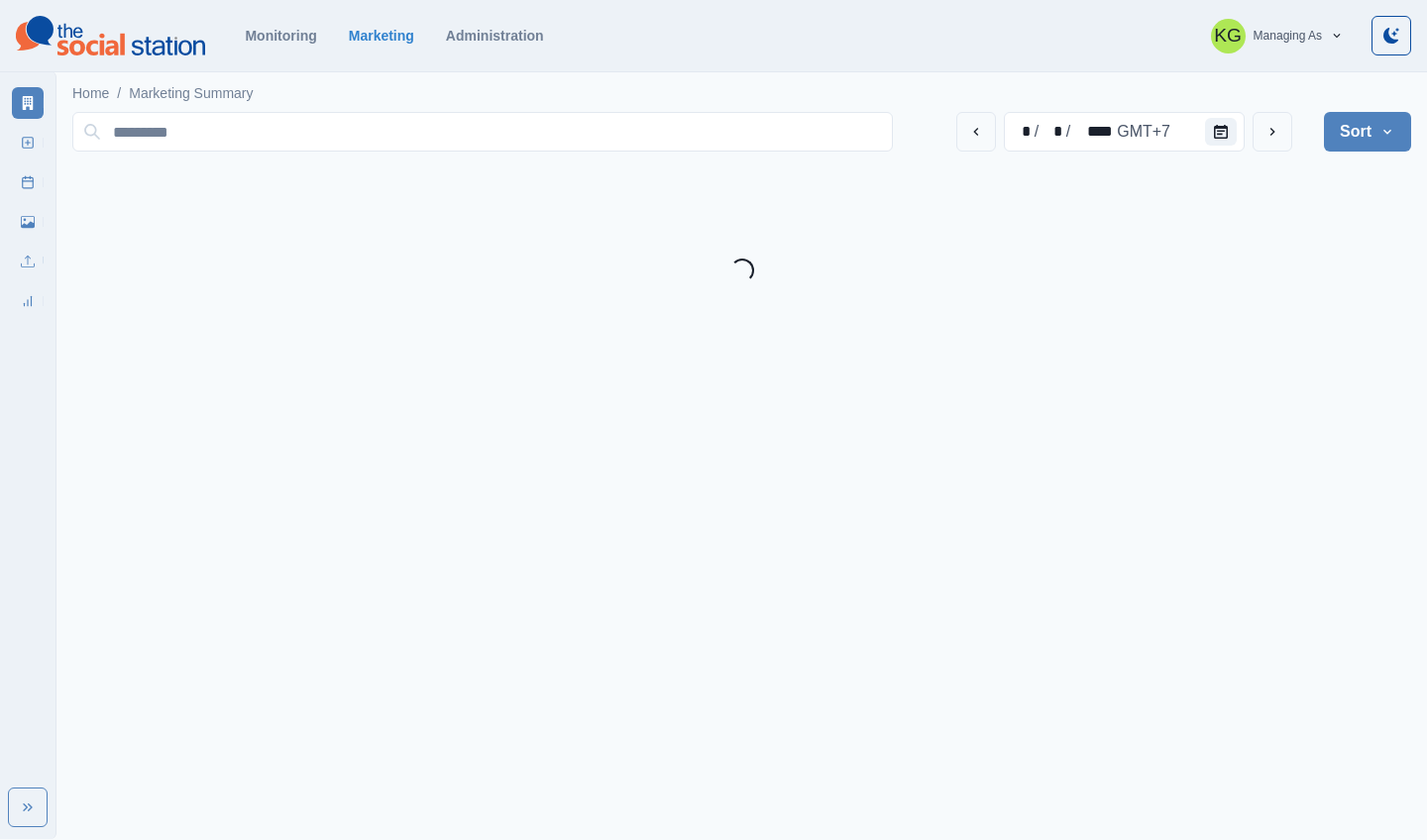 scroll, scrollTop: 0, scrollLeft: 0, axis: both 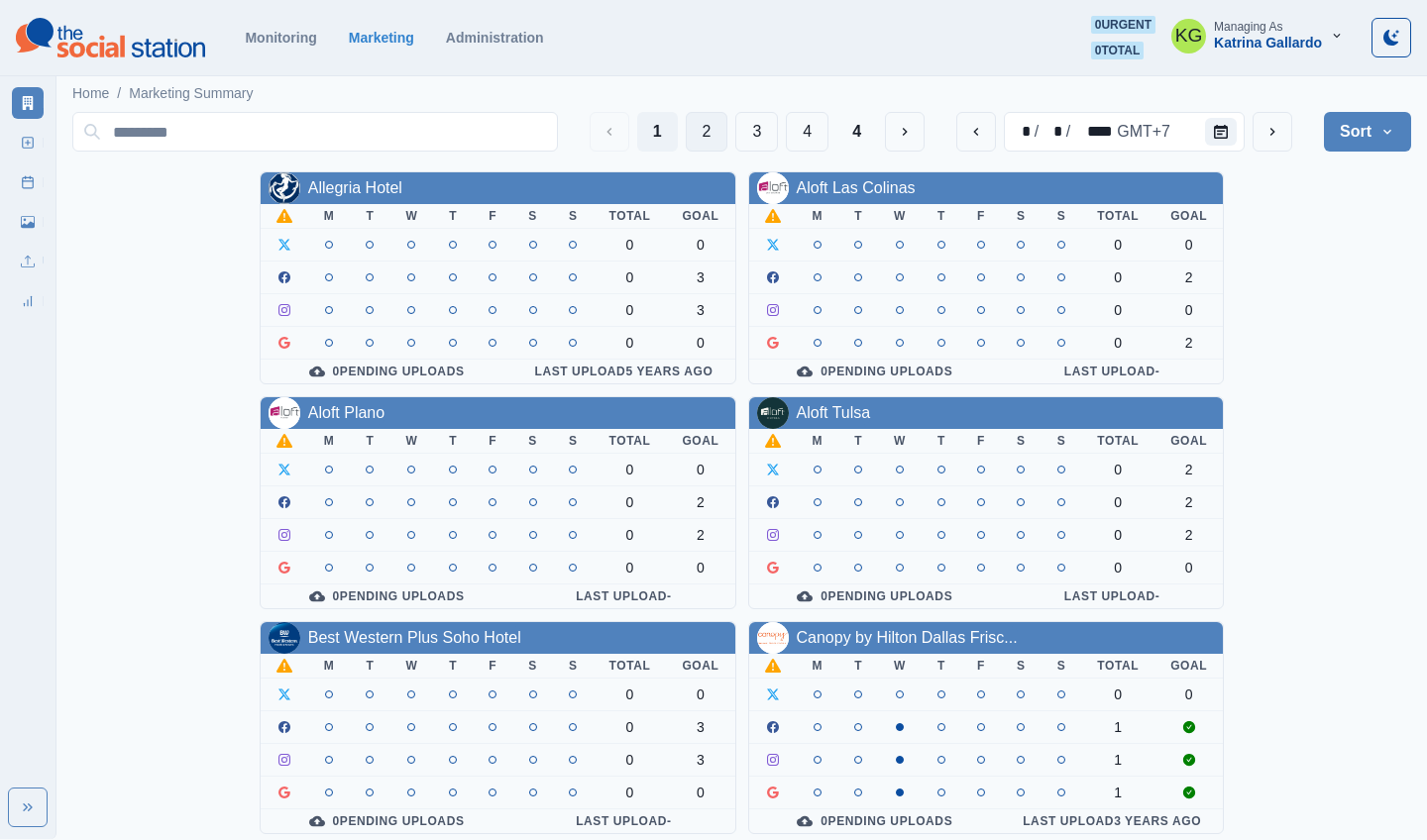 click on "2" at bounding box center [707, 132] 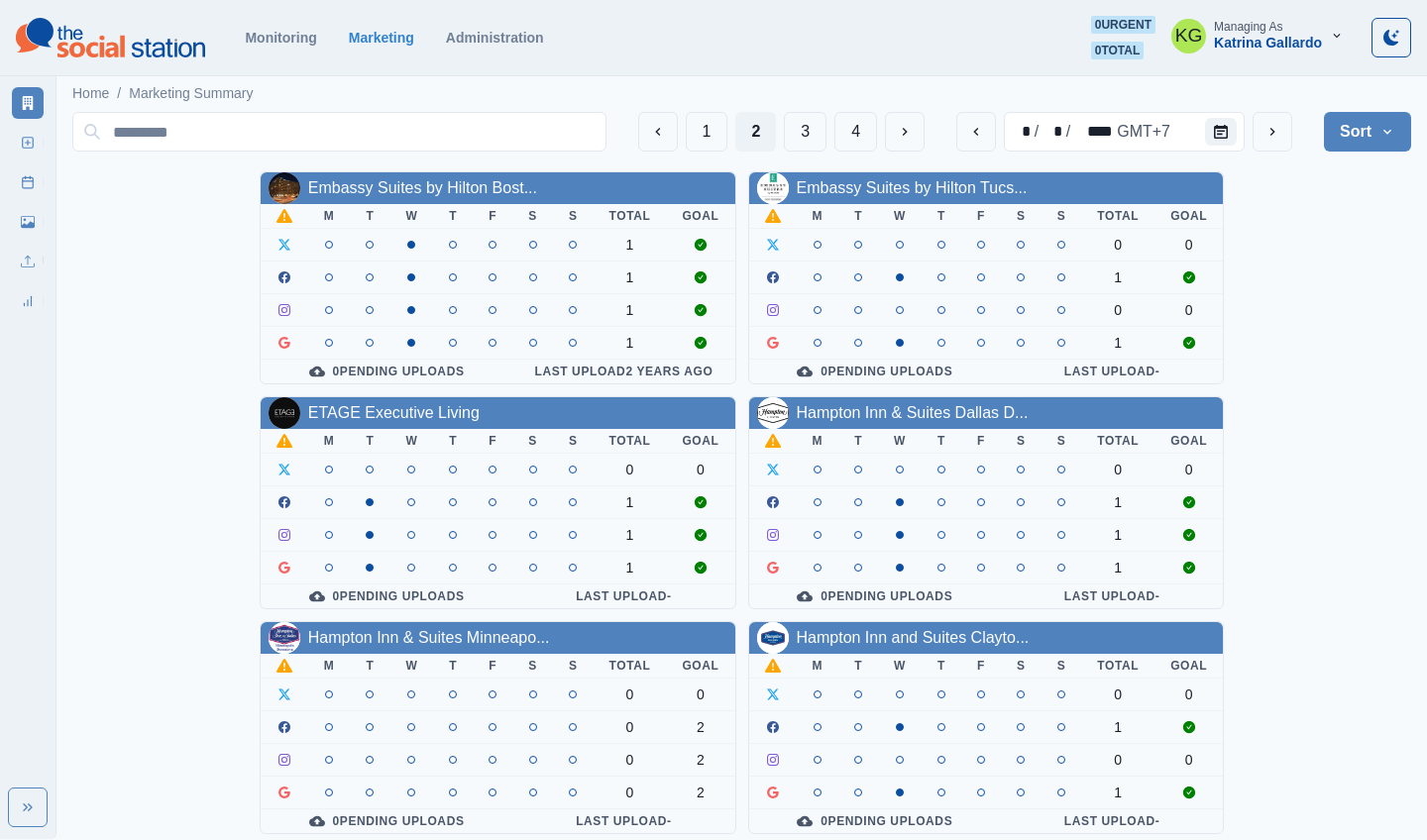 scroll, scrollTop: 0, scrollLeft: 0, axis: both 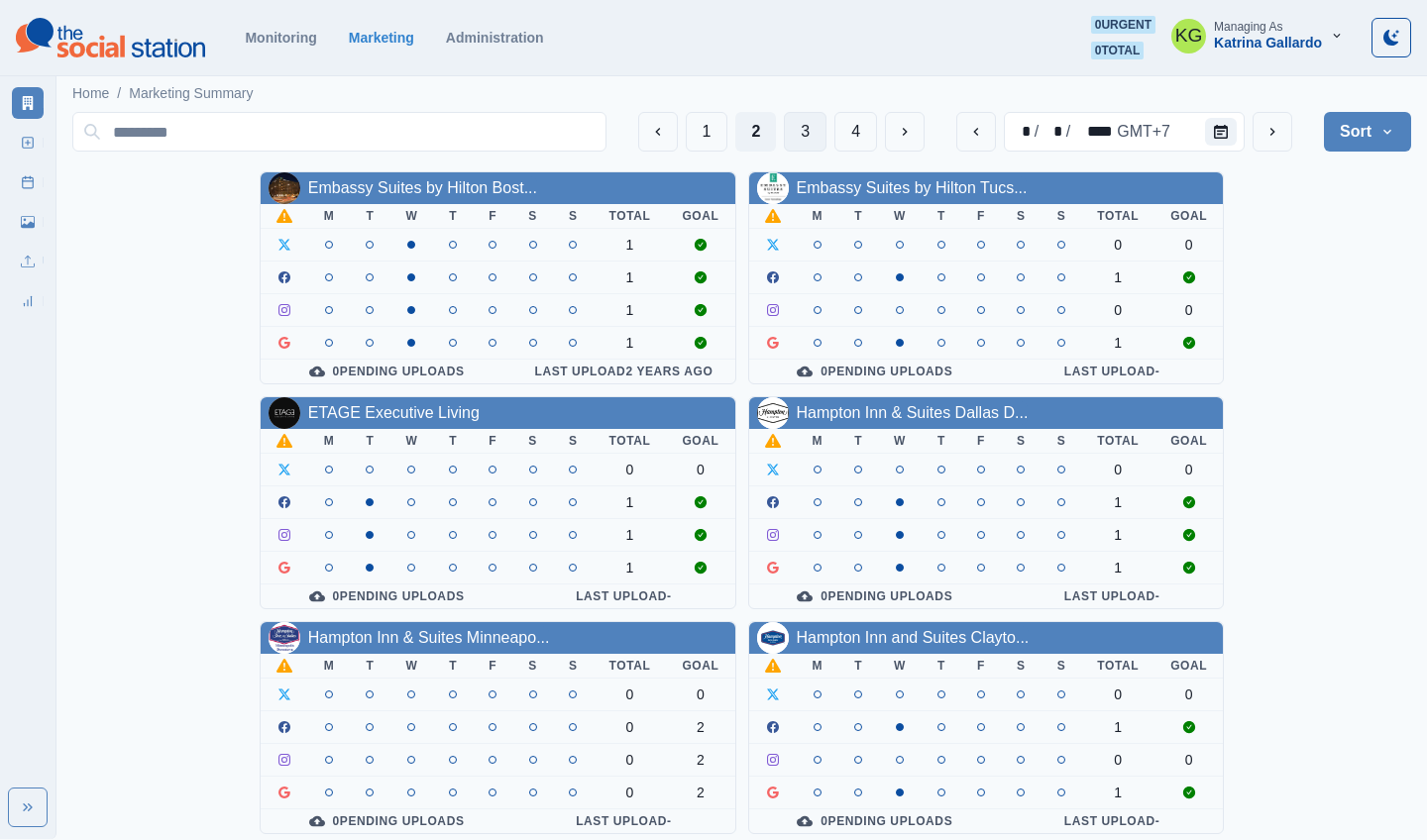 click on "3" at bounding box center (805, 132) 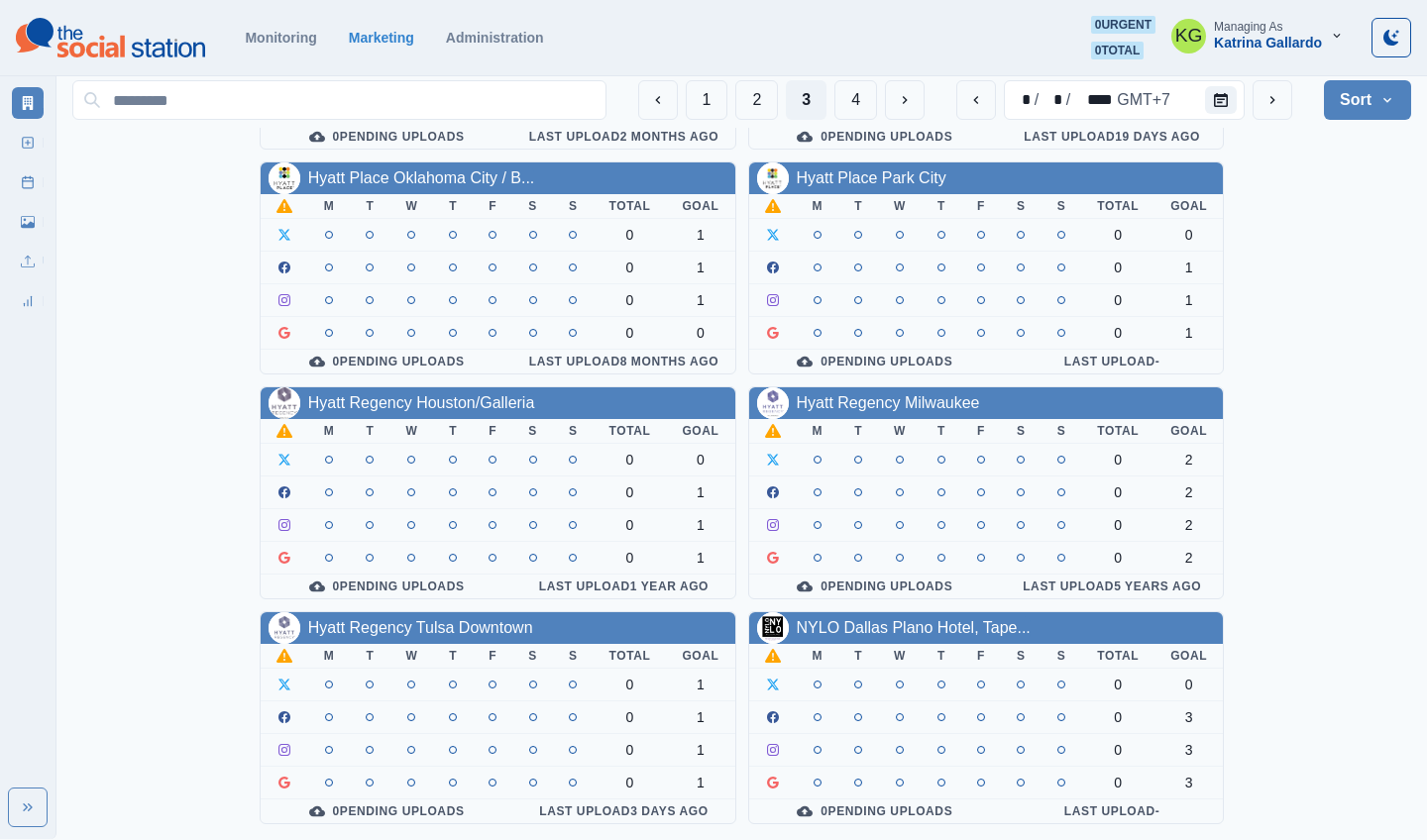 scroll, scrollTop: 684, scrollLeft: 0, axis: vertical 